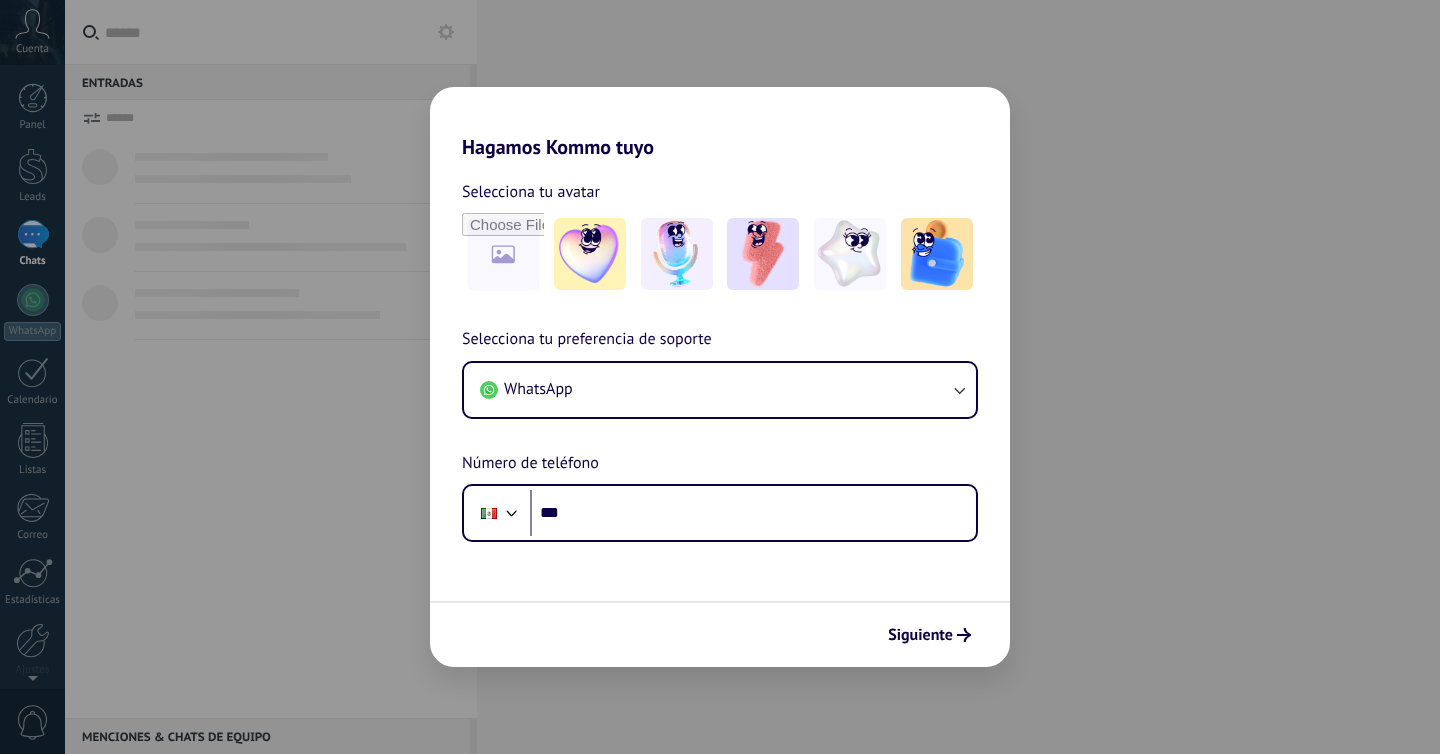 scroll, scrollTop: 0, scrollLeft: 0, axis: both 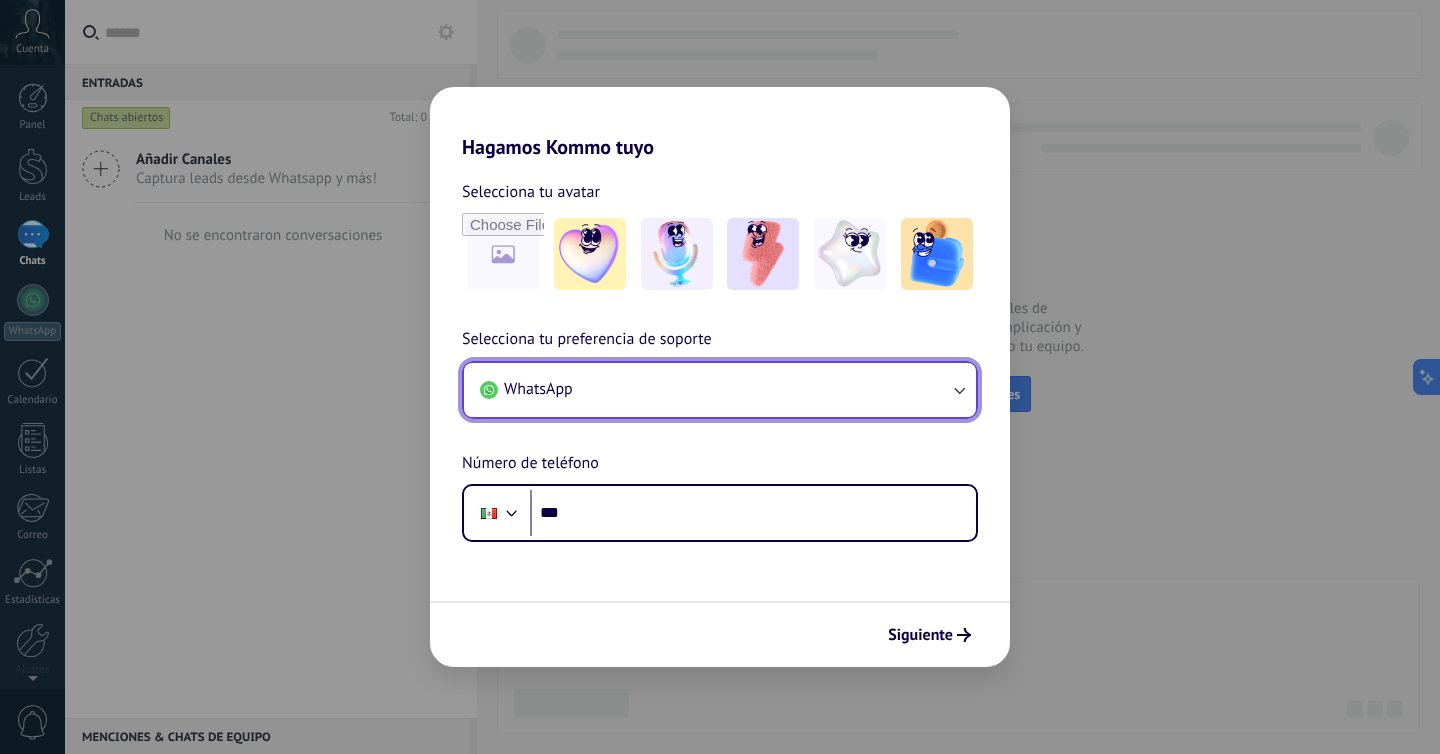 click on "WhatsApp" at bounding box center (720, 390) 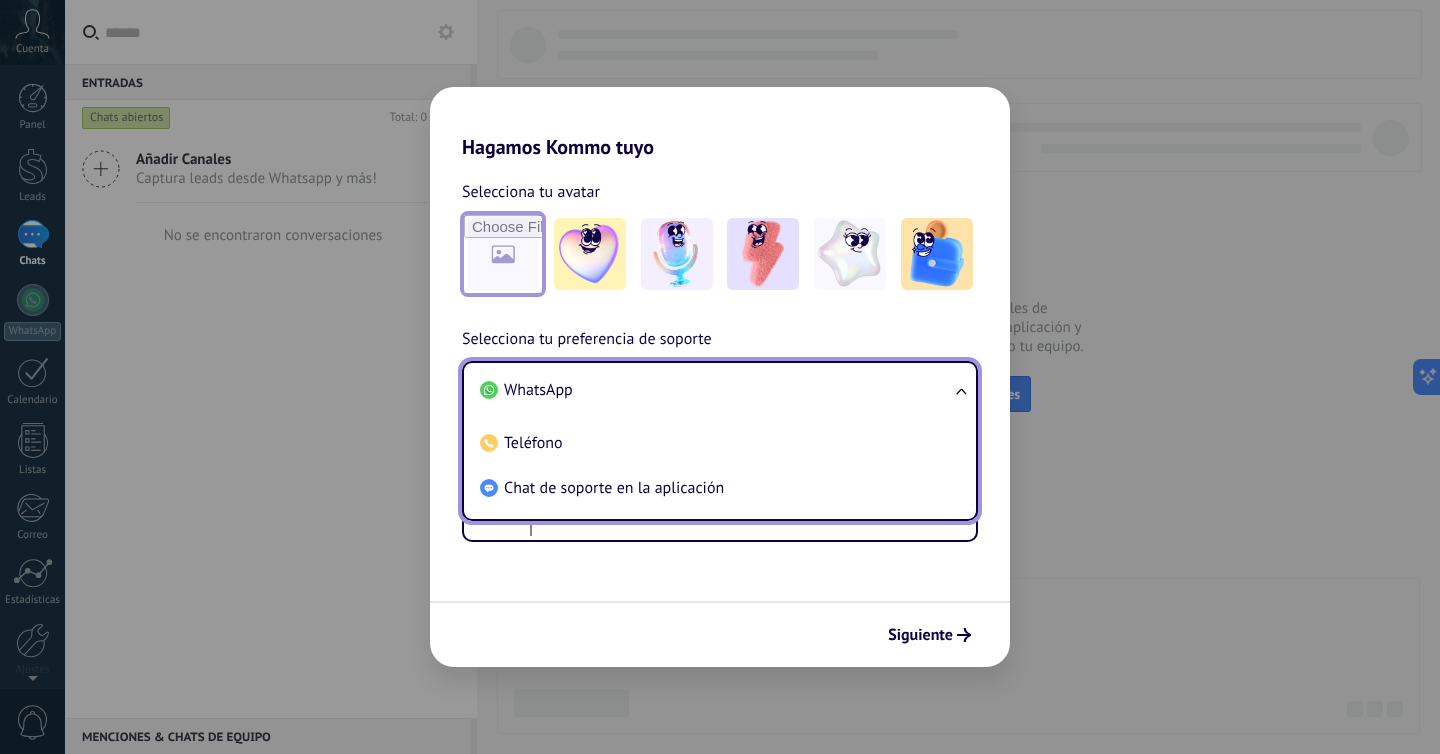 click at bounding box center [503, 254] 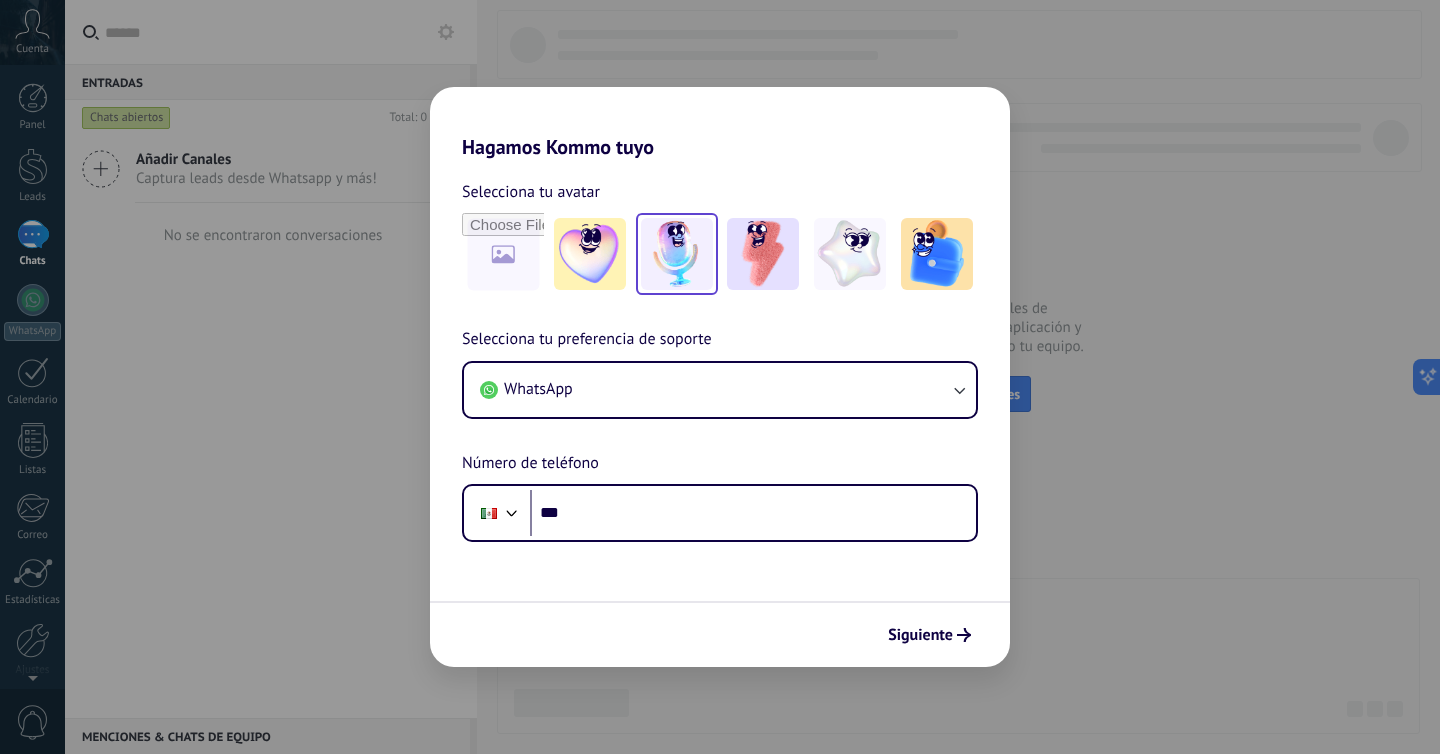 click at bounding box center (677, 254) 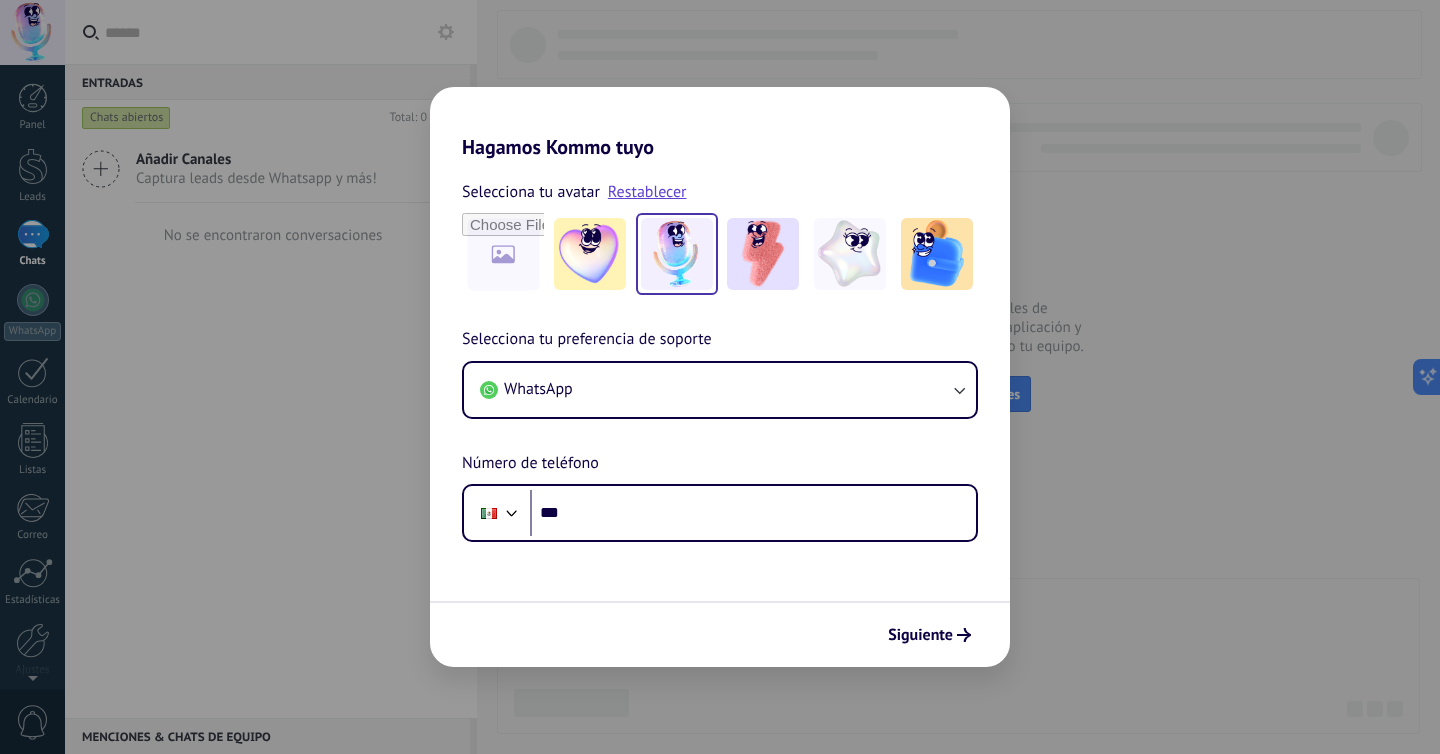 click on "Selecciona tu avatar Restablecer Selecciona tu preferencia de soporte WhatsApp Número de teléfono Phone *** Siguiente" at bounding box center [720, 413] 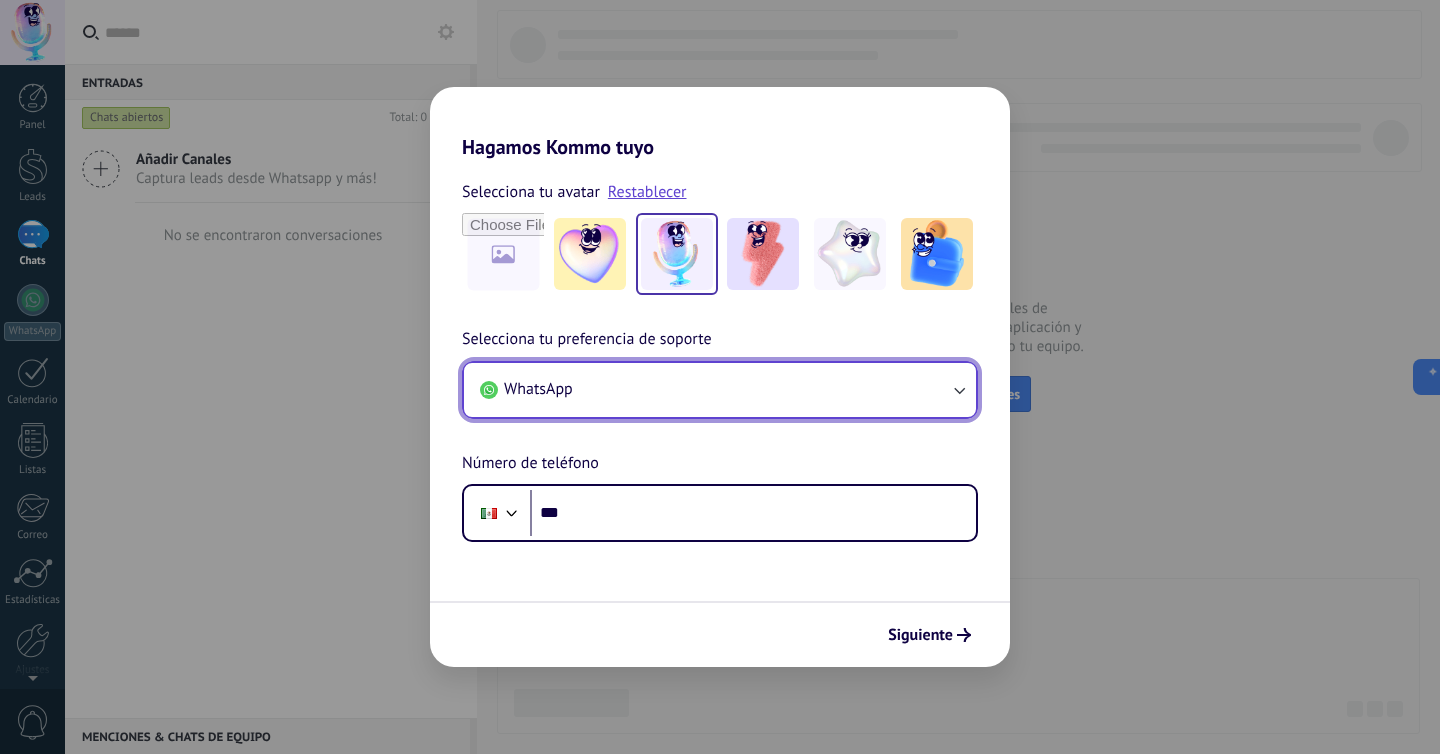 click on "WhatsApp" at bounding box center (720, 390) 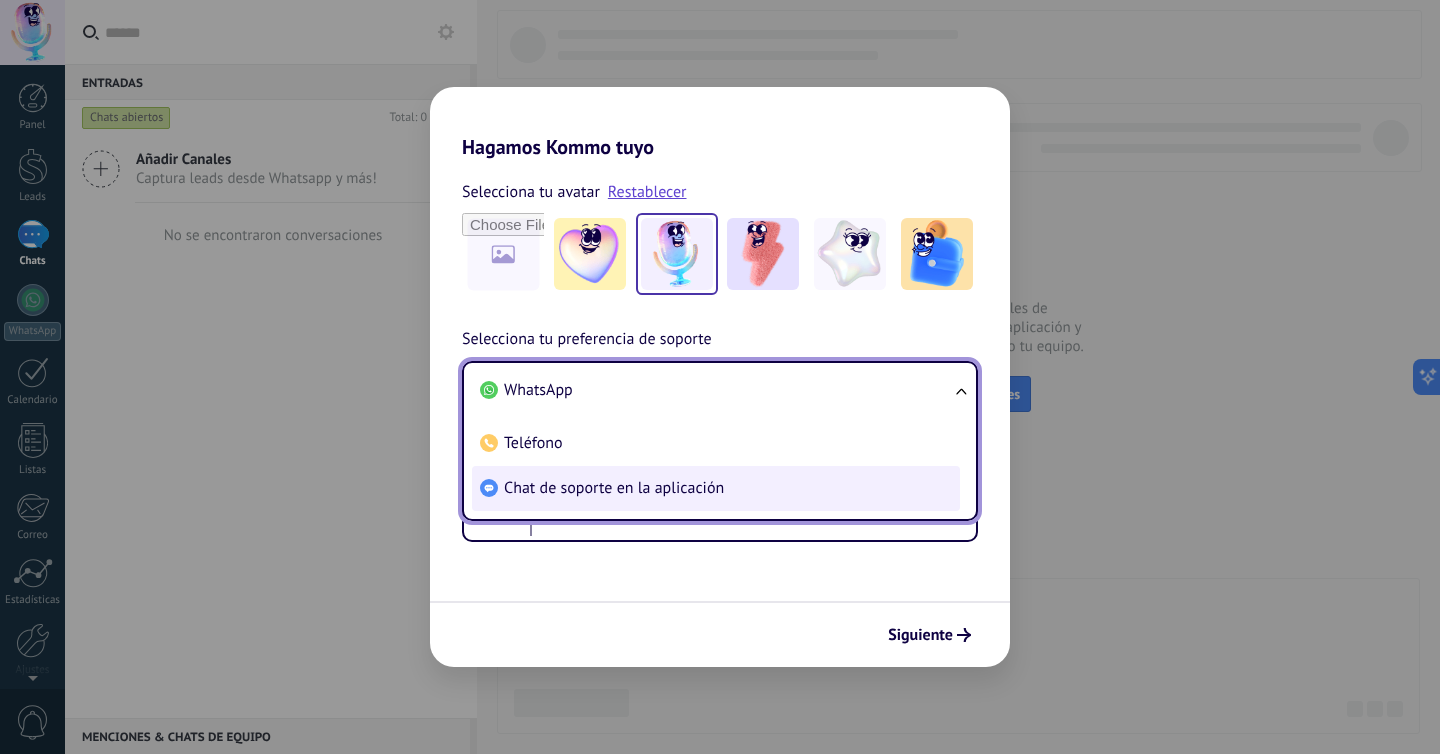 click on "Chat de soporte en la aplicación" at bounding box center [614, 488] 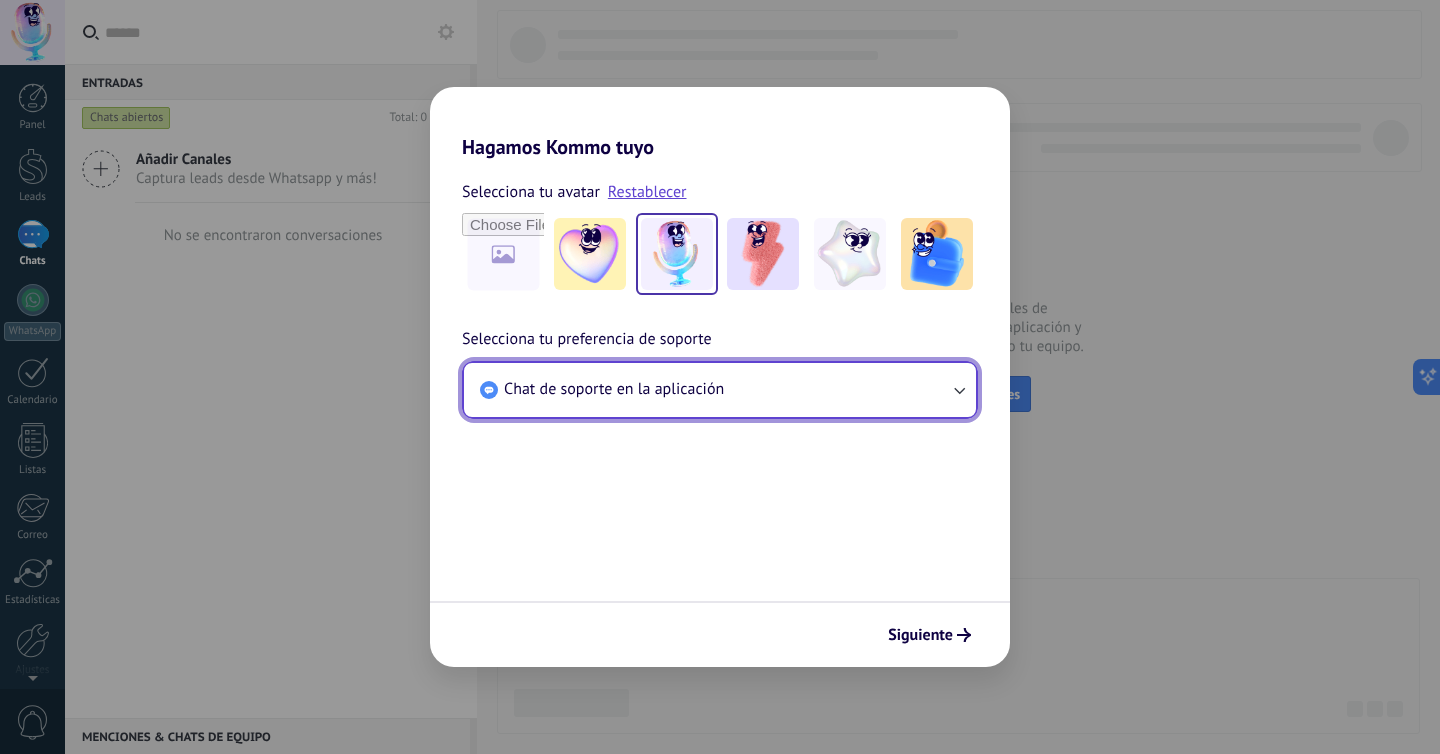 click on "Chat de soporte en la aplicación" at bounding box center (720, 390) 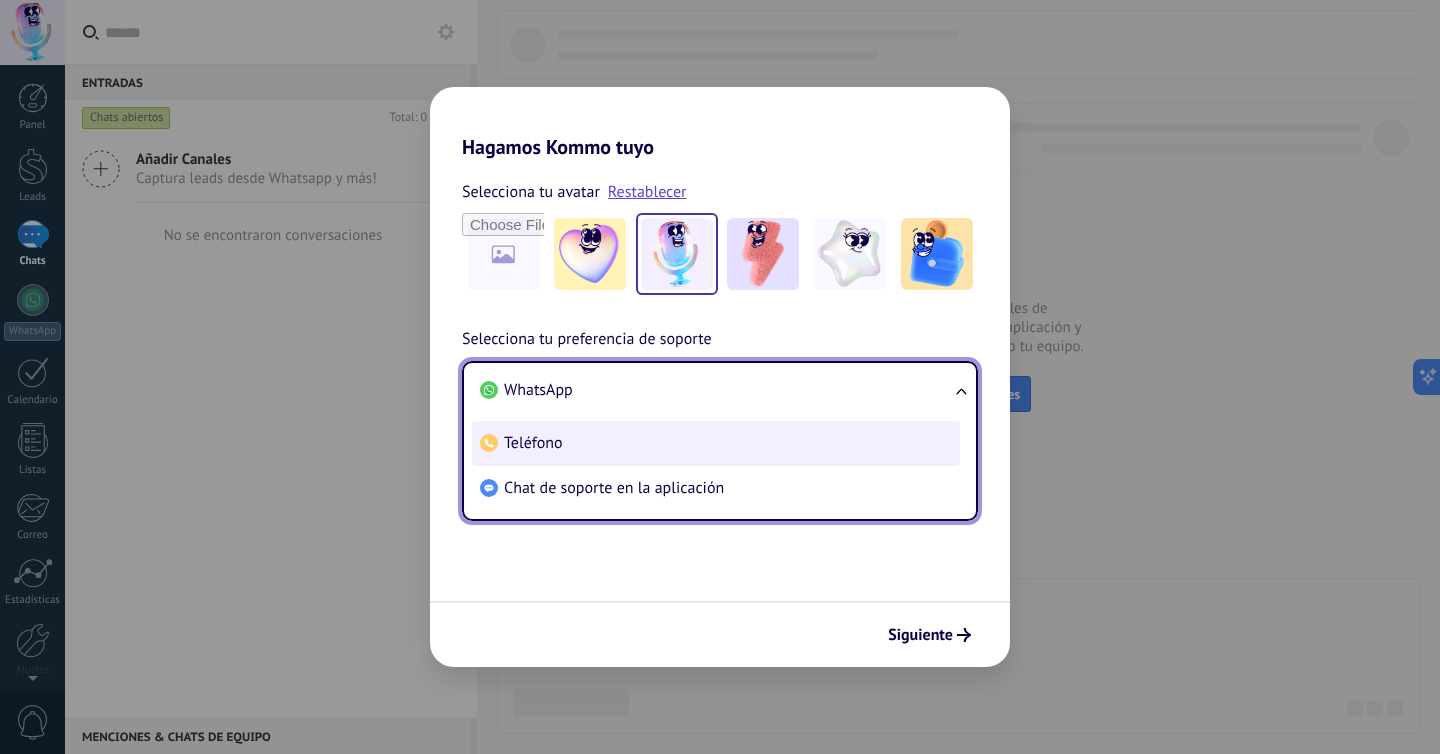 click on "Teléfono" at bounding box center [716, 443] 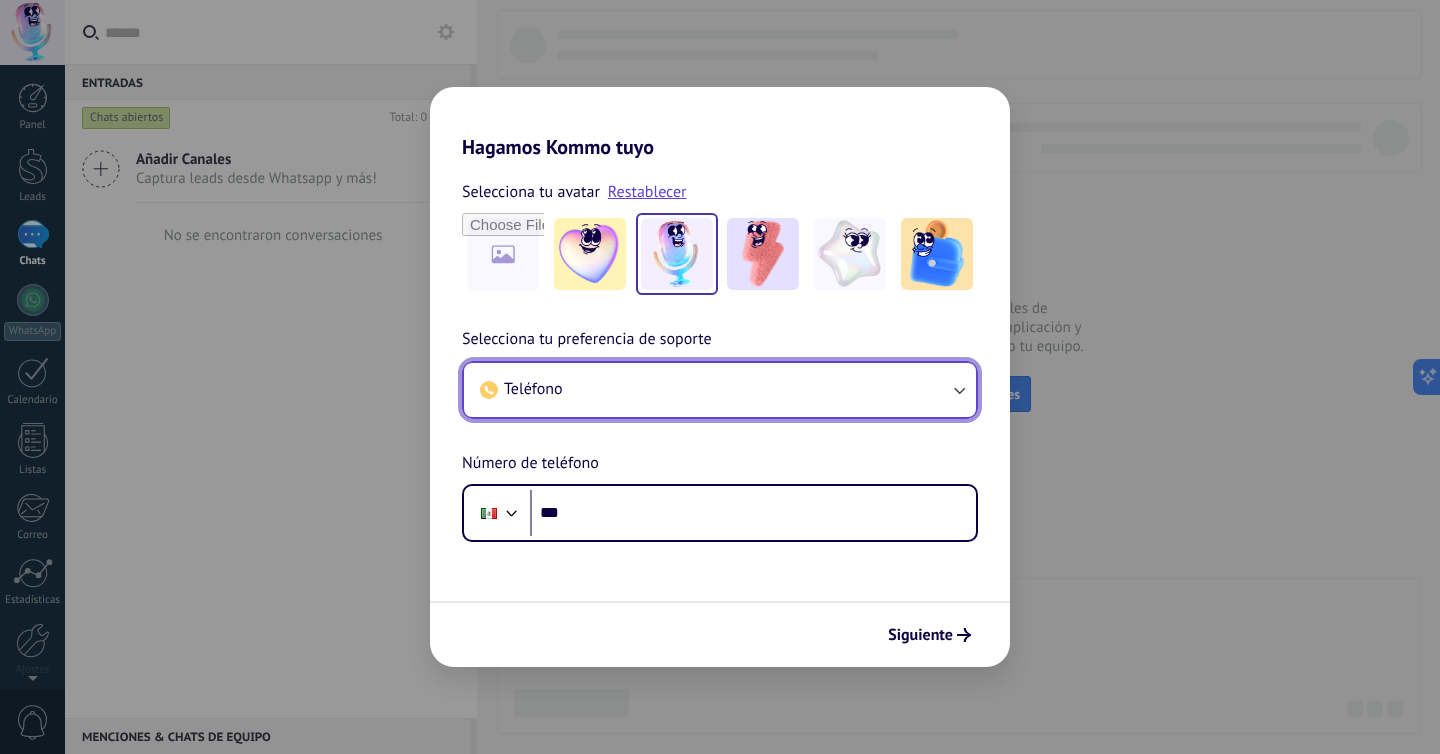 click on "Teléfono" at bounding box center (720, 390) 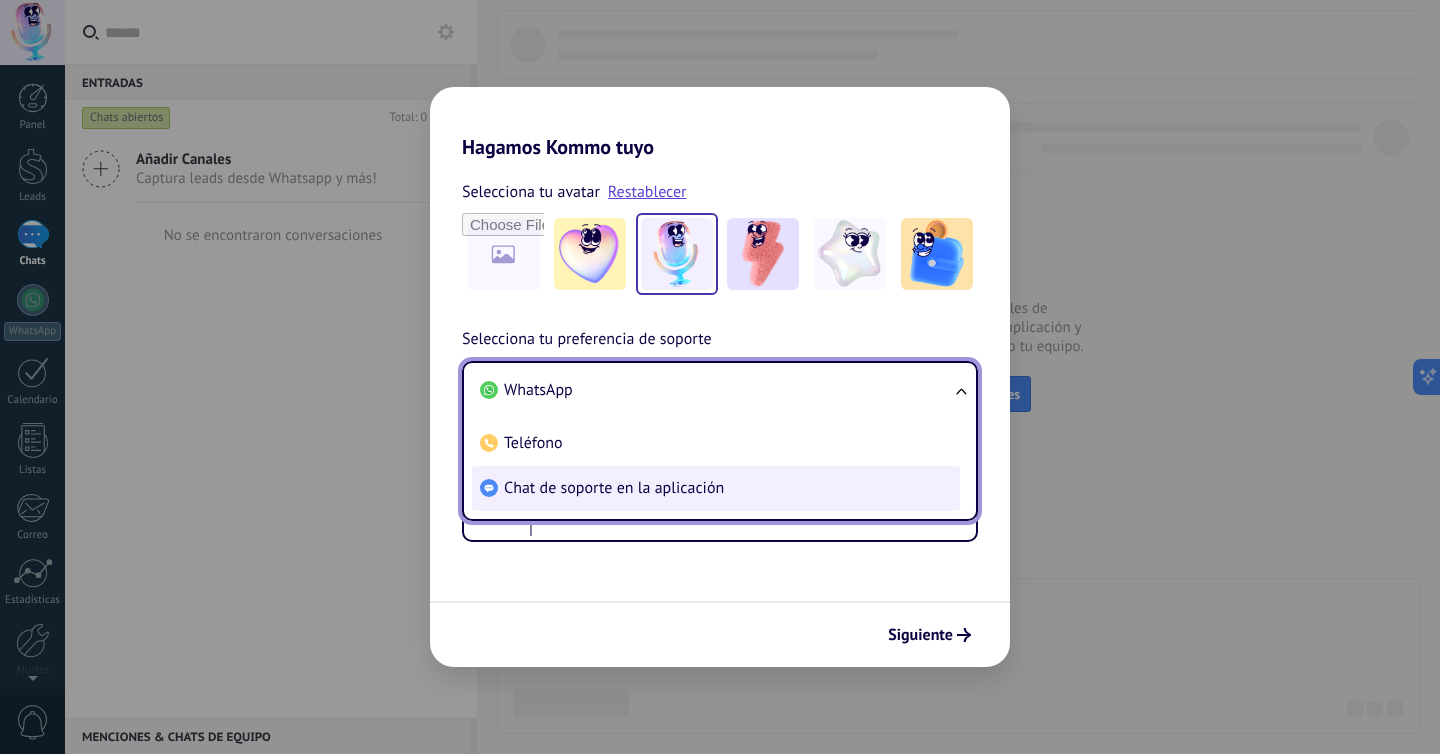 click on "Chat de soporte en la aplicación" at bounding box center (614, 488) 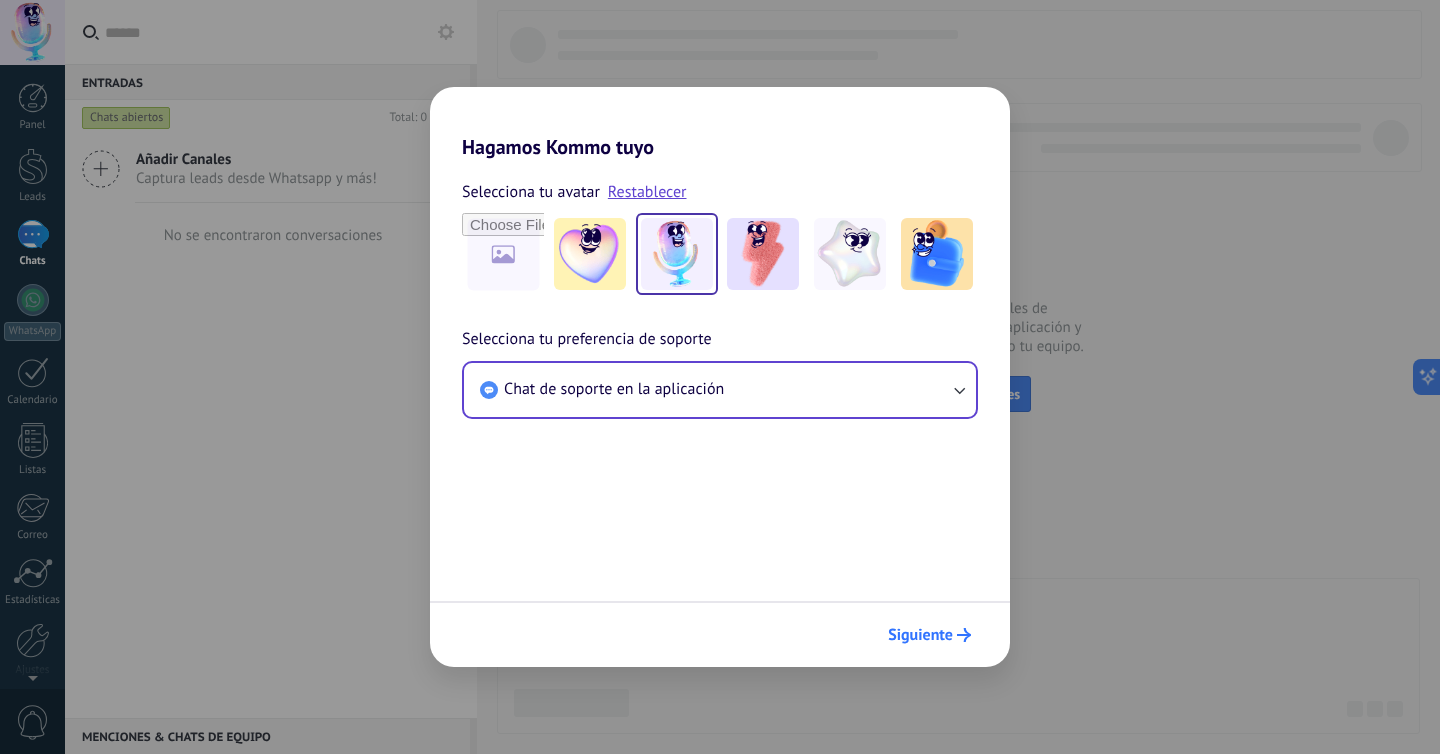 click on "Siguiente" at bounding box center [920, 635] 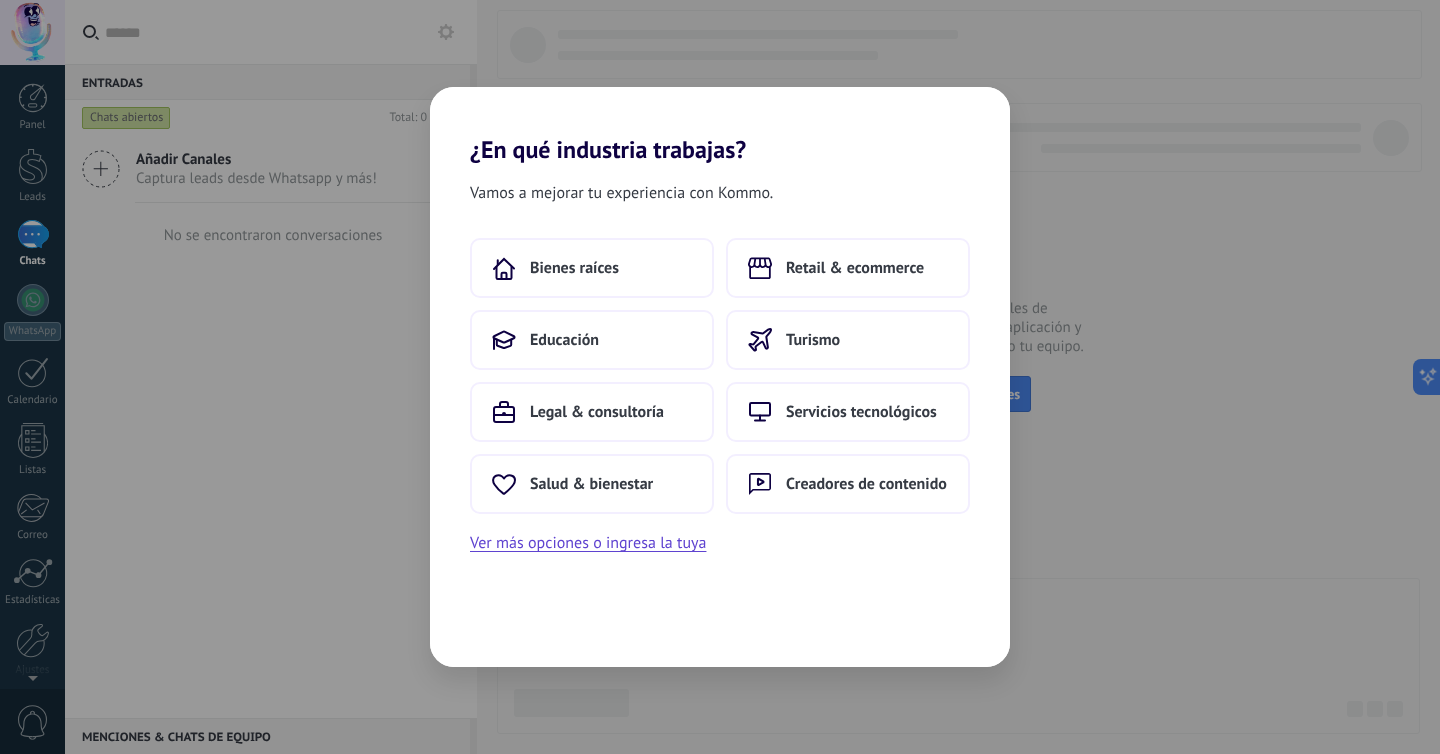 scroll, scrollTop: 0, scrollLeft: 0, axis: both 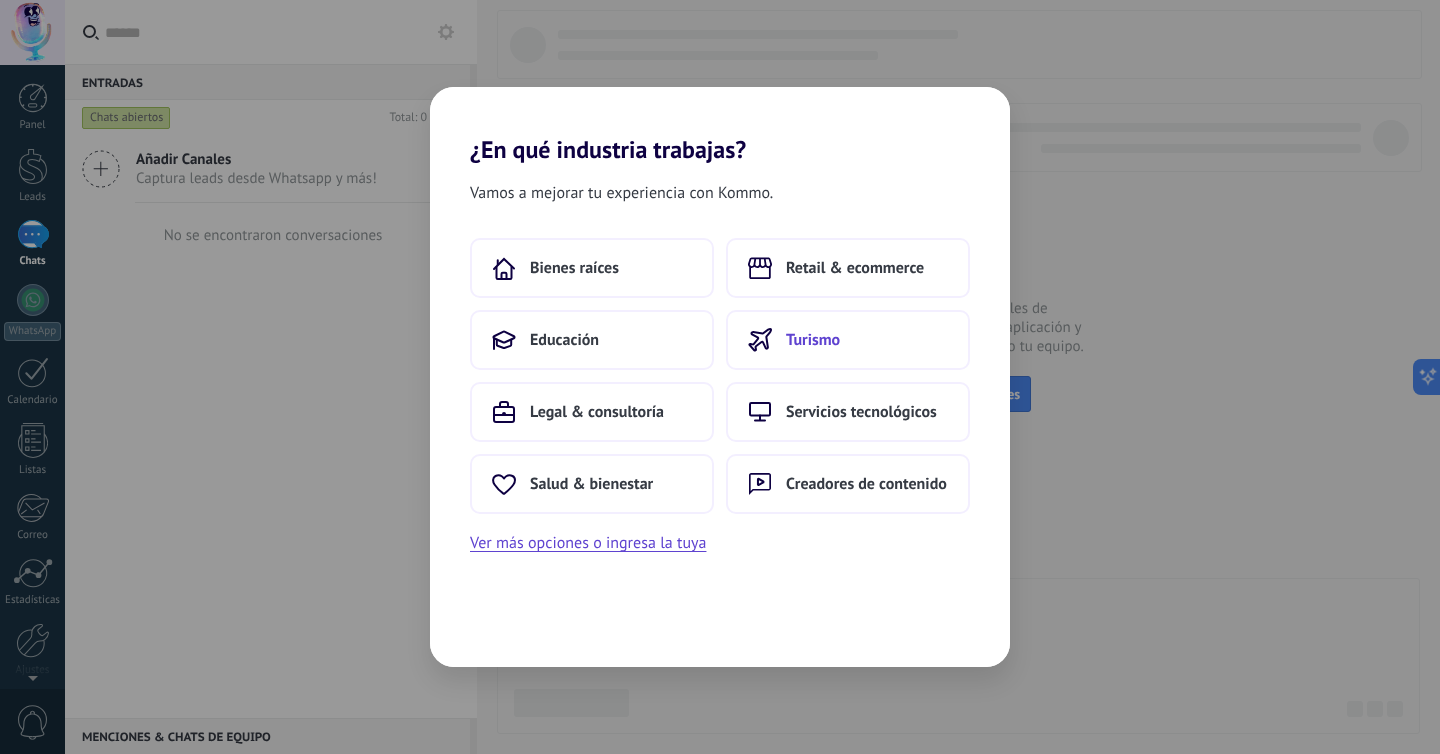 click on "Turismo" at bounding box center (813, 340) 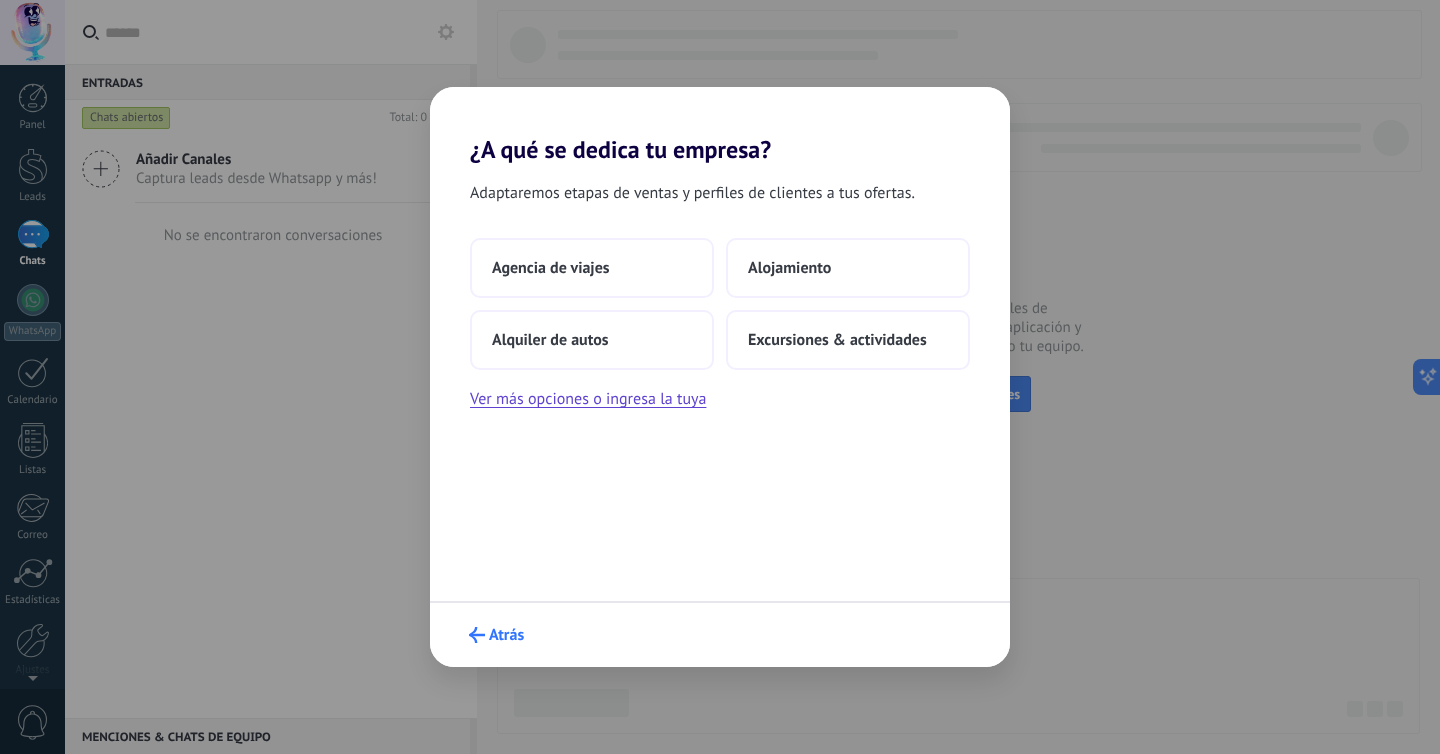 click on "Atrás" at bounding box center [506, 635] 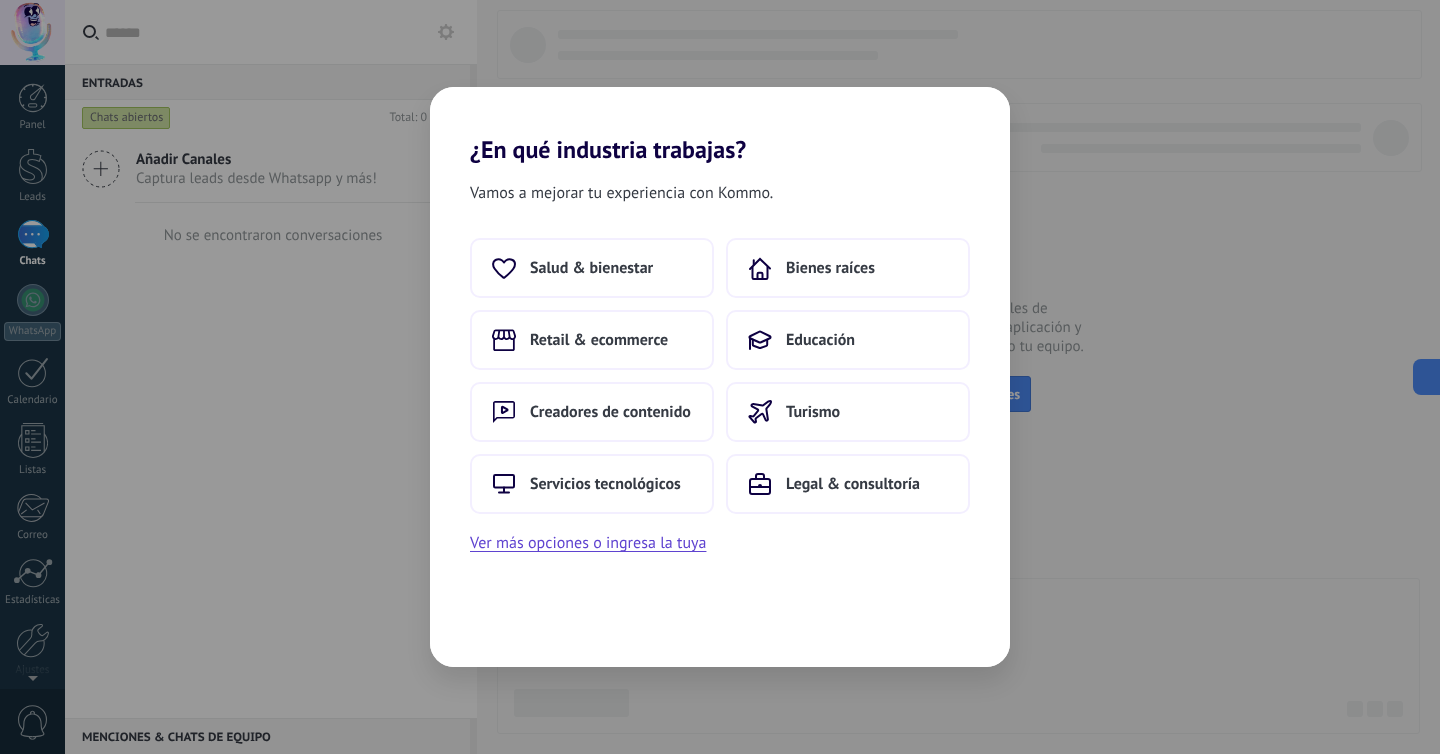 click on "Vamos a mejorar tu experiencia con Kommo. Salud & bienestar Bienes raíces Retail & ecommerce Educación Creadores de contenido Turismo Servicios tecnológicos Legal & consultoría Ver más opciones o ingresa la tuya" at bounding box center [720, 415] 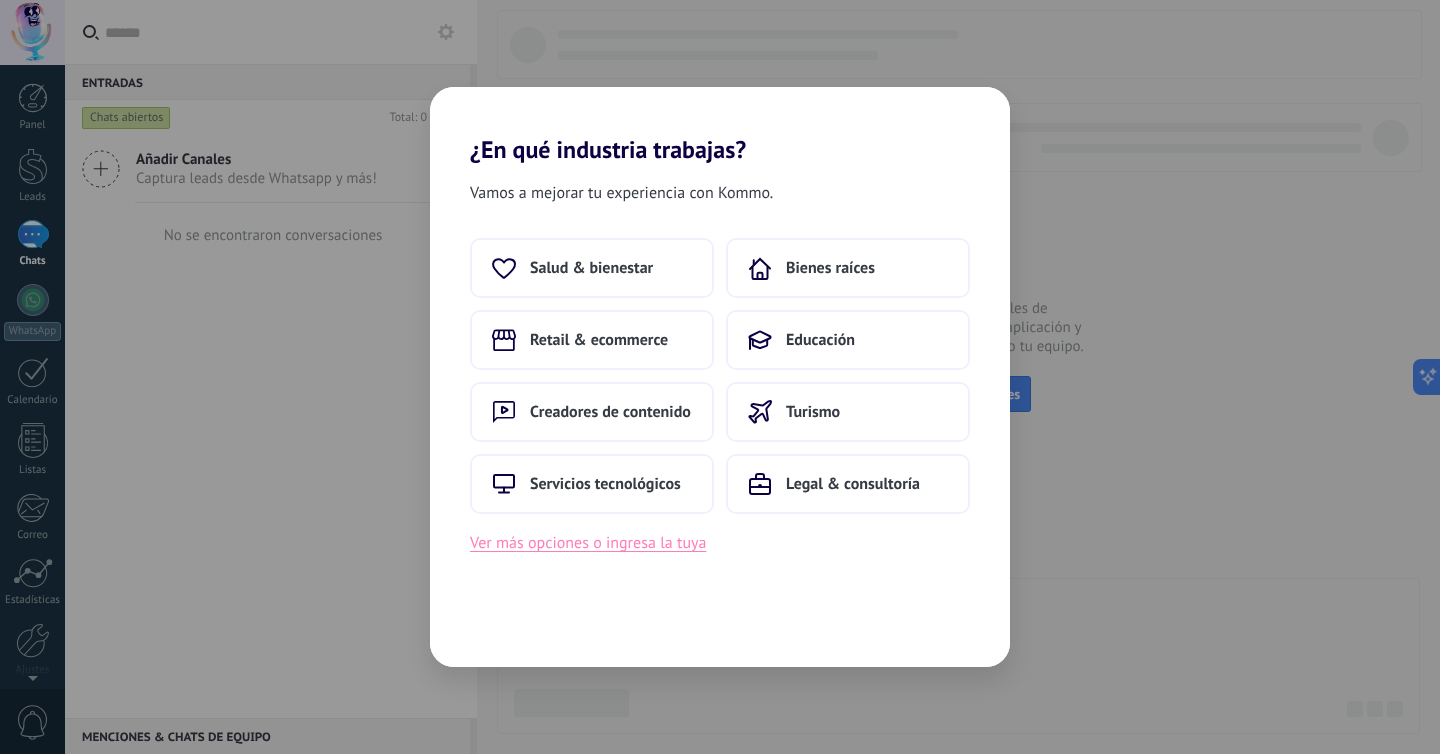 click on "Ver más opciones o ingresa la tuya" at bounding box center [588, 543] 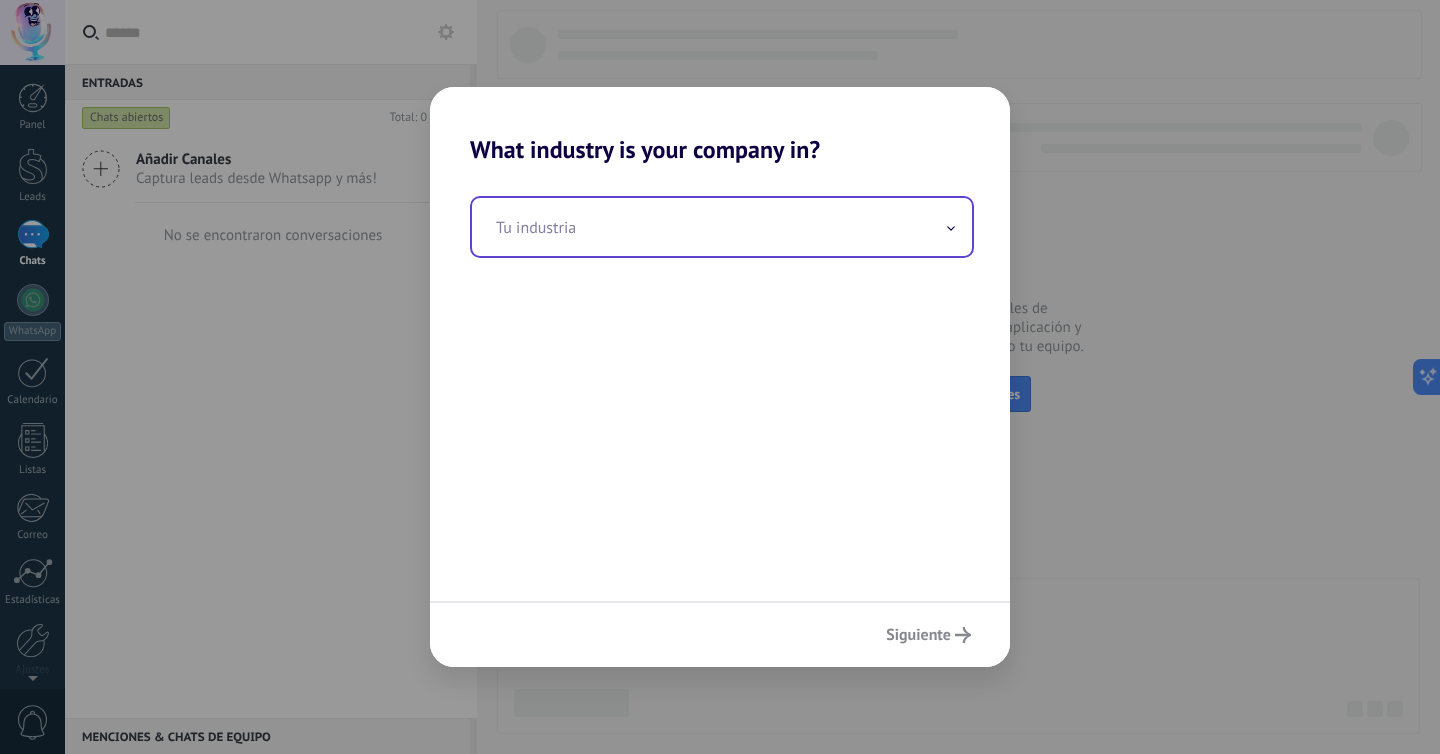 click at bounding box center [722, 227] 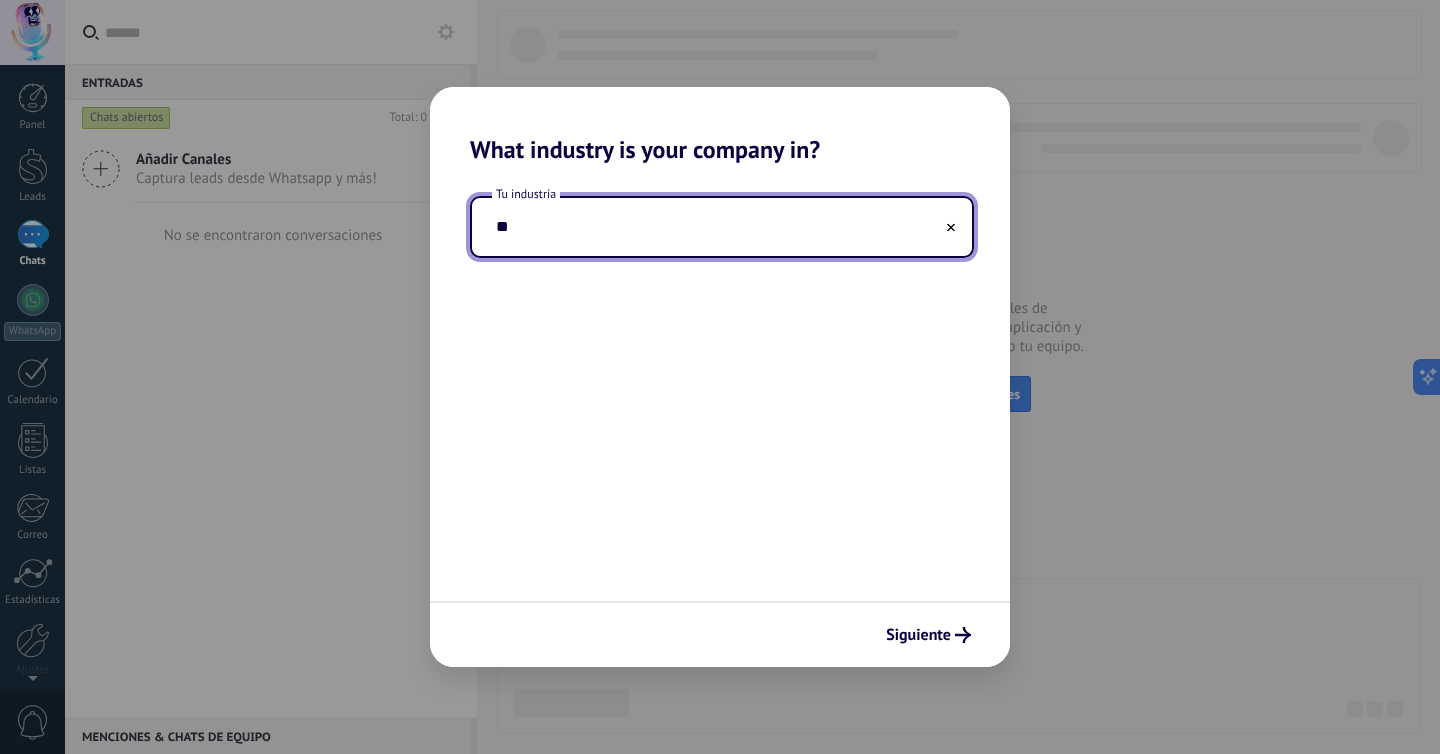 type on "*" 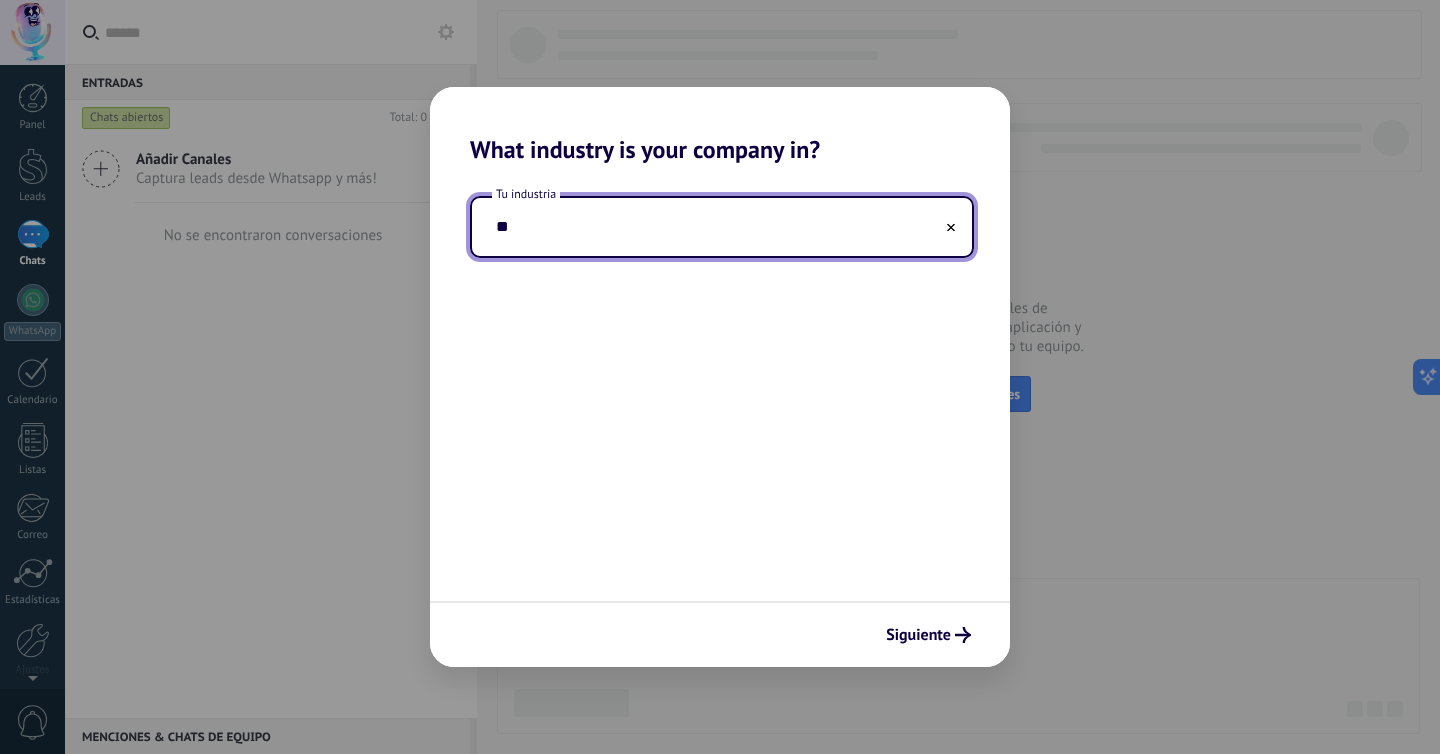 type on "*" 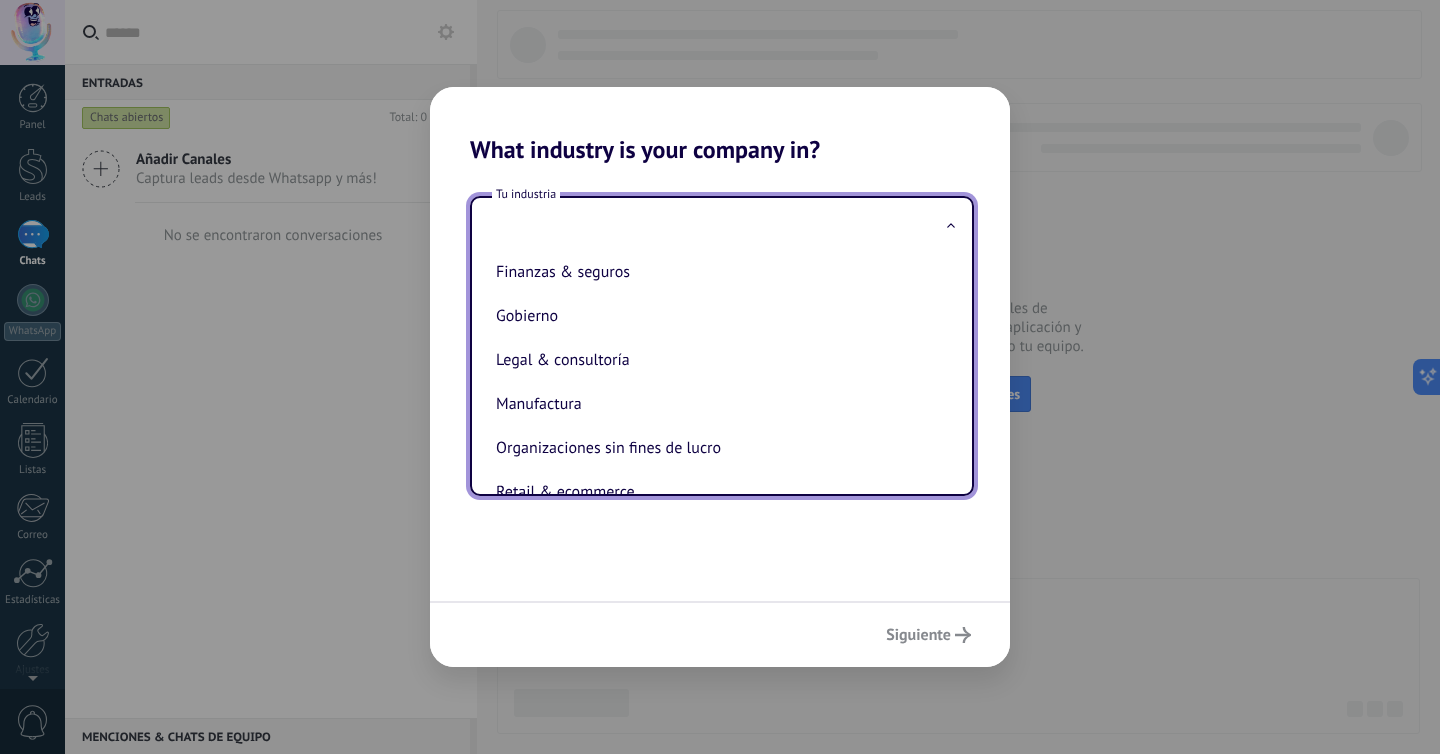 scroll, scrollTop: 187, scrollLeft: 0, axis: vertical 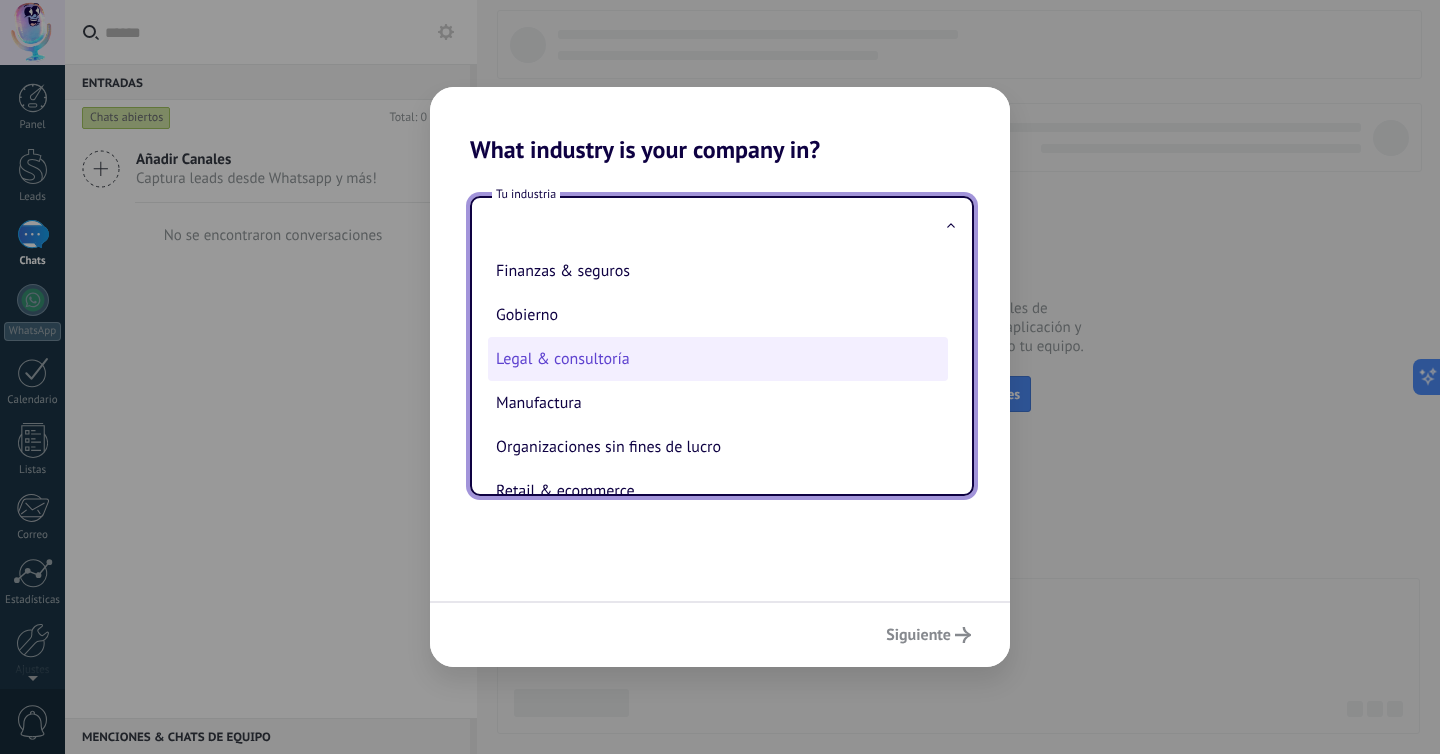 click on "Legal & consultoría" at bounding box center (718, 359) 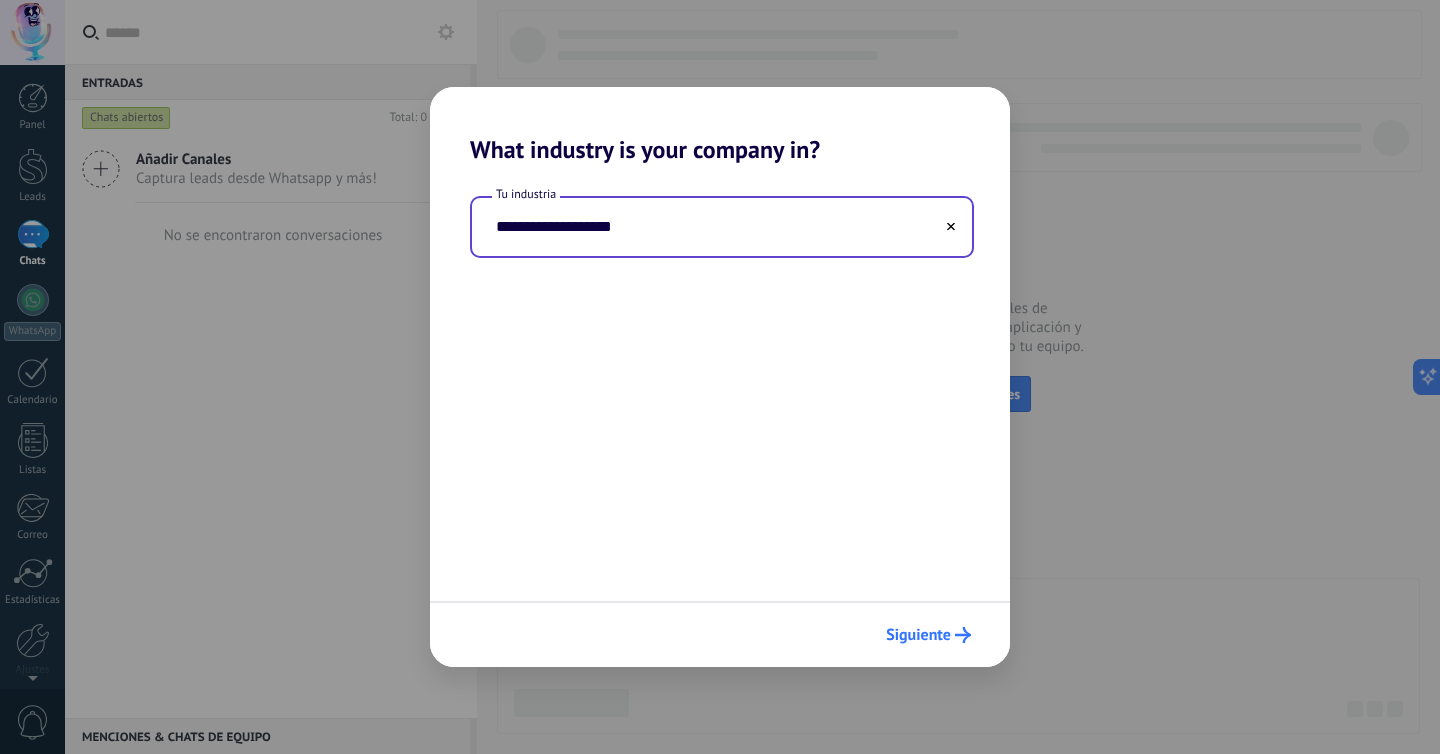 click on "Siguiente" at bounding box center (918, 635) 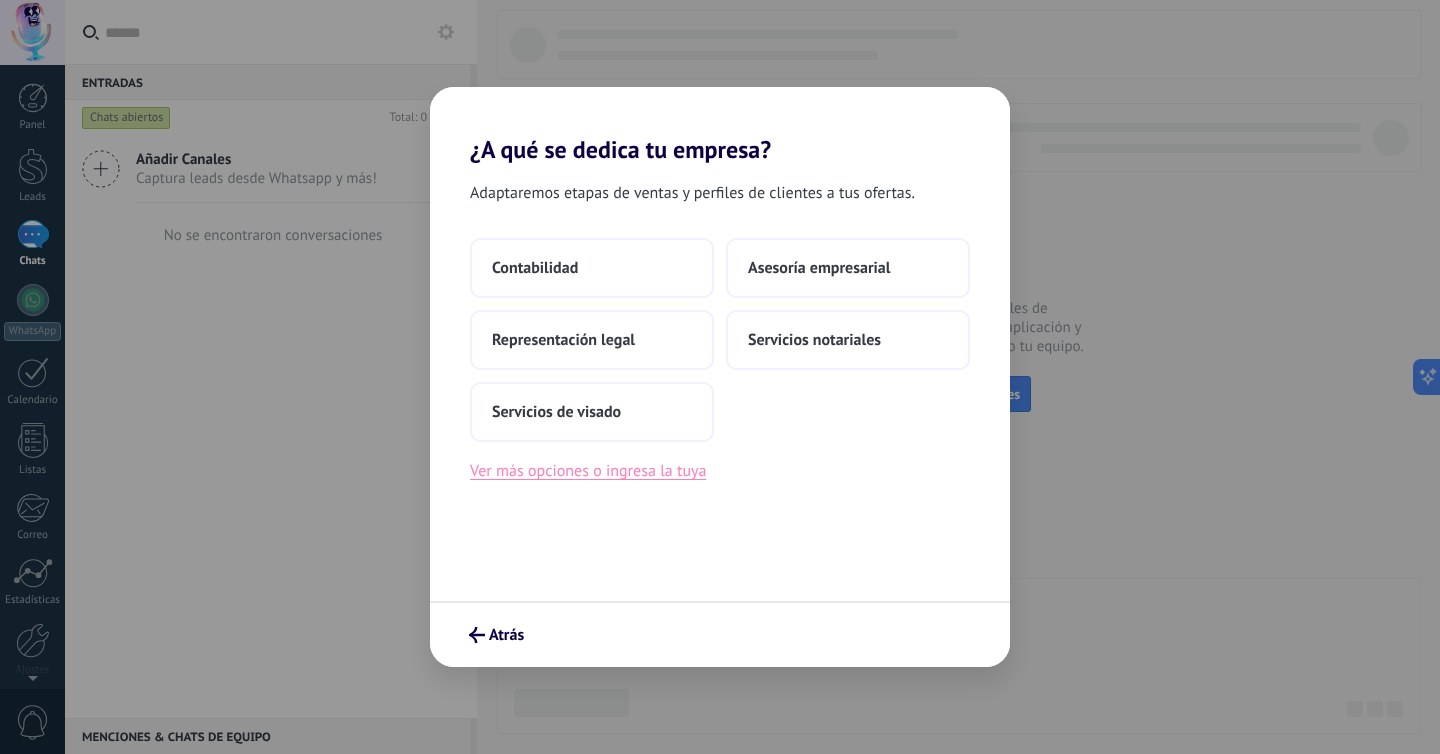 click on "Ver más opciones o ingresa la tuya" at bounding box center [588, 471] 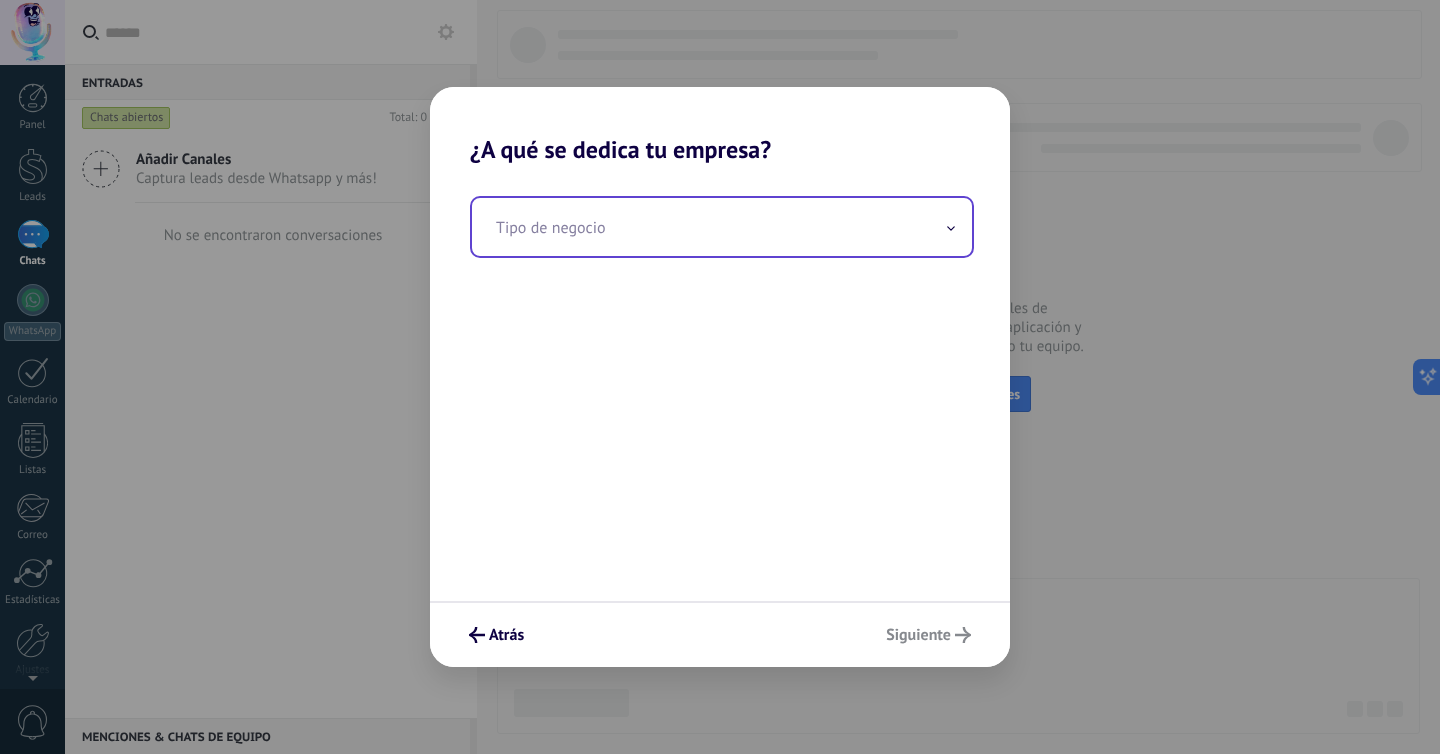 click at bounding box center (722, 227) 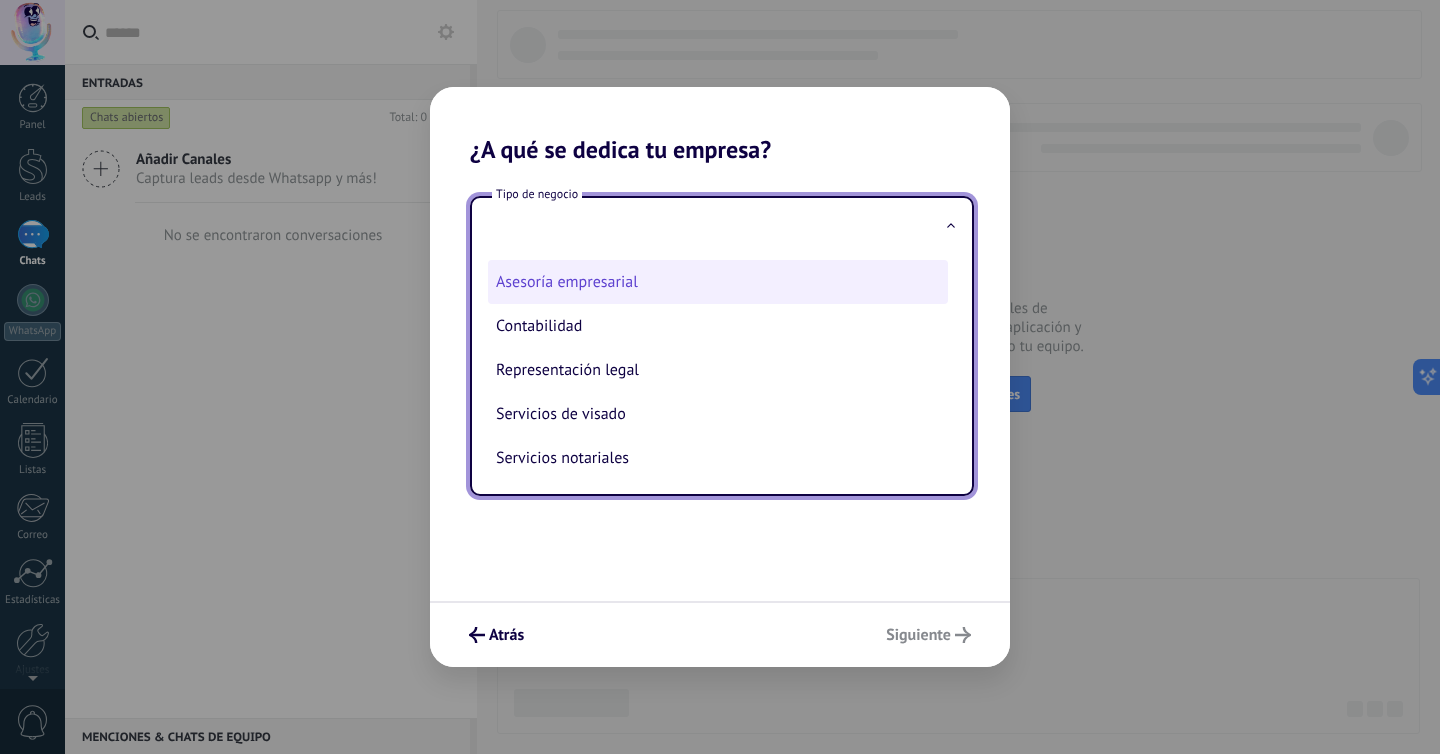 scroll, scrollTop: 7, scrollLeft: 0, axis: vertical 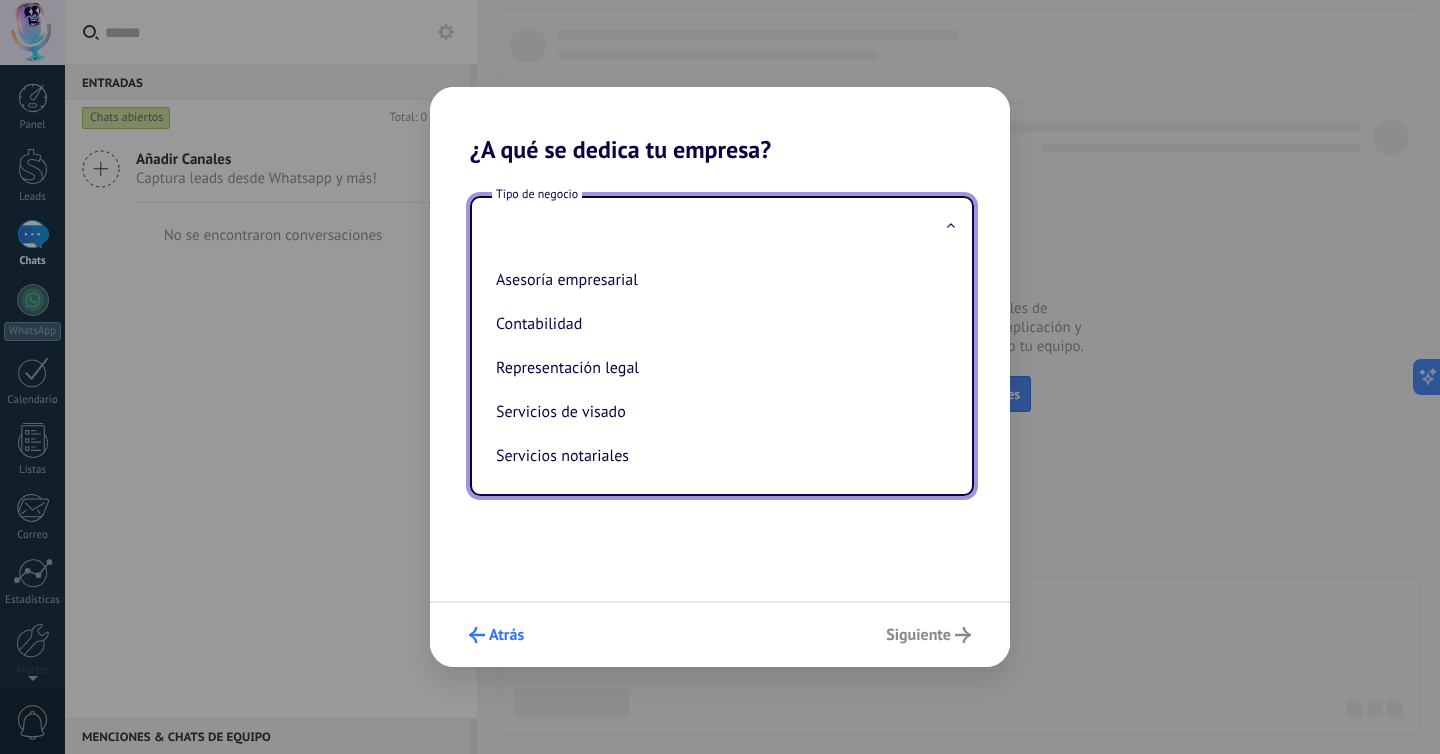 click 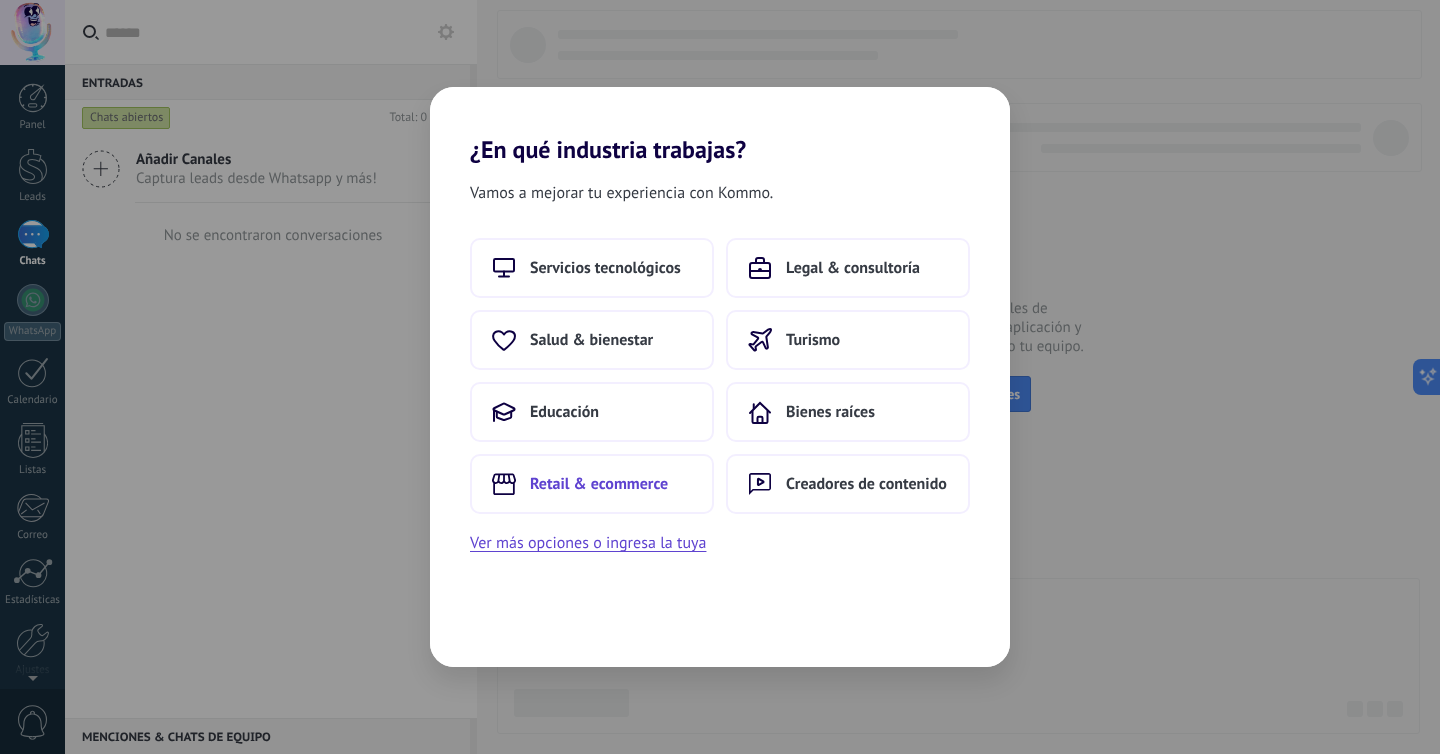 click on "Retail & ecommerce" at bounding box center [599, 484] 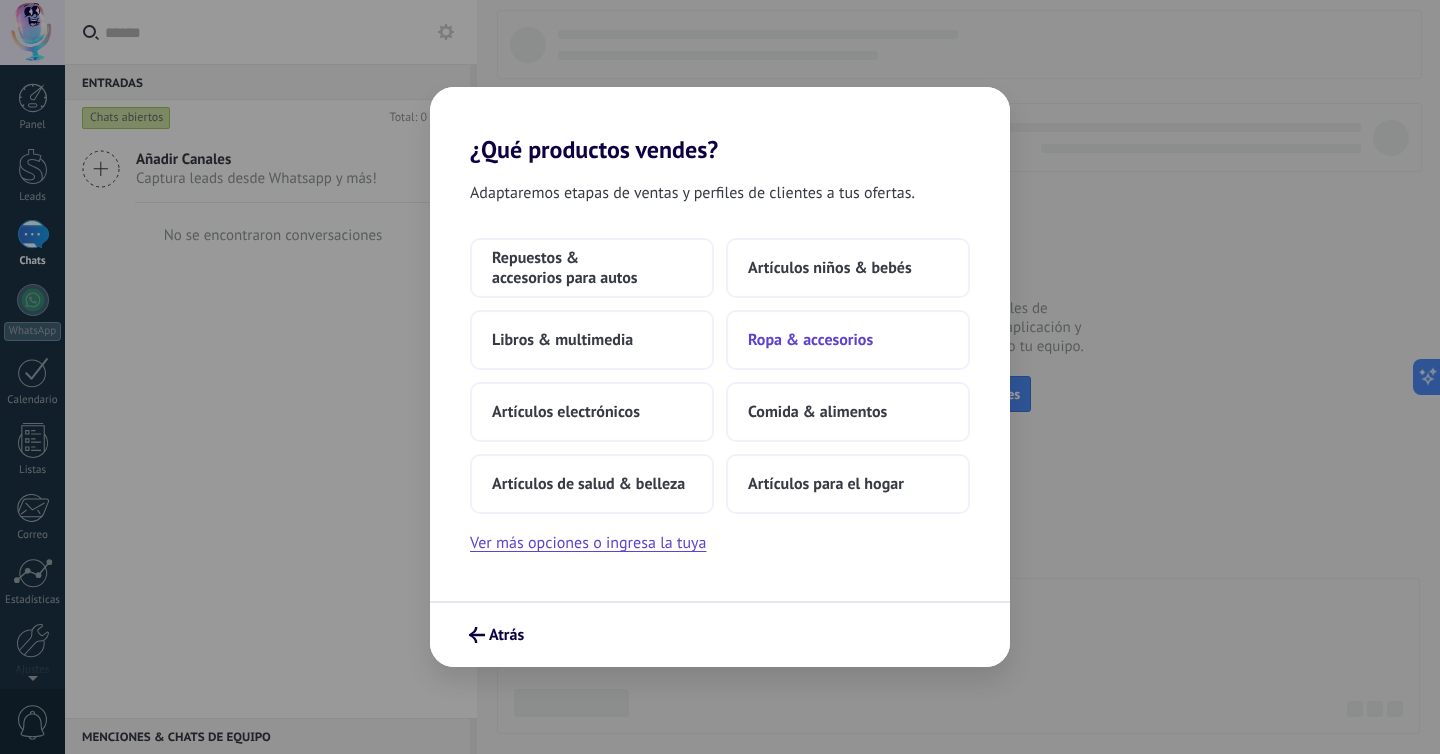click on "Ropa & accesorios" at bounding box center [810, 340] 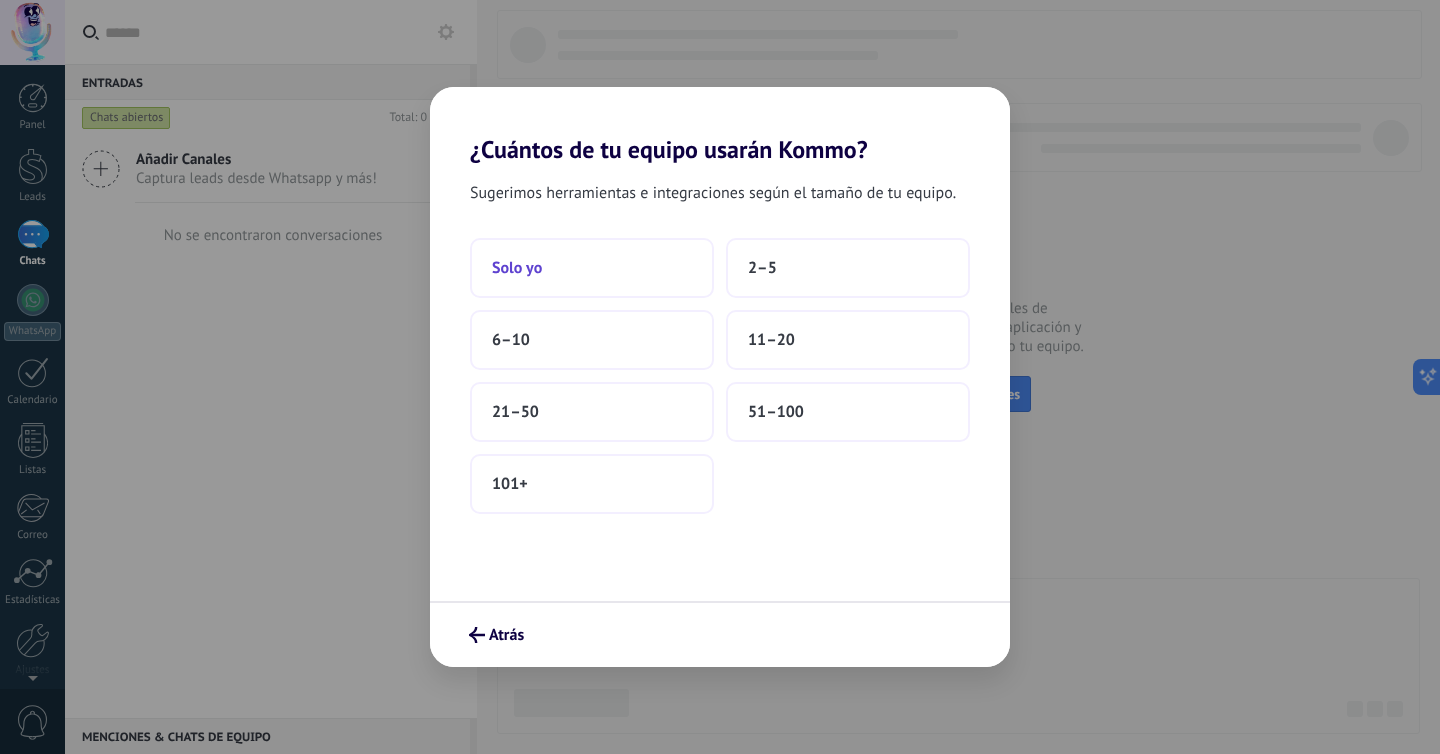 click on "Solo yo" at bounding box center (592, 268) 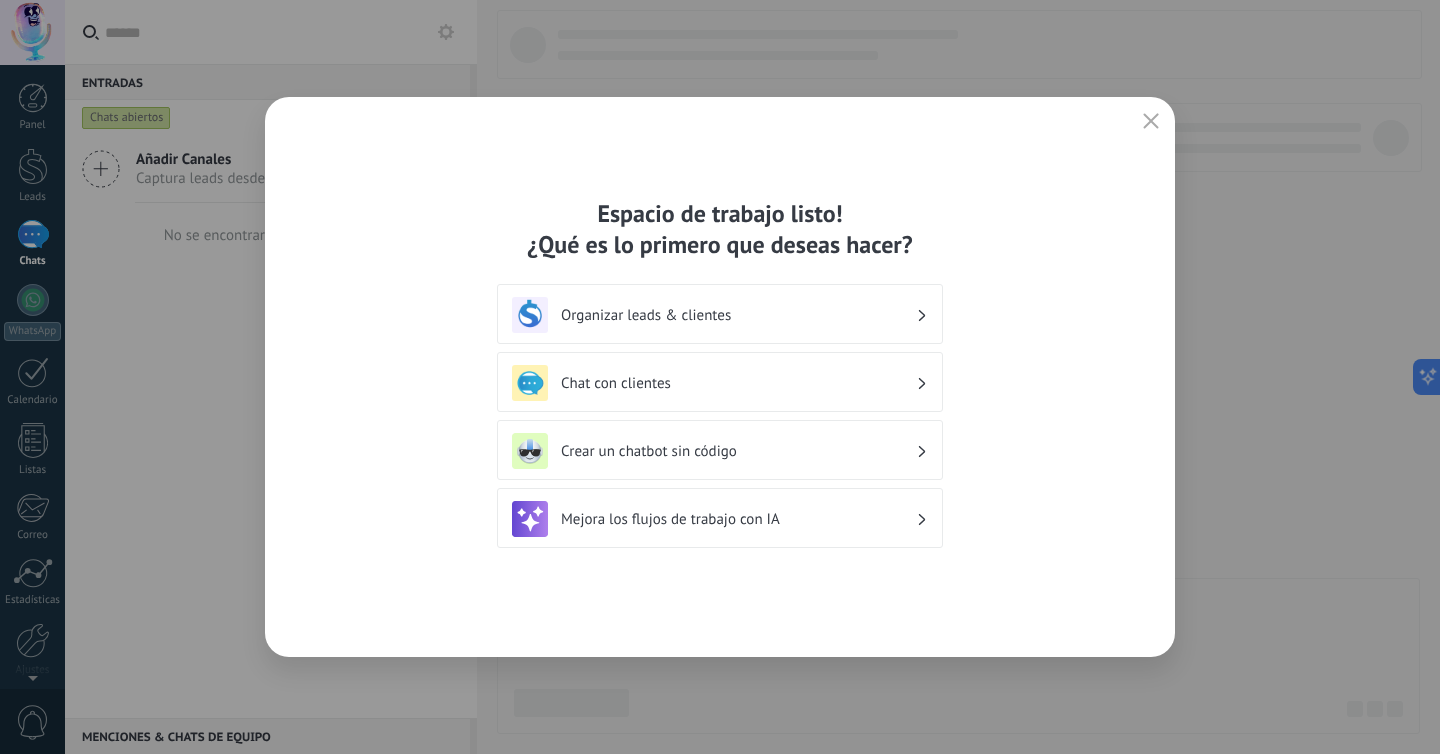 click on "Organizar leads & clientes" at bounding box center (738, 315) 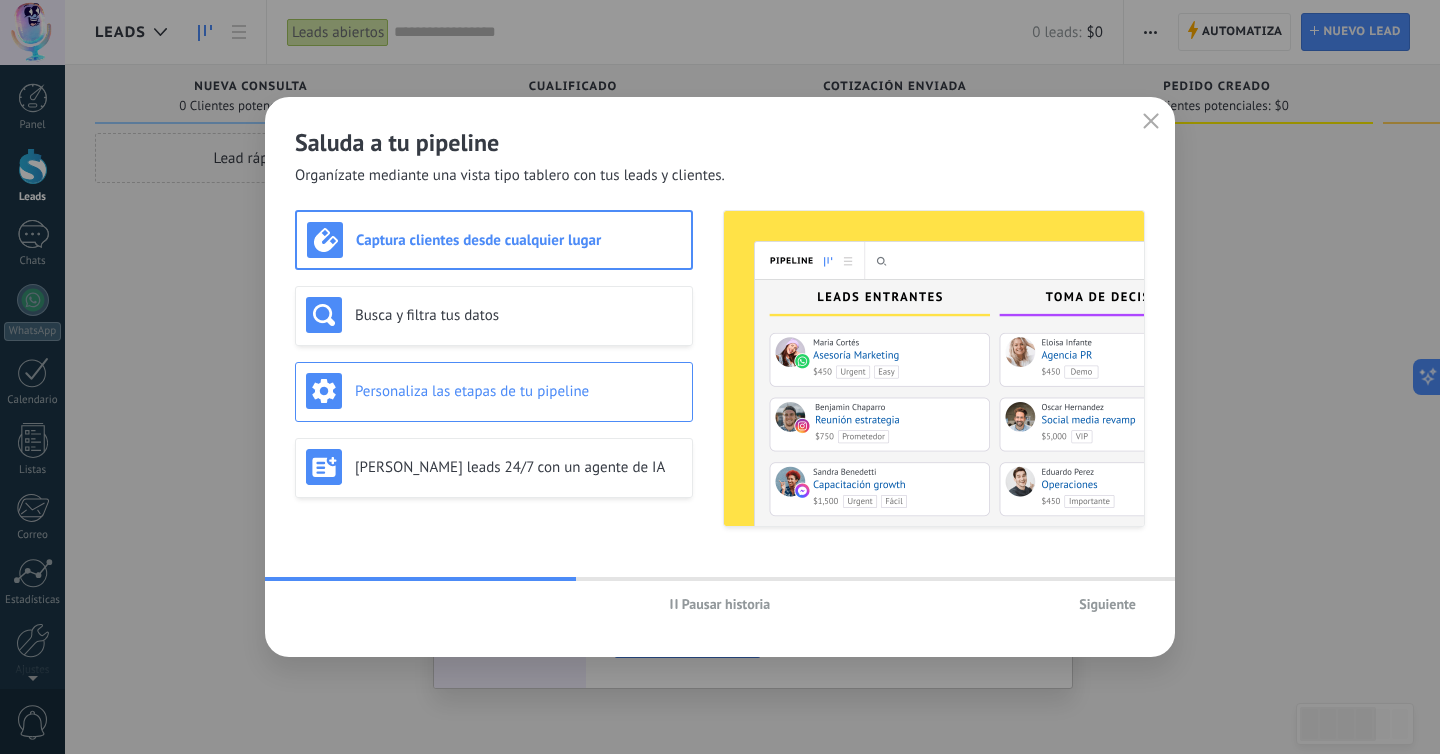 click on "Personaliza las etapas de tu pipeline" at bounding box center [518, 391] 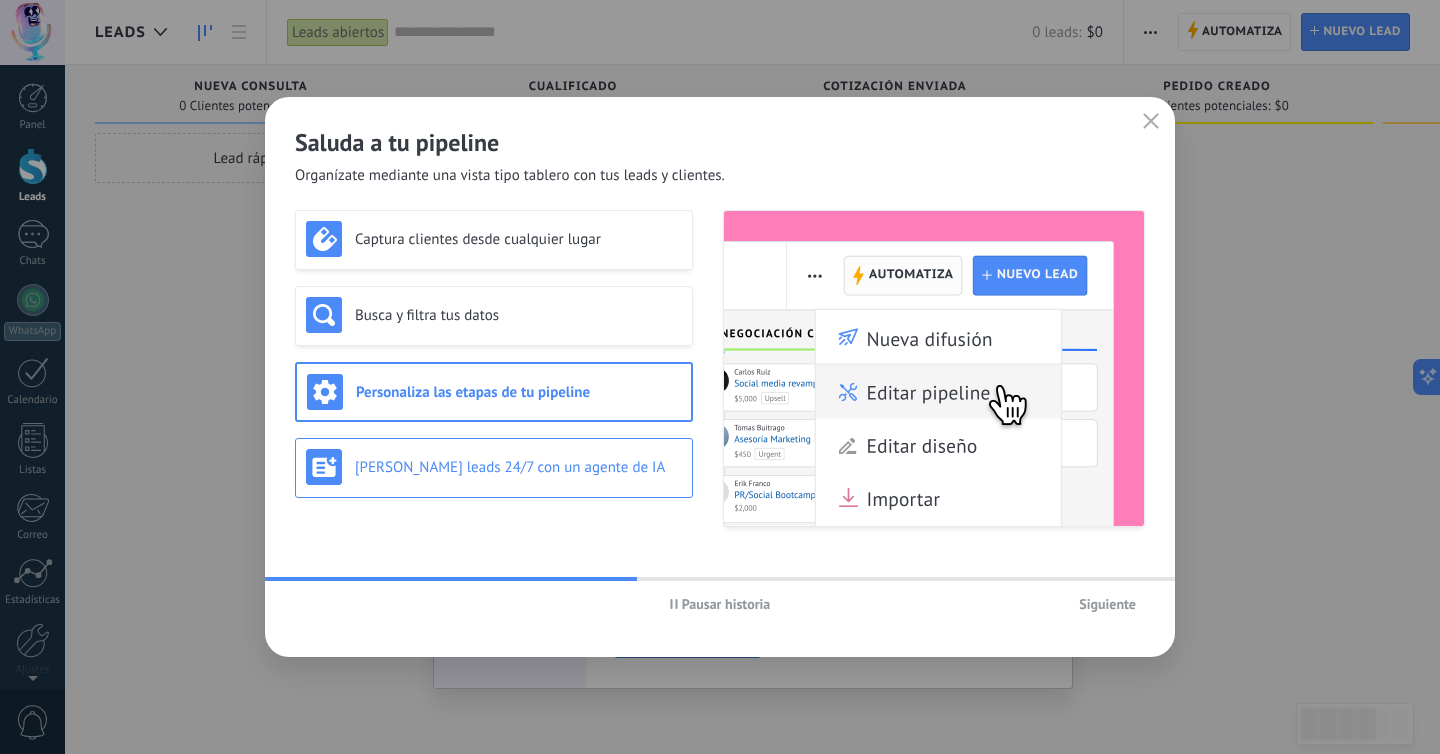 click on "[PERSON_NAME] leads 24/7 con un agente de IA" at bounding box center (518, 467) 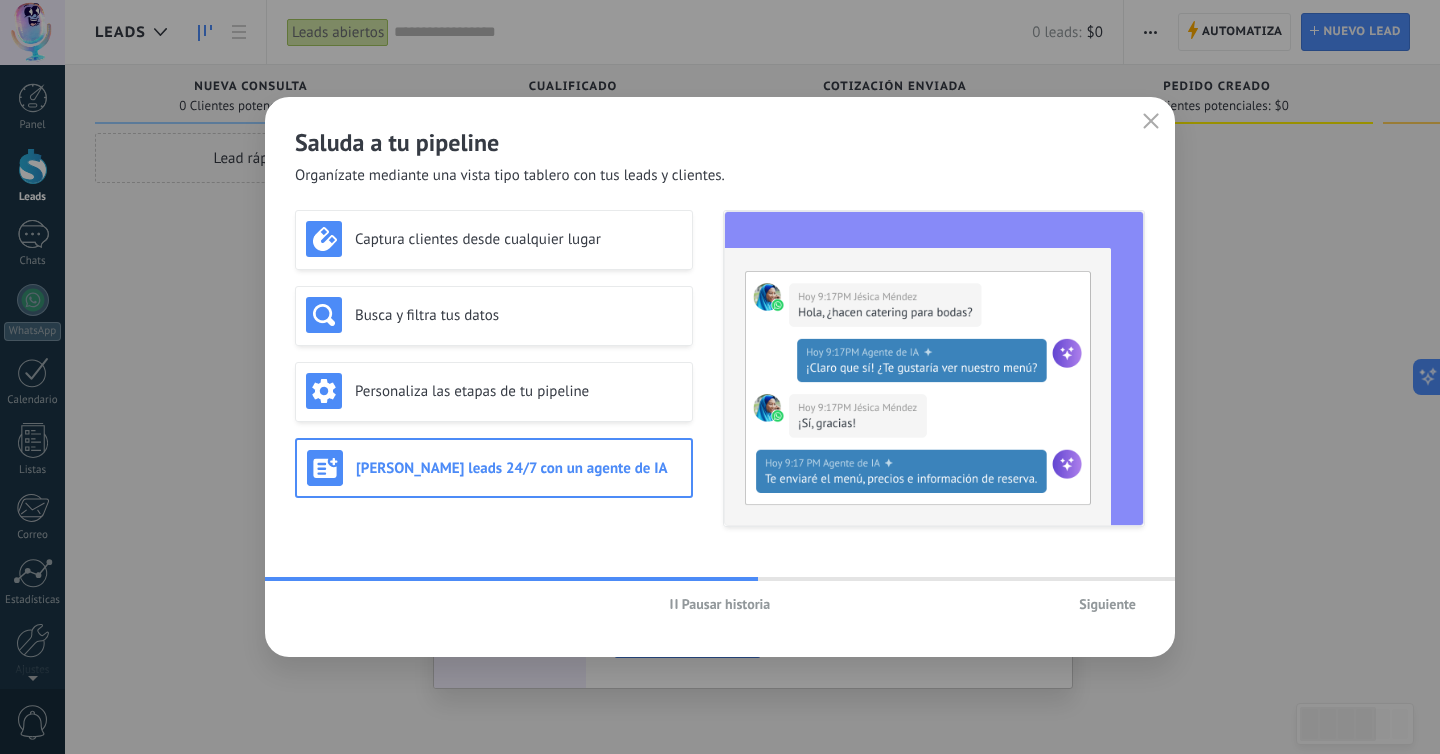 click on "Siguiente" at bounding box center [1107, 604] 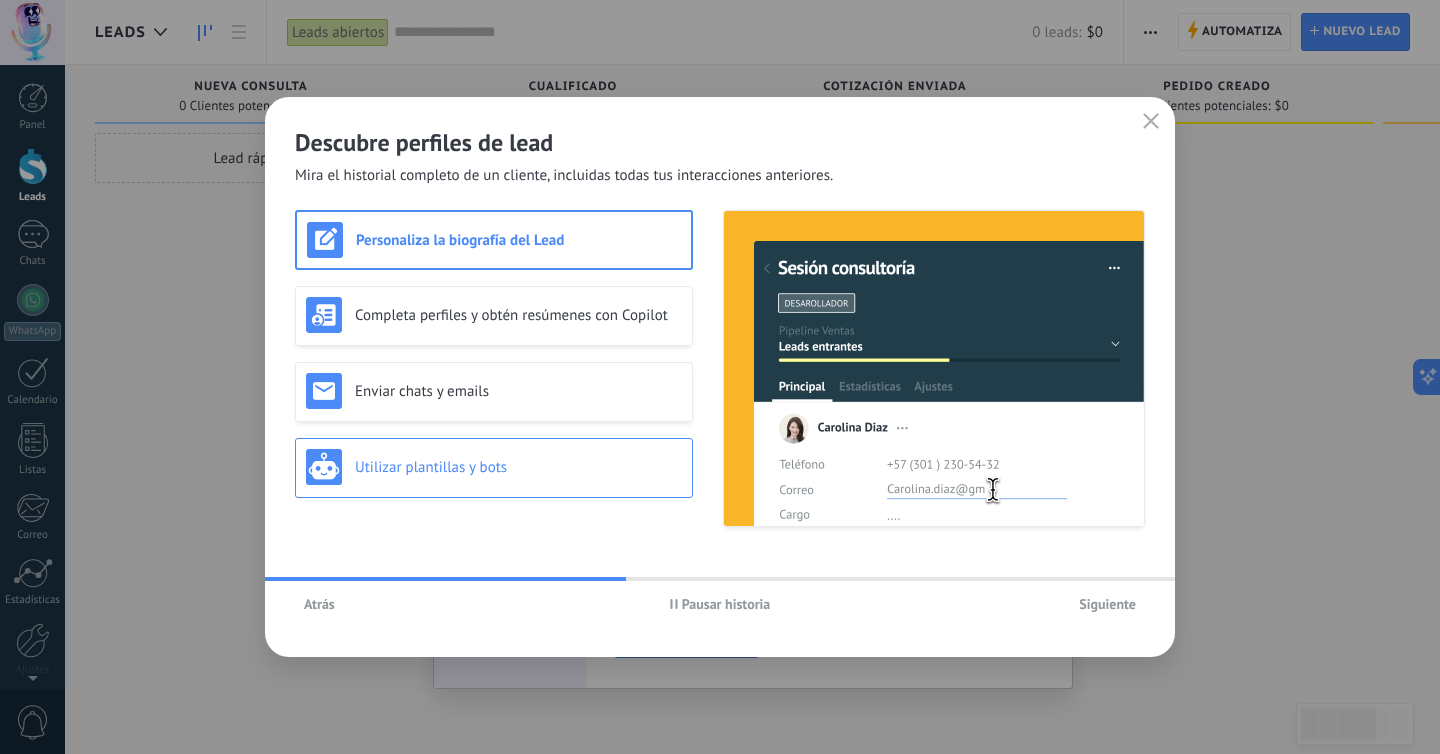 click on "Utilizar plantillas y bots" at bounding box center (518, 467) 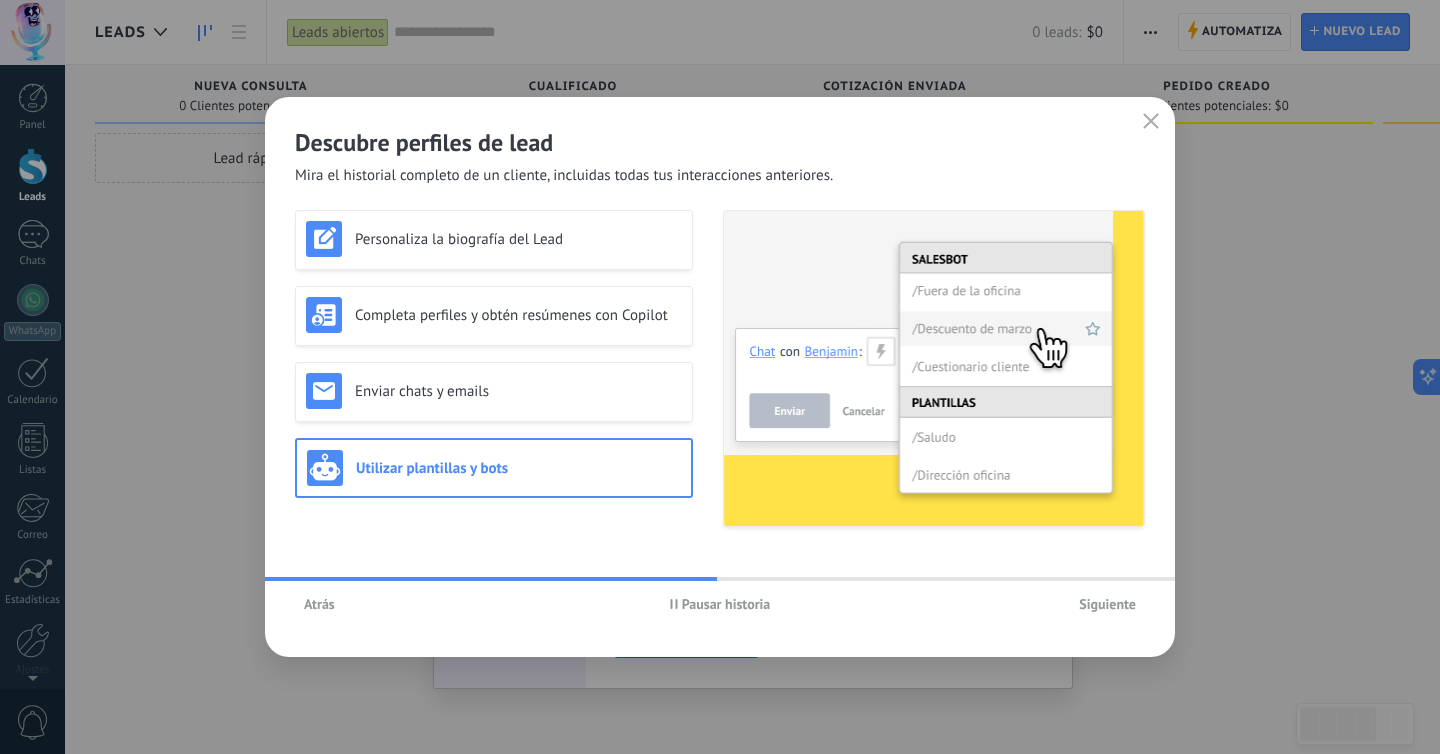 click on "Siguiente" at bounding box center [1107, 604] 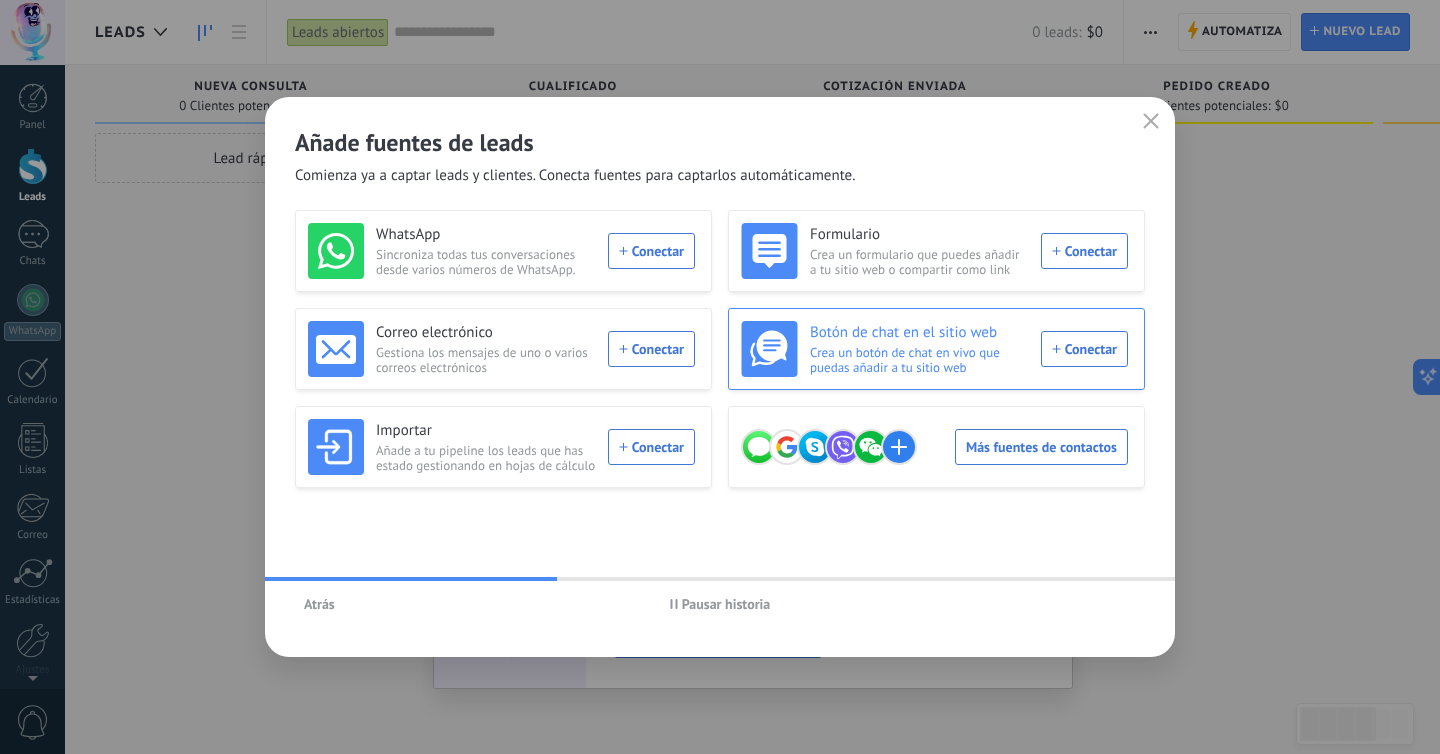 click on "Crea un botón de chat en vivo que puedas añadir a tu sitio web" at bounding box center (919, 360) 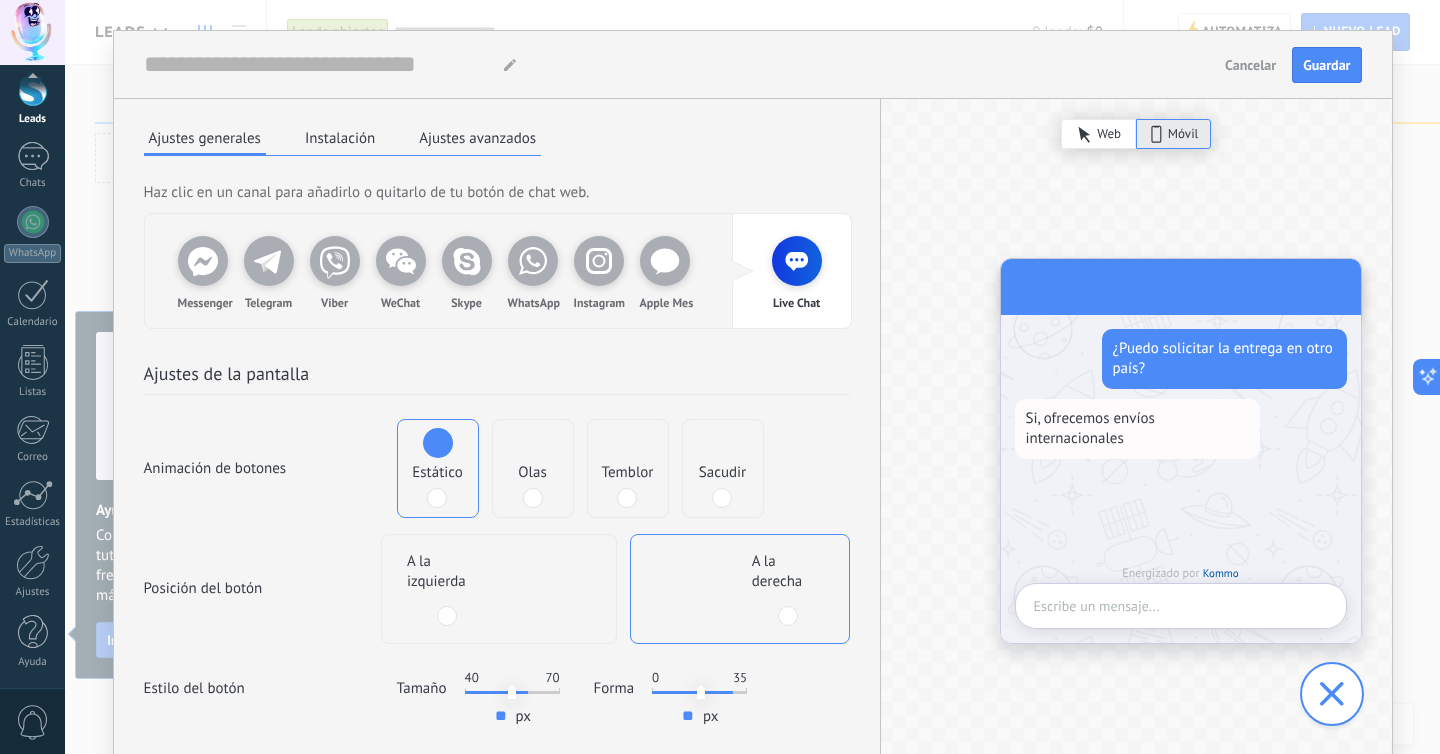 scroll, scrollTop: 0, scrollLeft: 0, axis: both 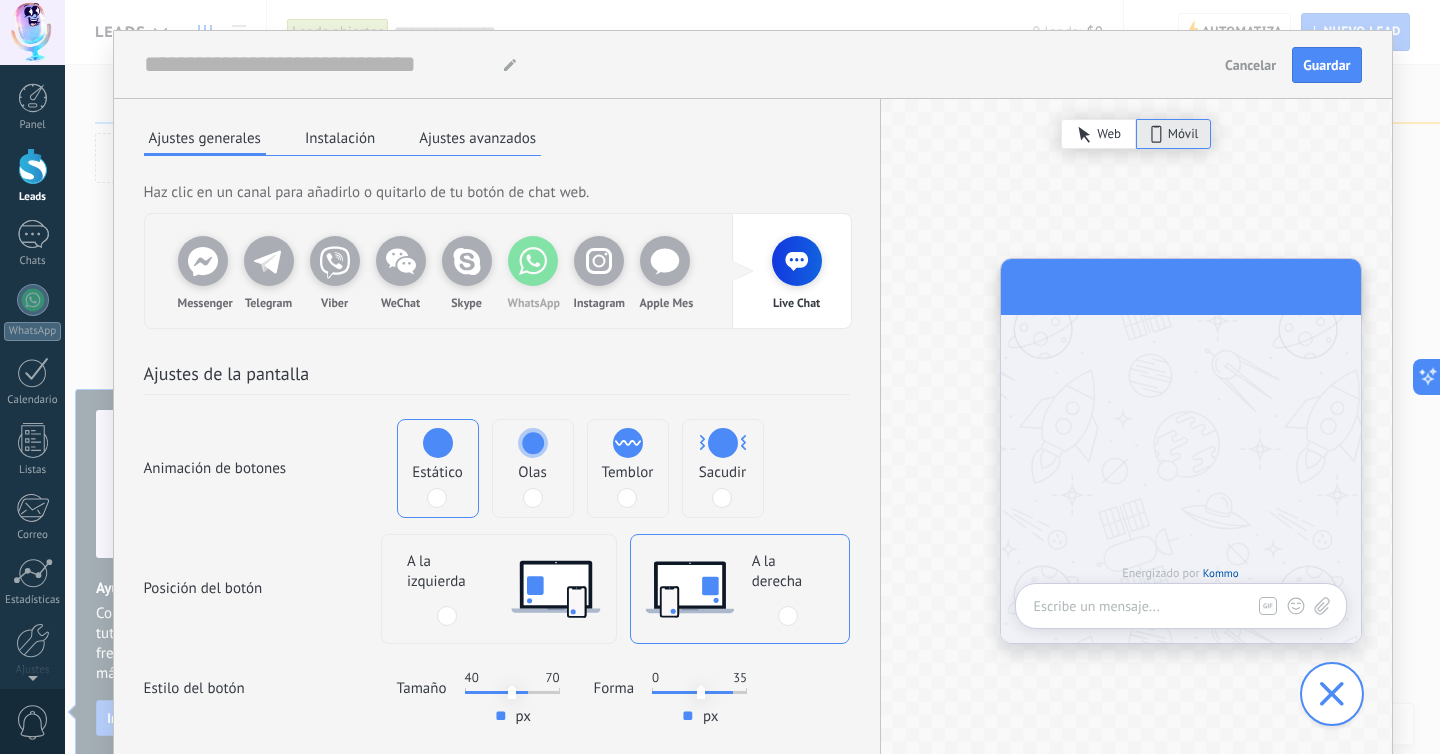 click 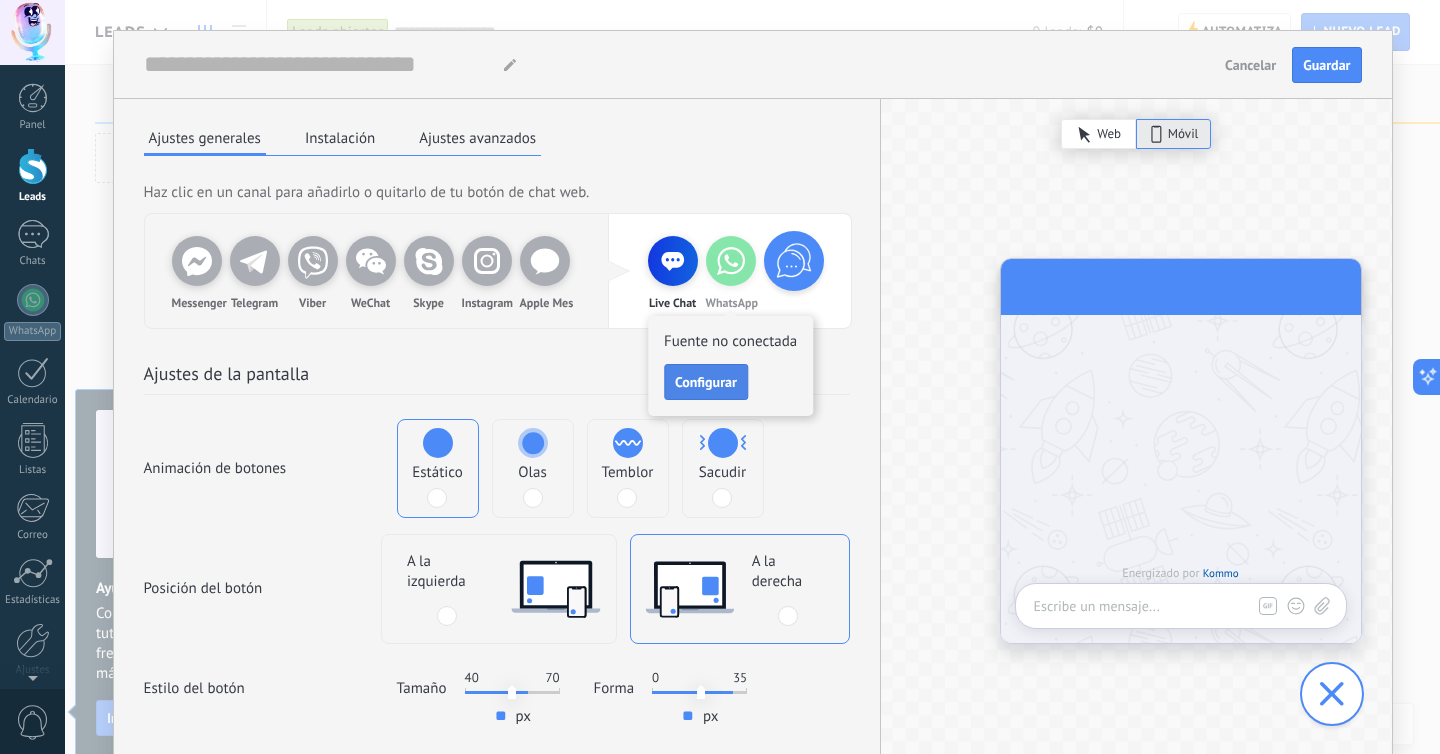click on "Configurar" at bounding box center (706, 382) 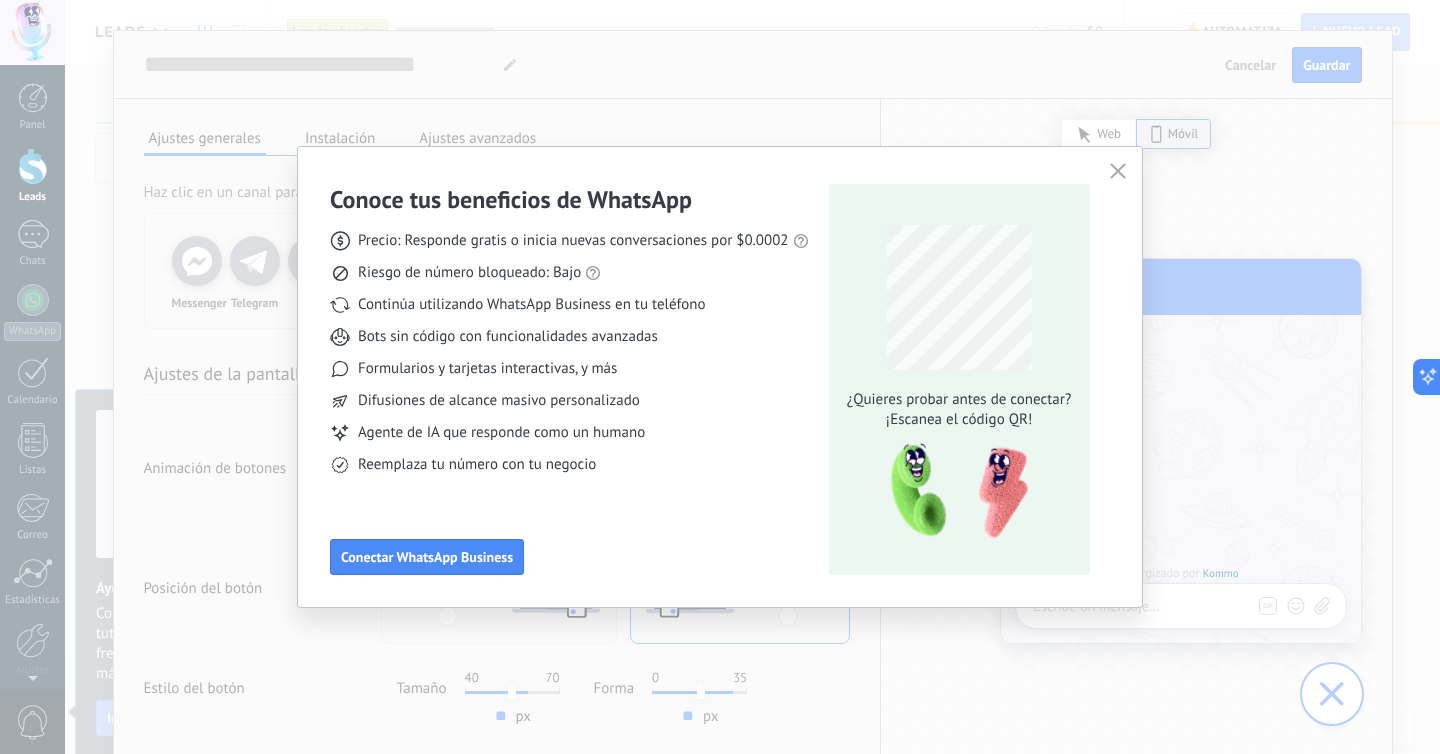 type 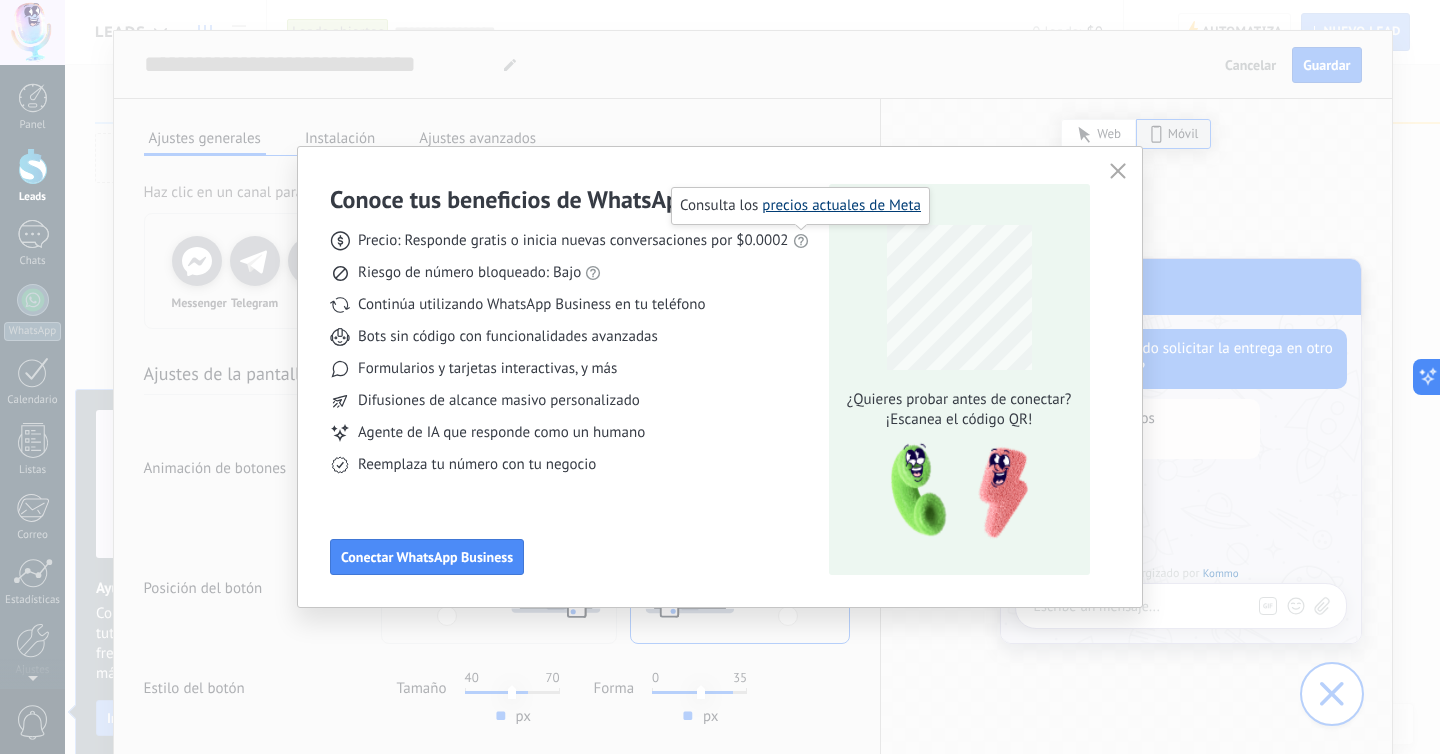click on "precios actuales de Meta" at bounding box center (841, 205) 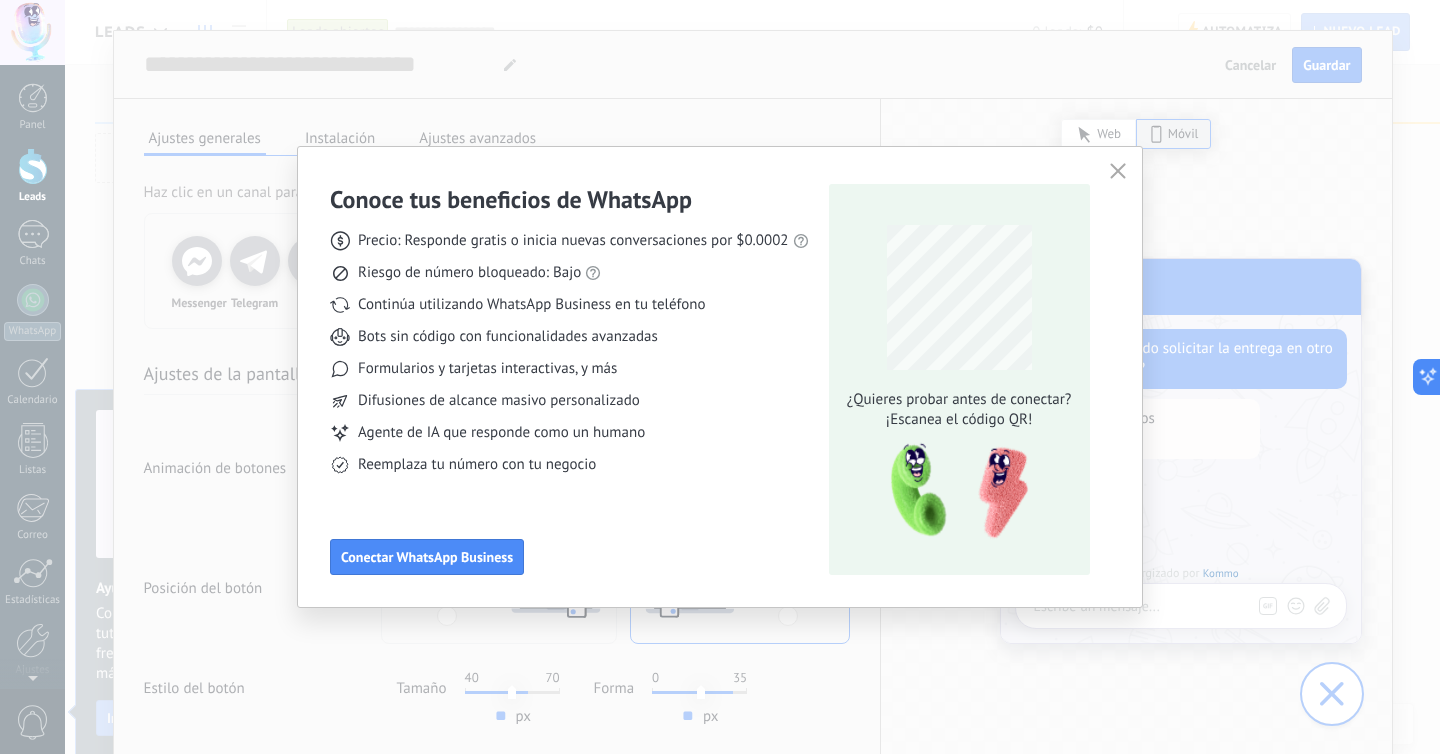 click 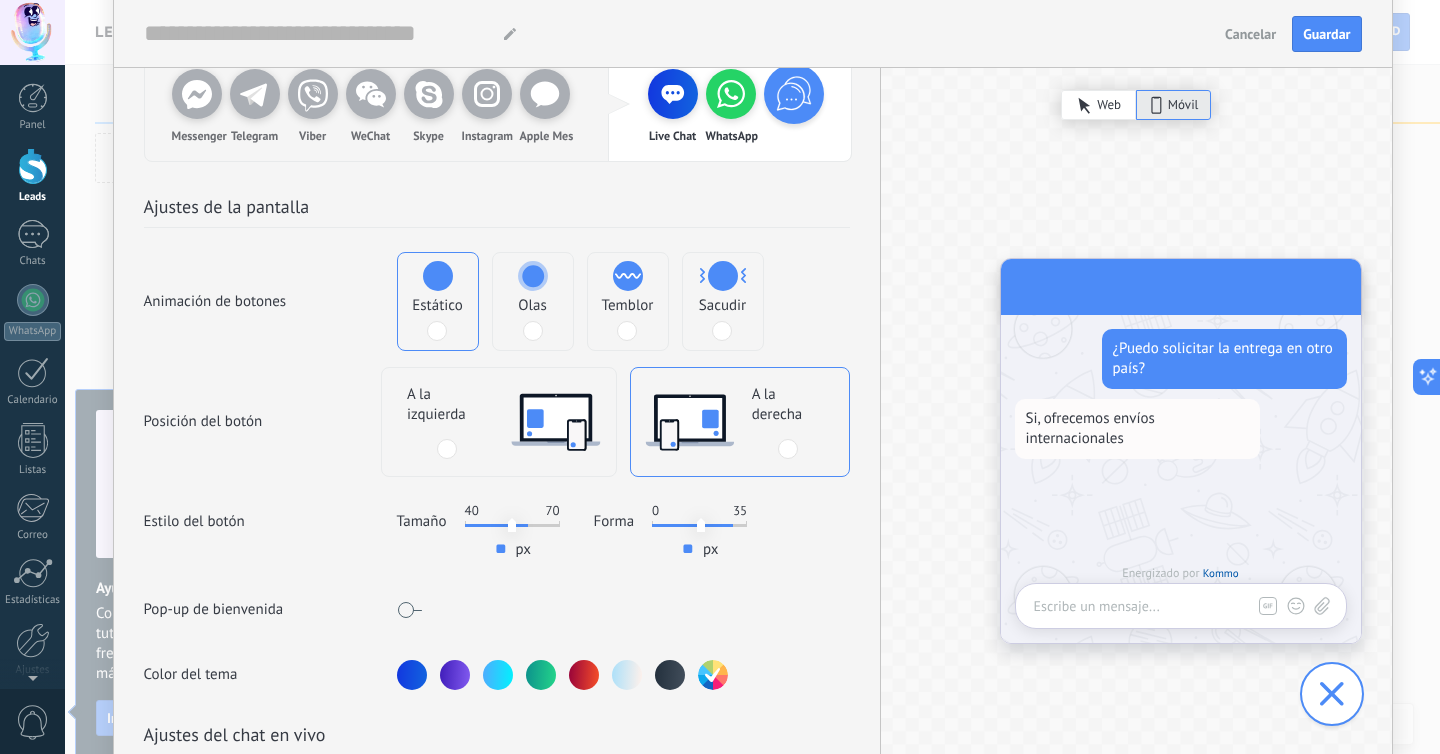 scroll, scrollTop: 233, scrollLeft: 0, axis: vertical 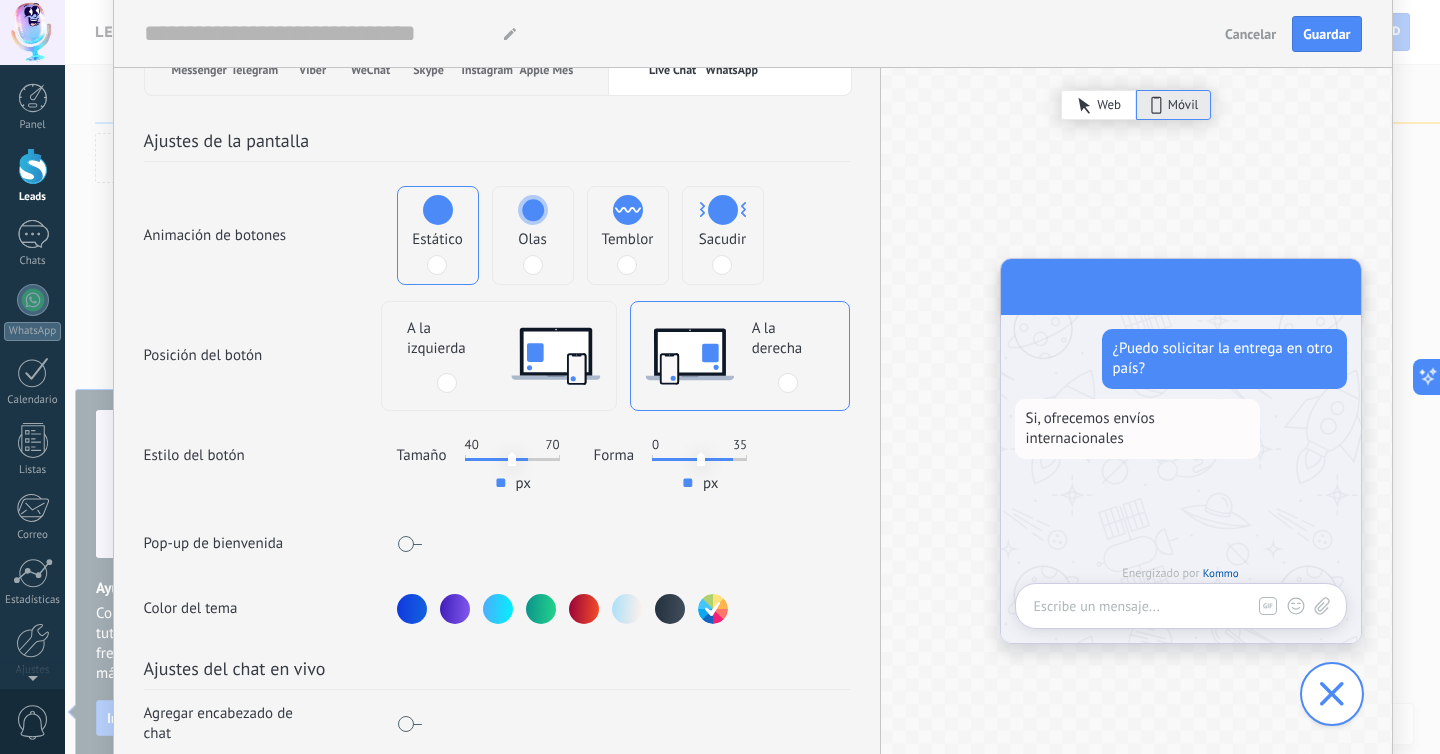 click 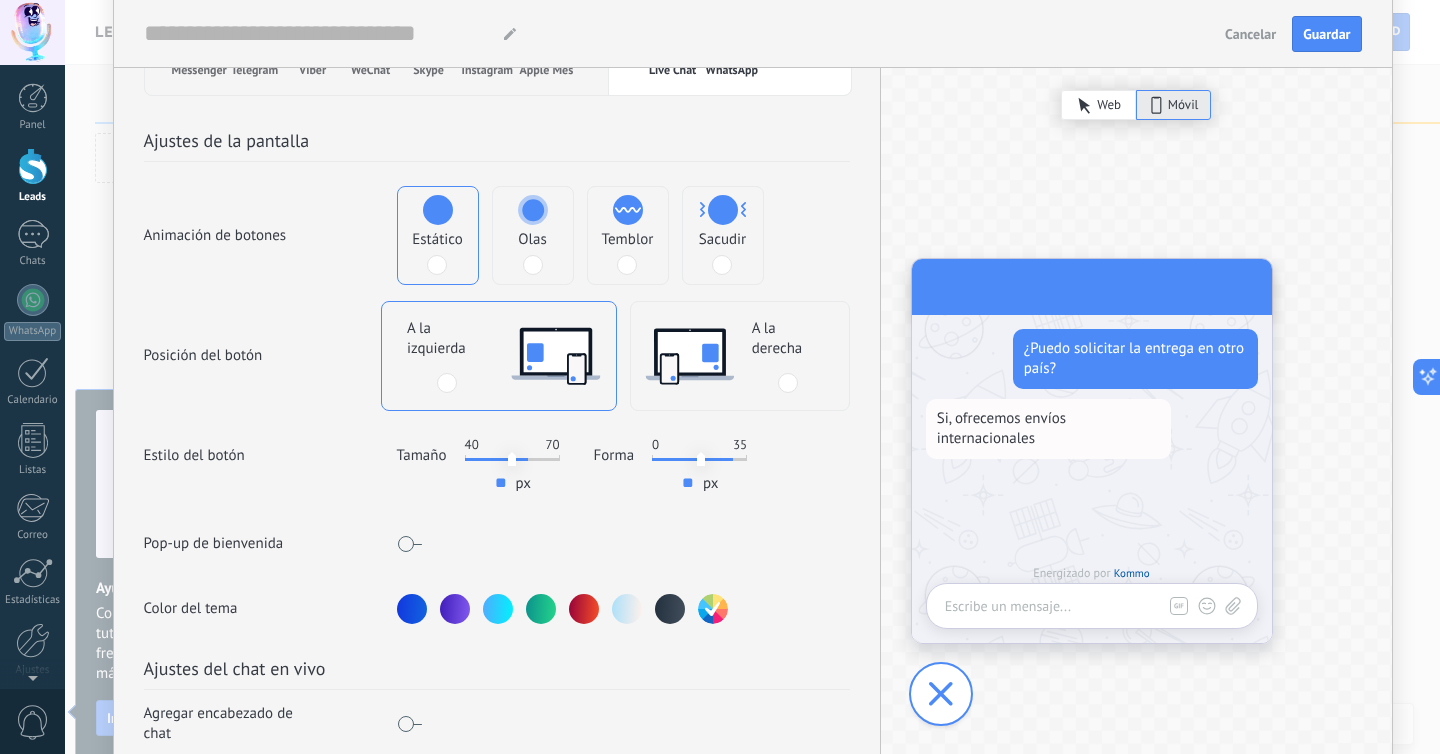 click 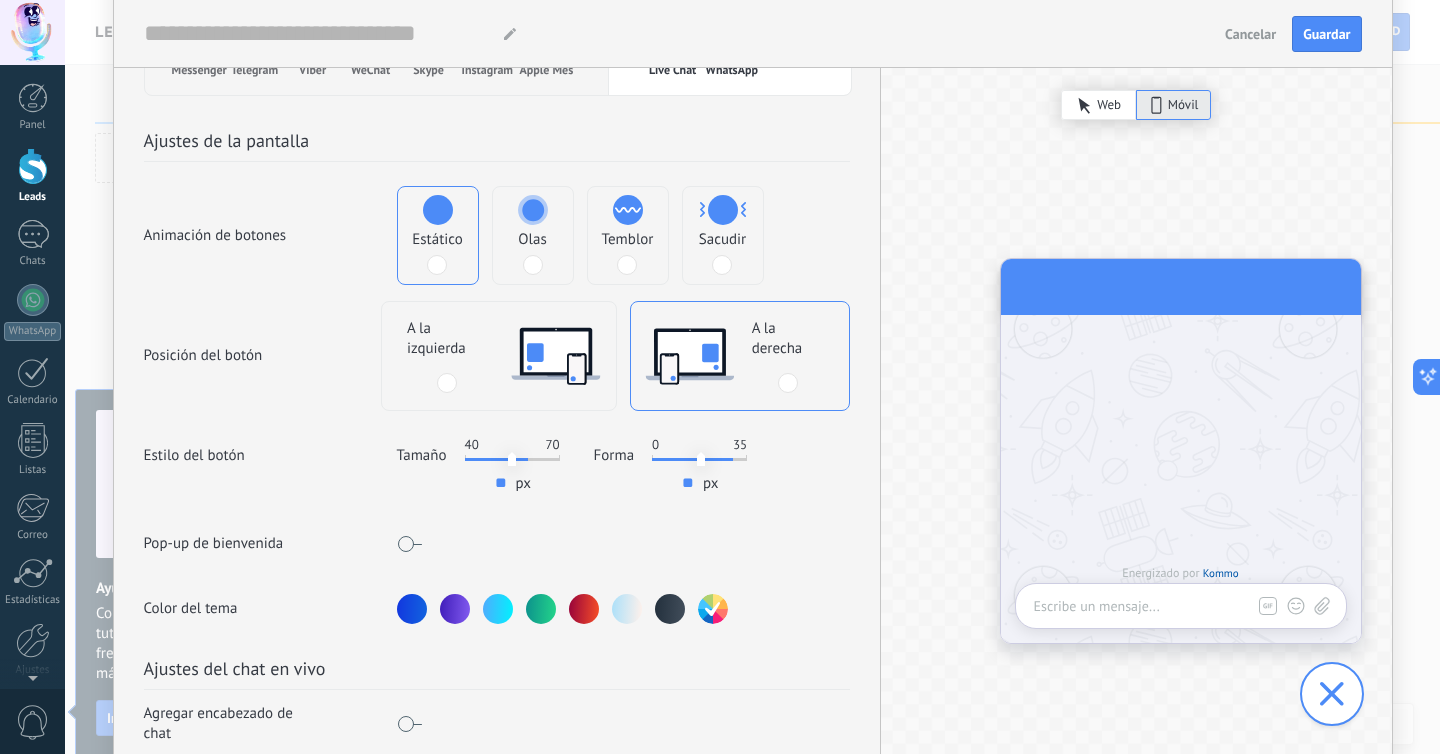 type on "**" 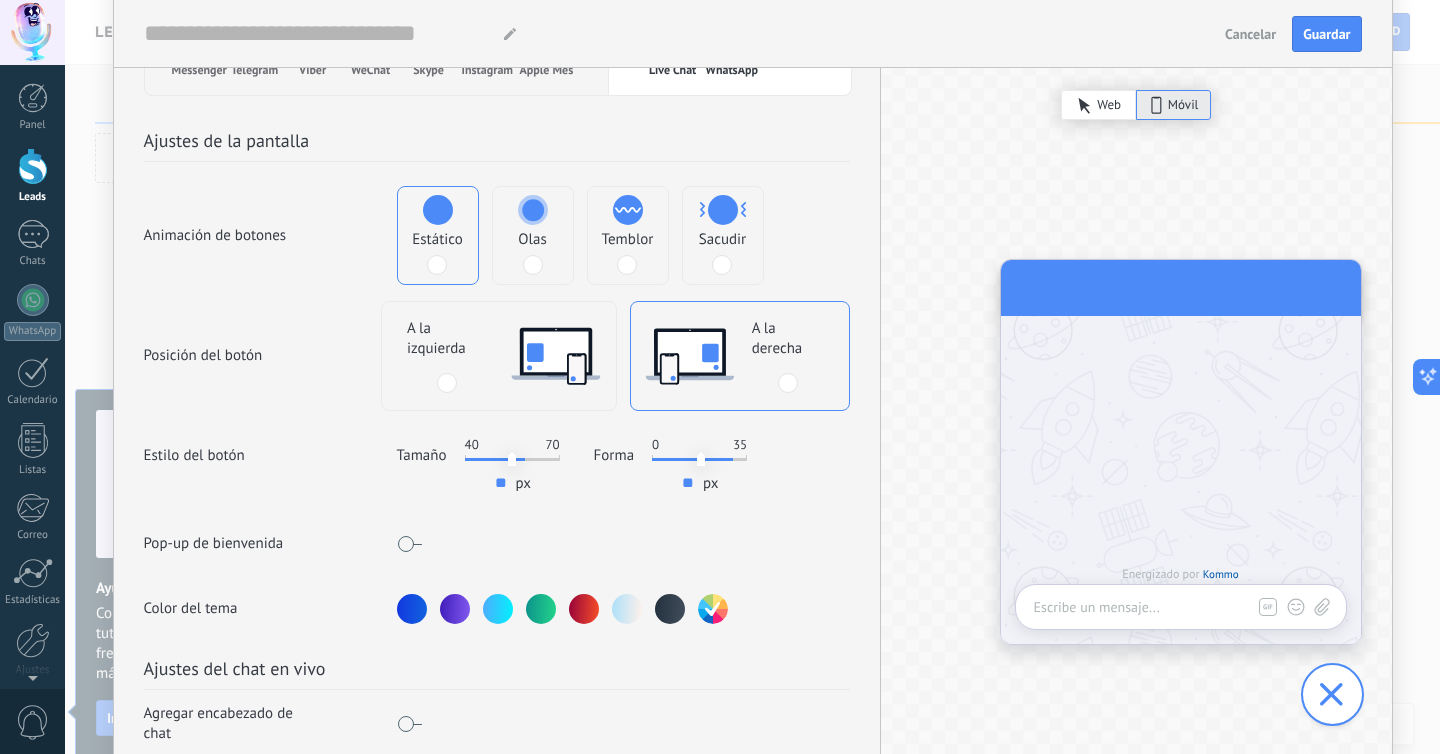 type on "**" 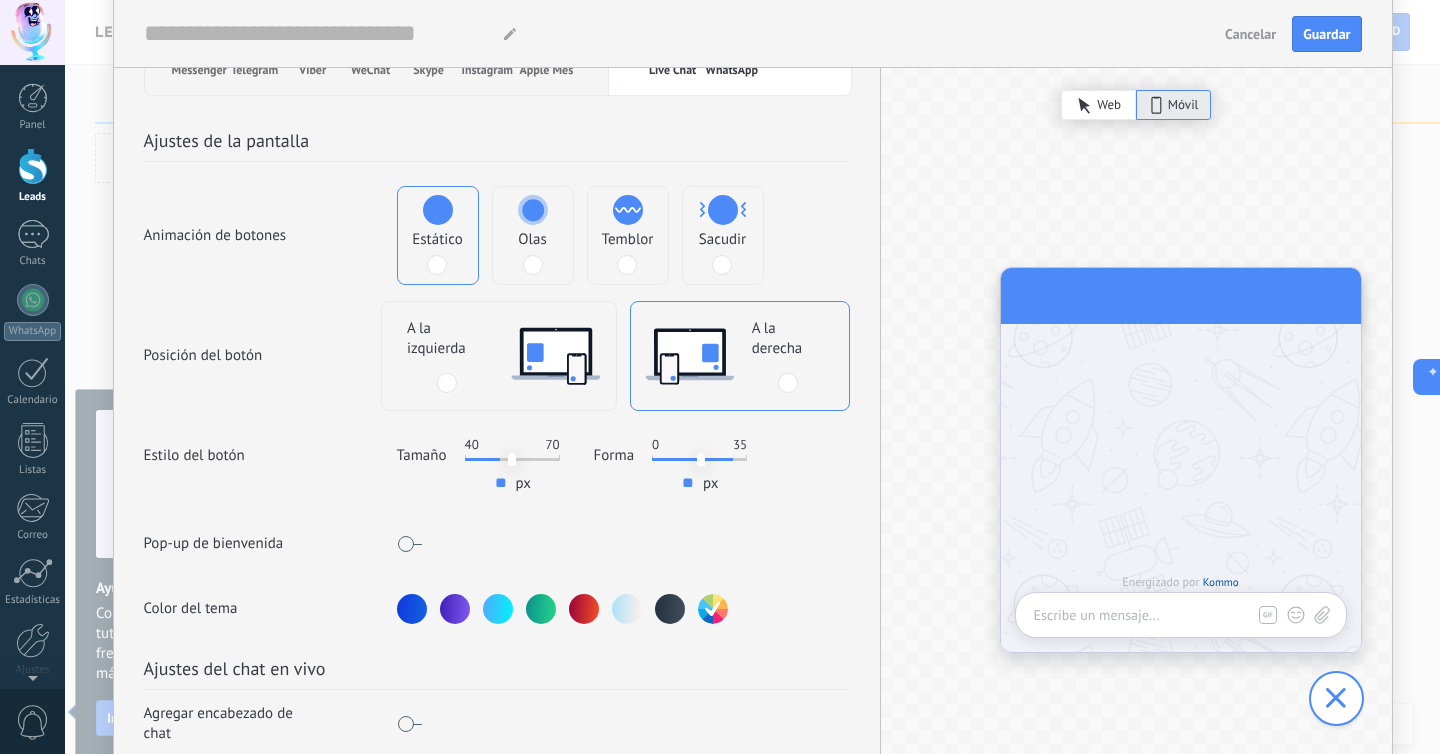 type on "**" 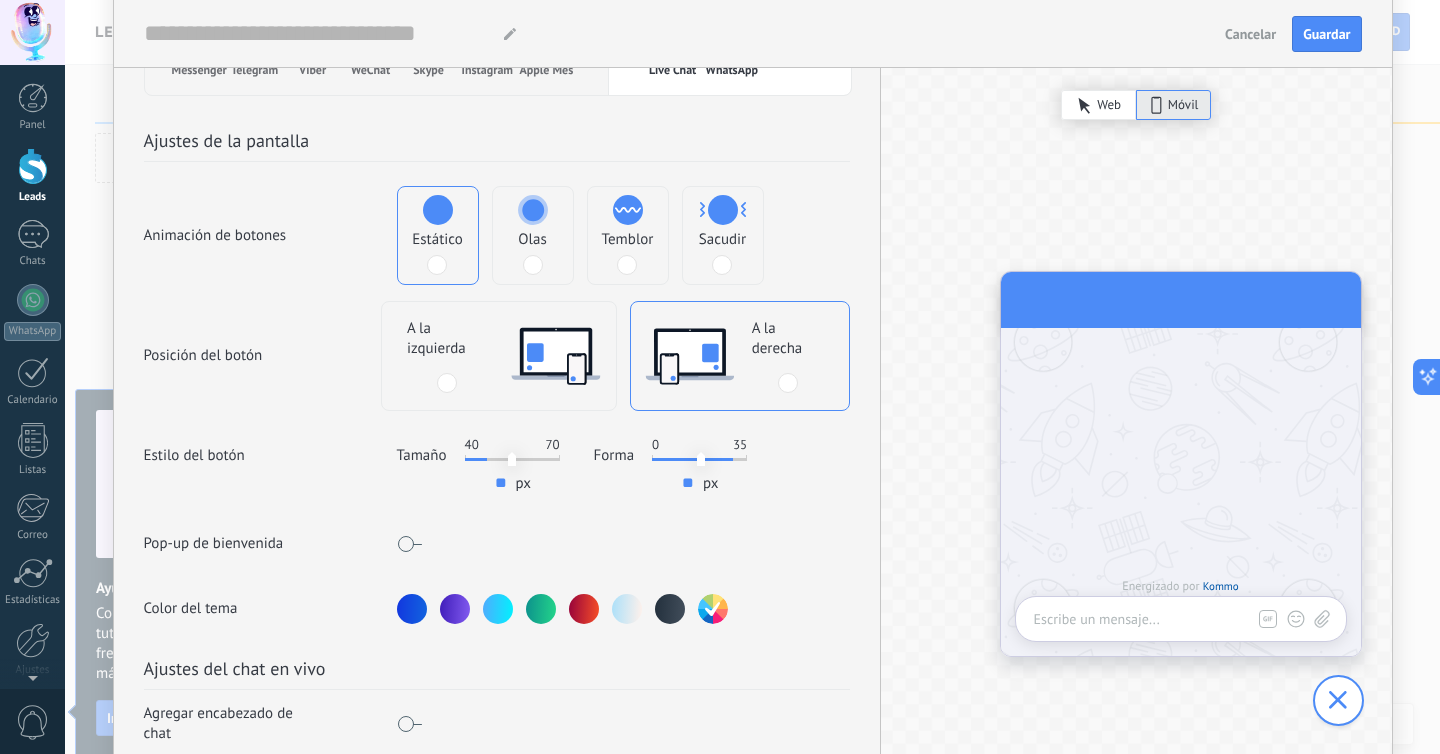 type on "**" 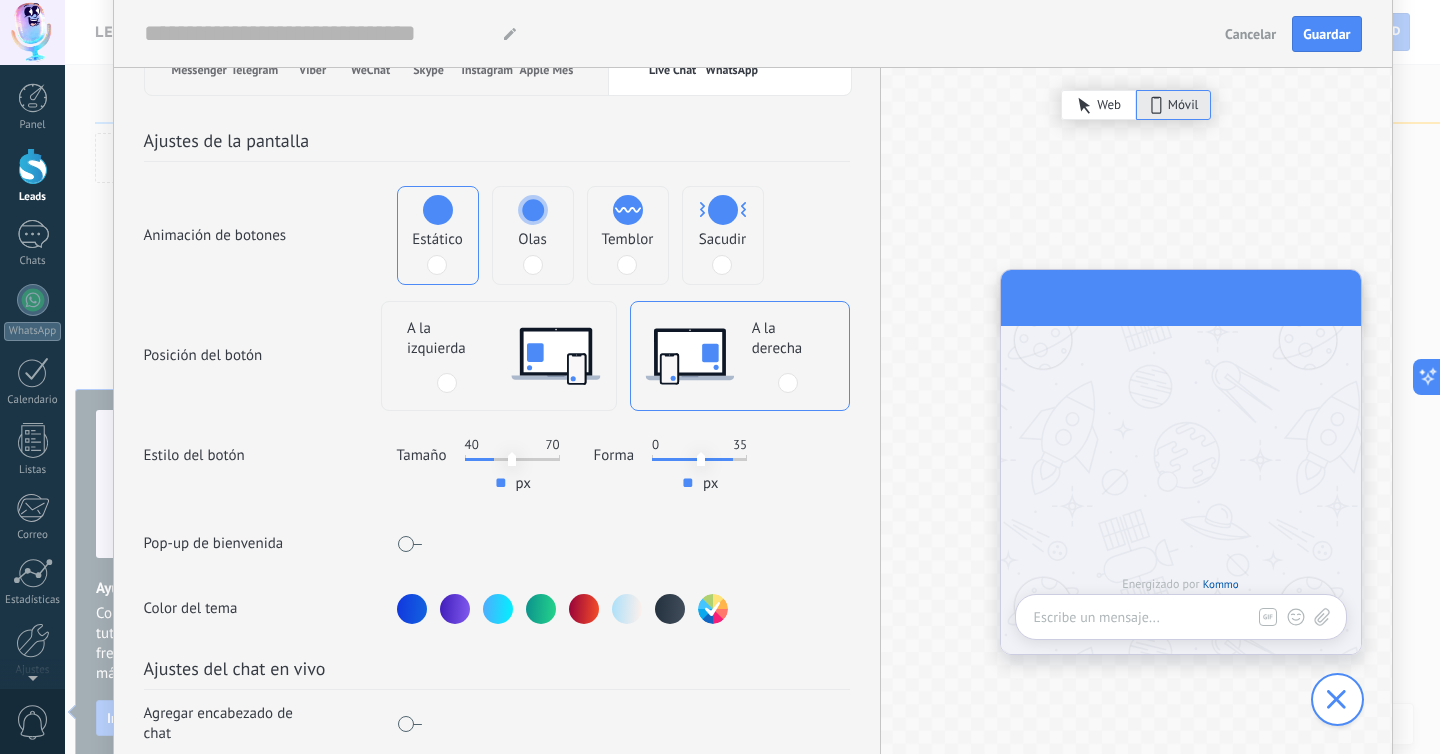 type on "**" 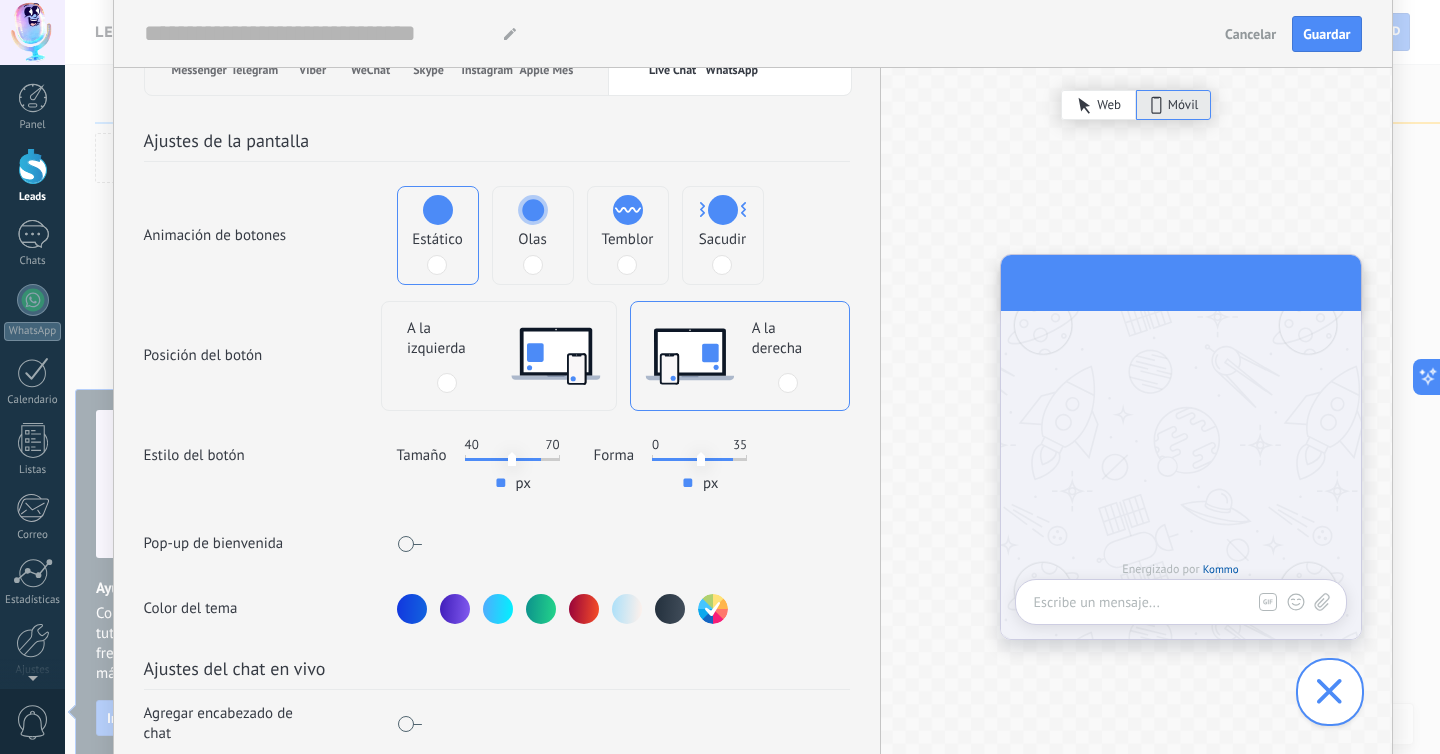 type on "**" 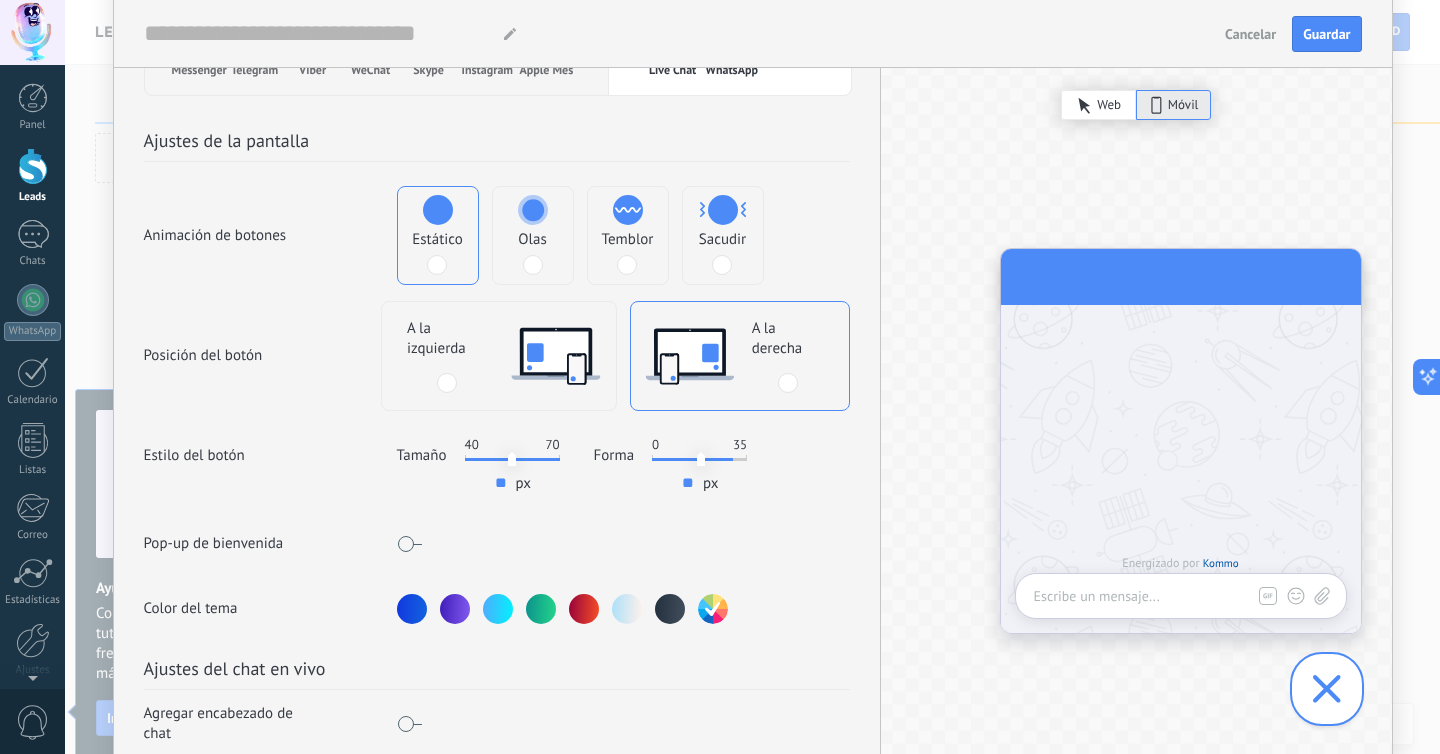 type on "**" 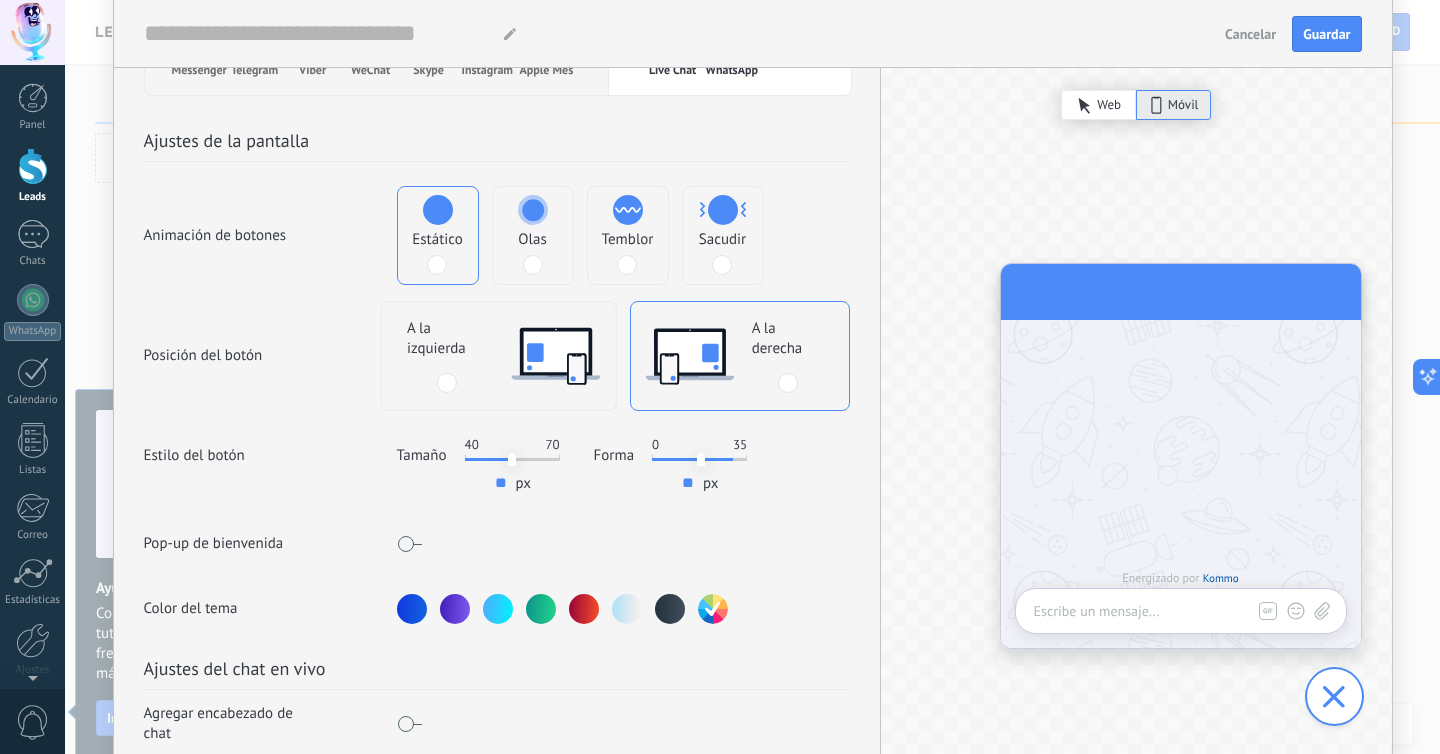 type on "**" 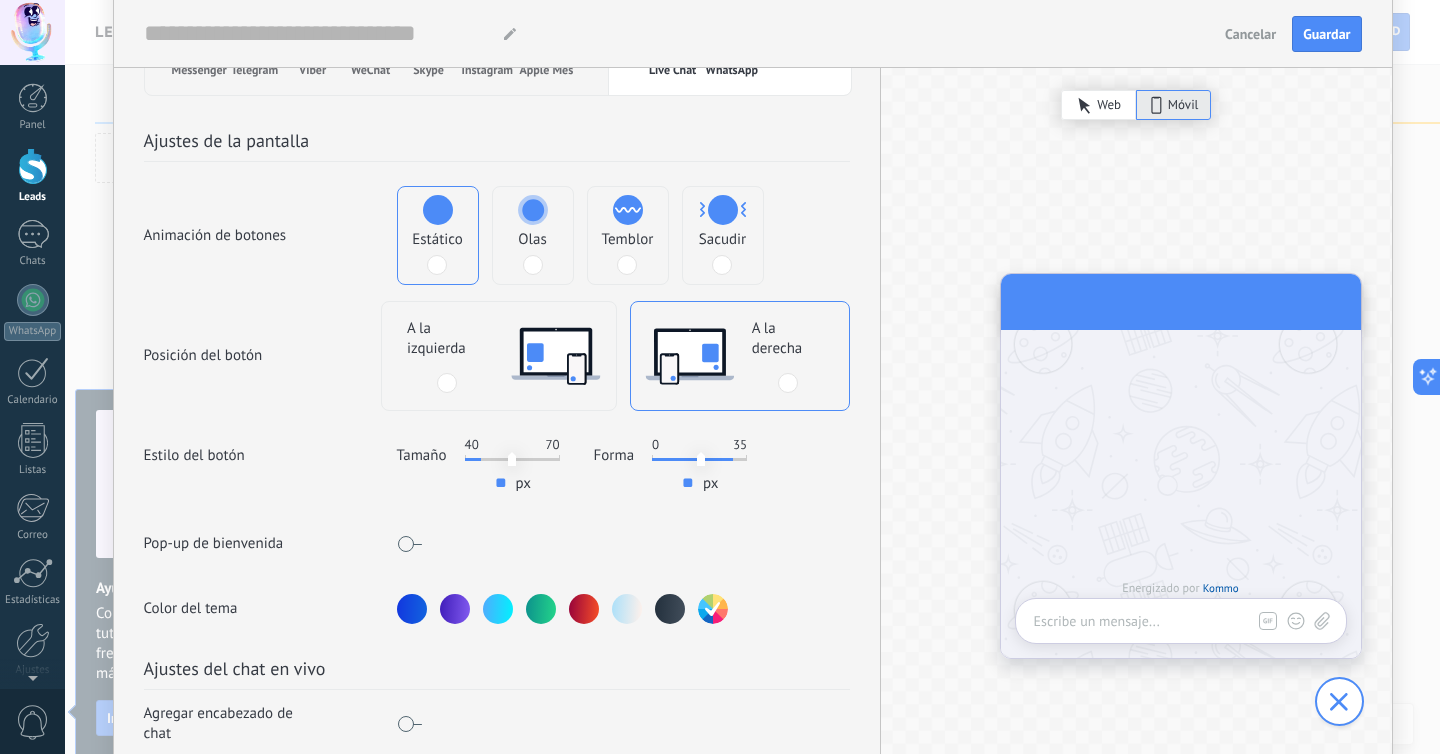 type on "**" 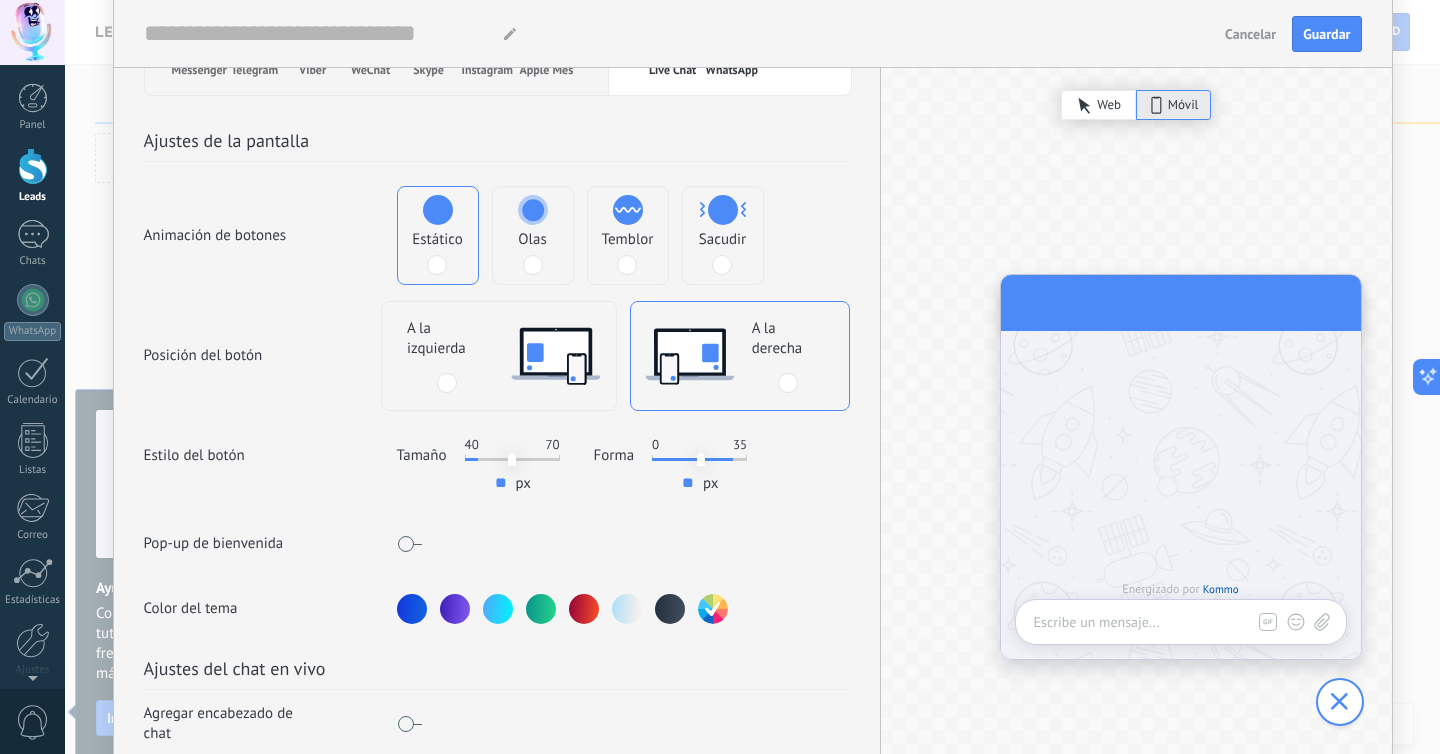 drag, startPoint x: 520, startPoint y: 460, endPoint x: 478, endPoint y: 462, distance: 42.047592 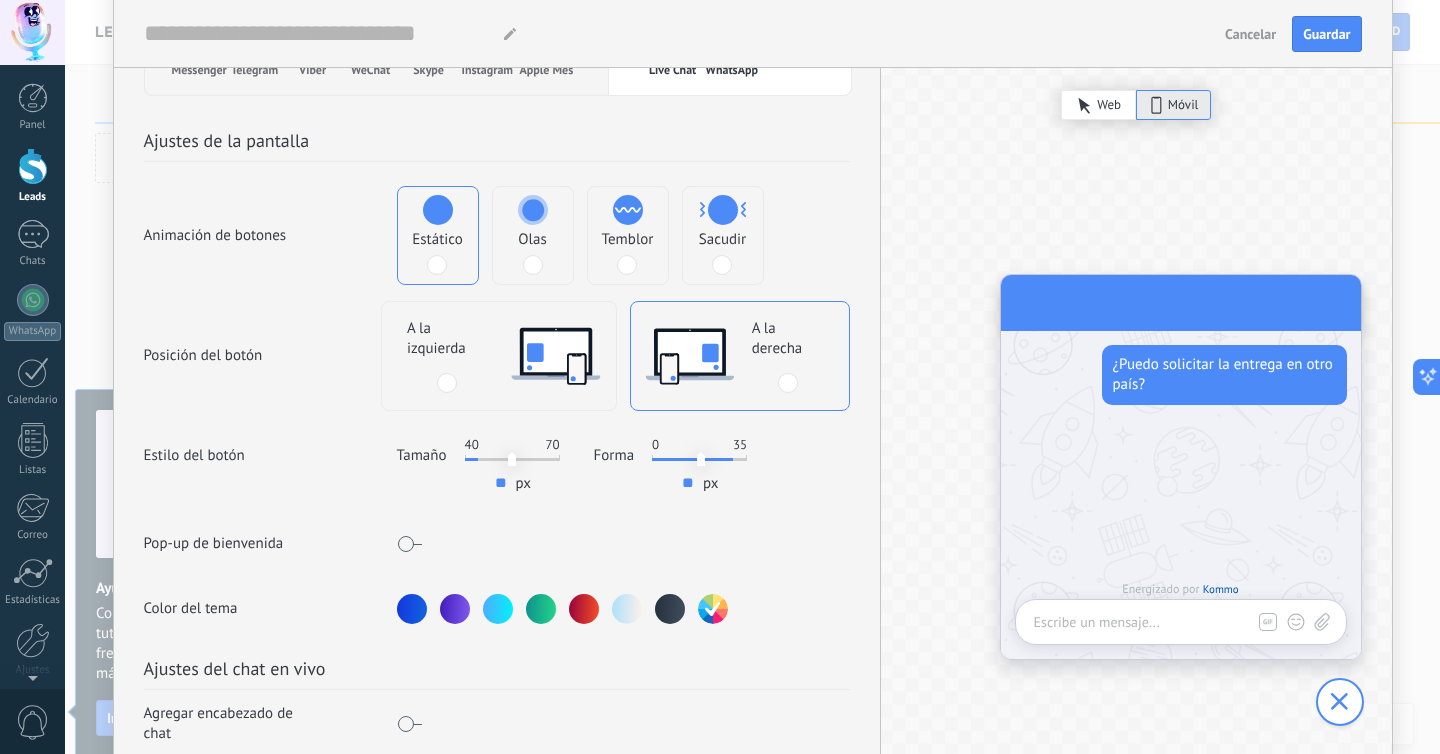 type on "**" 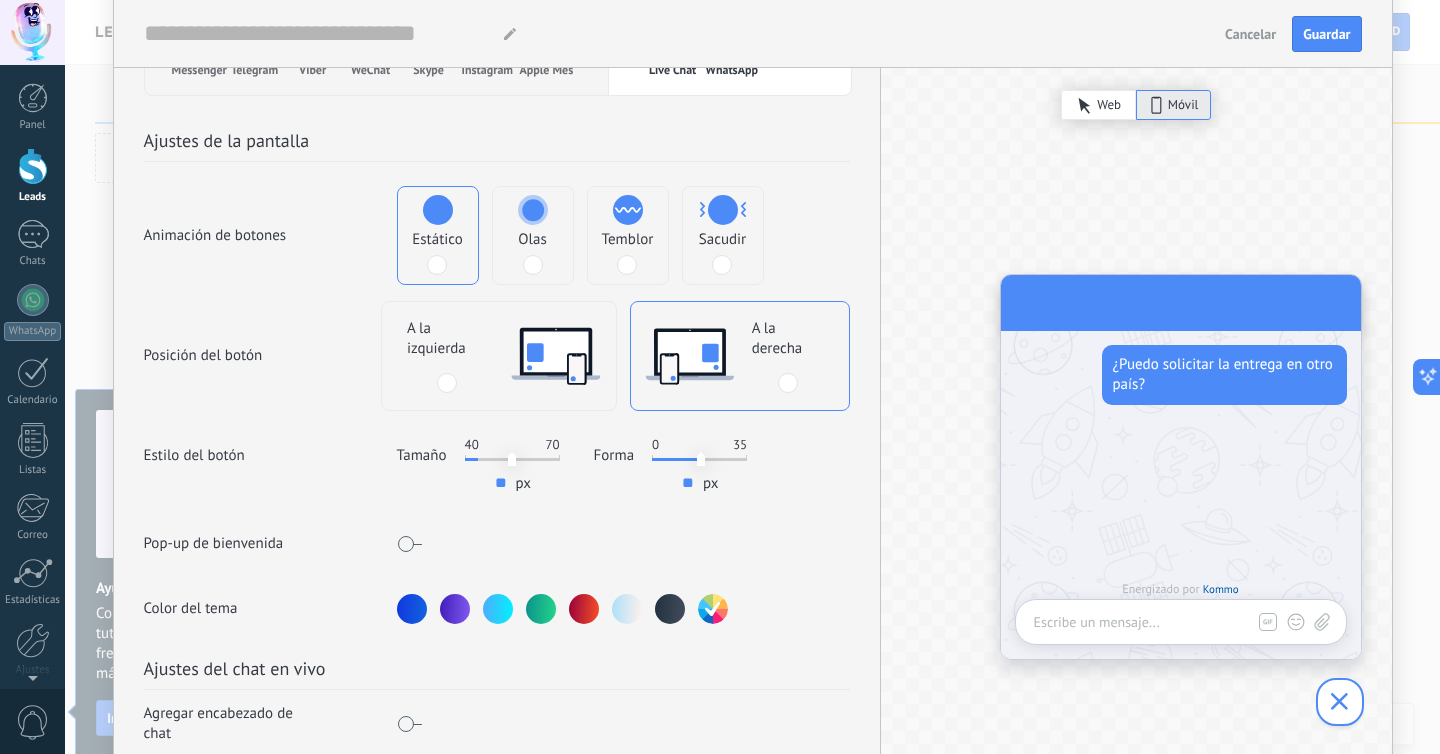 type on "**" 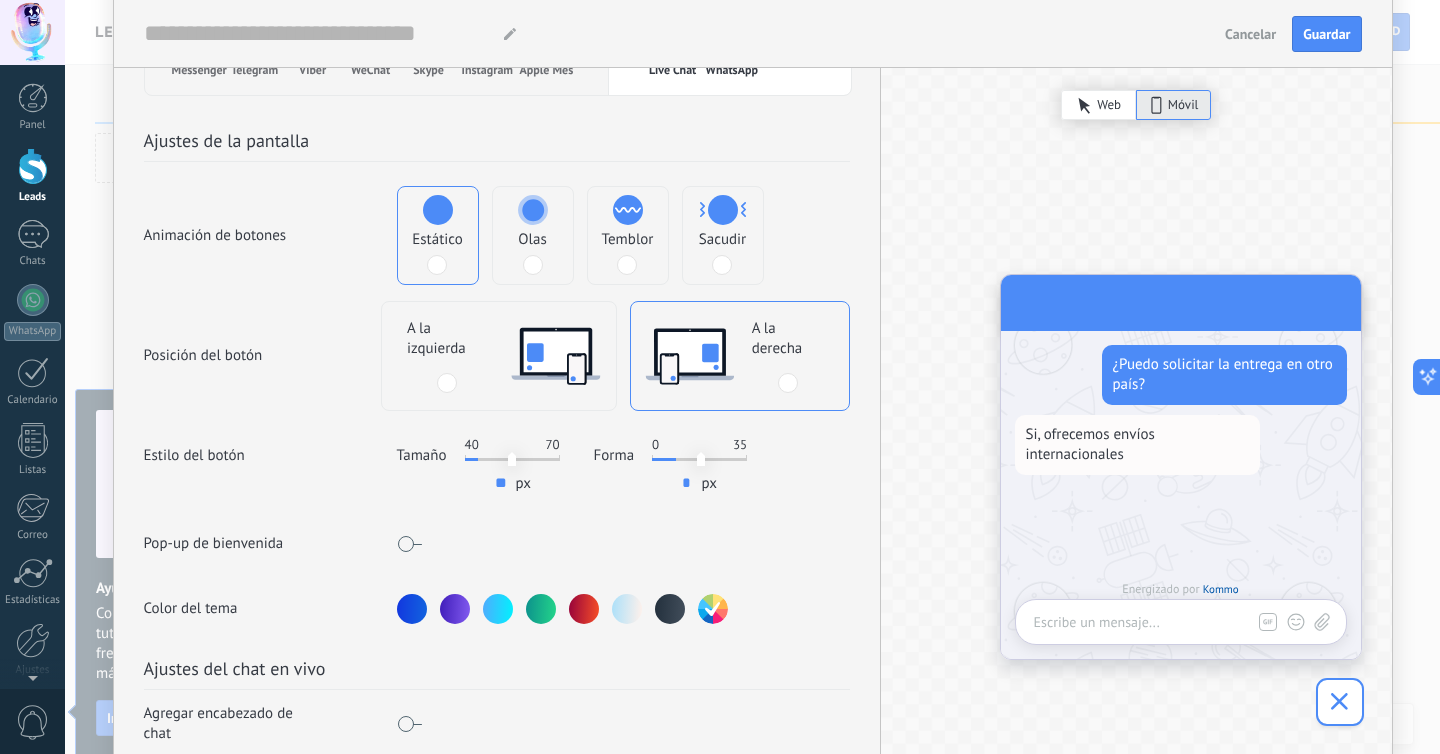 type on "**" 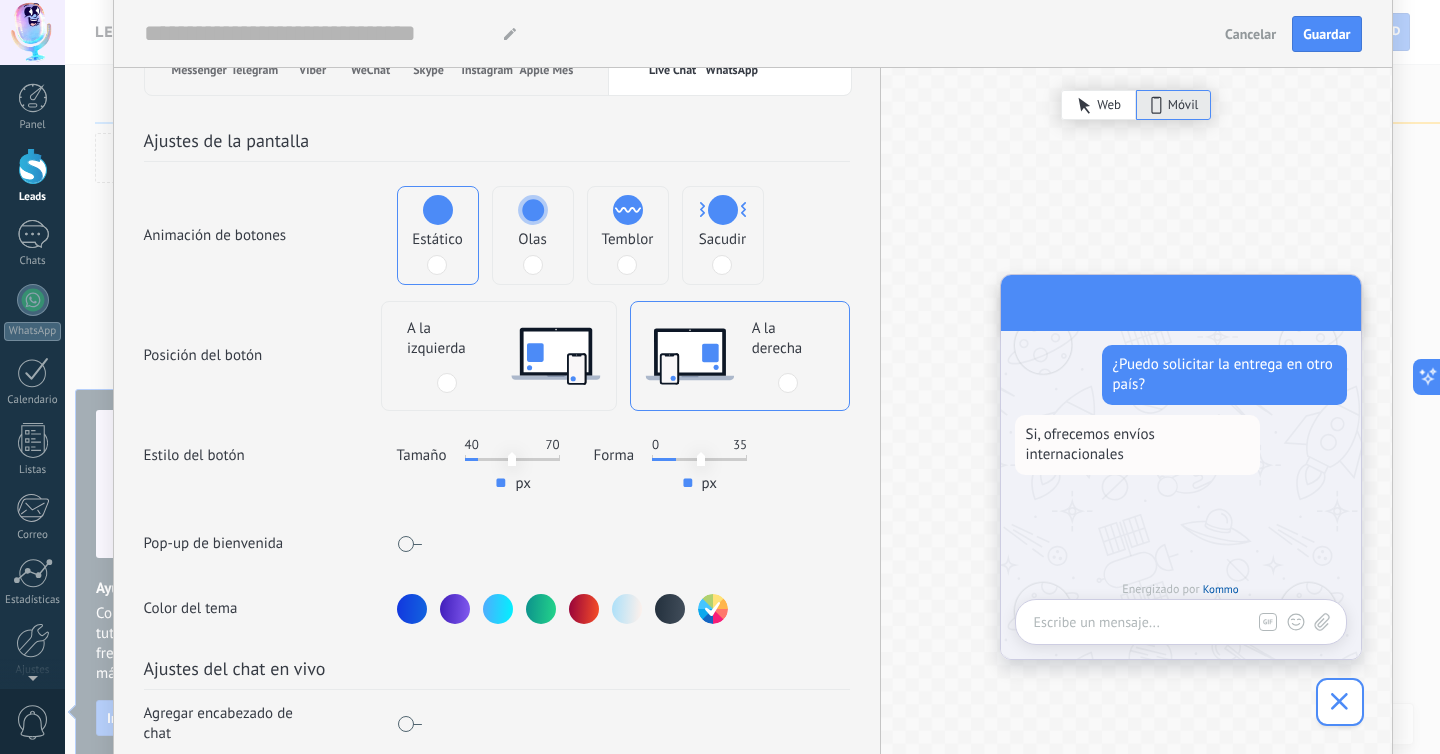 type on "**" 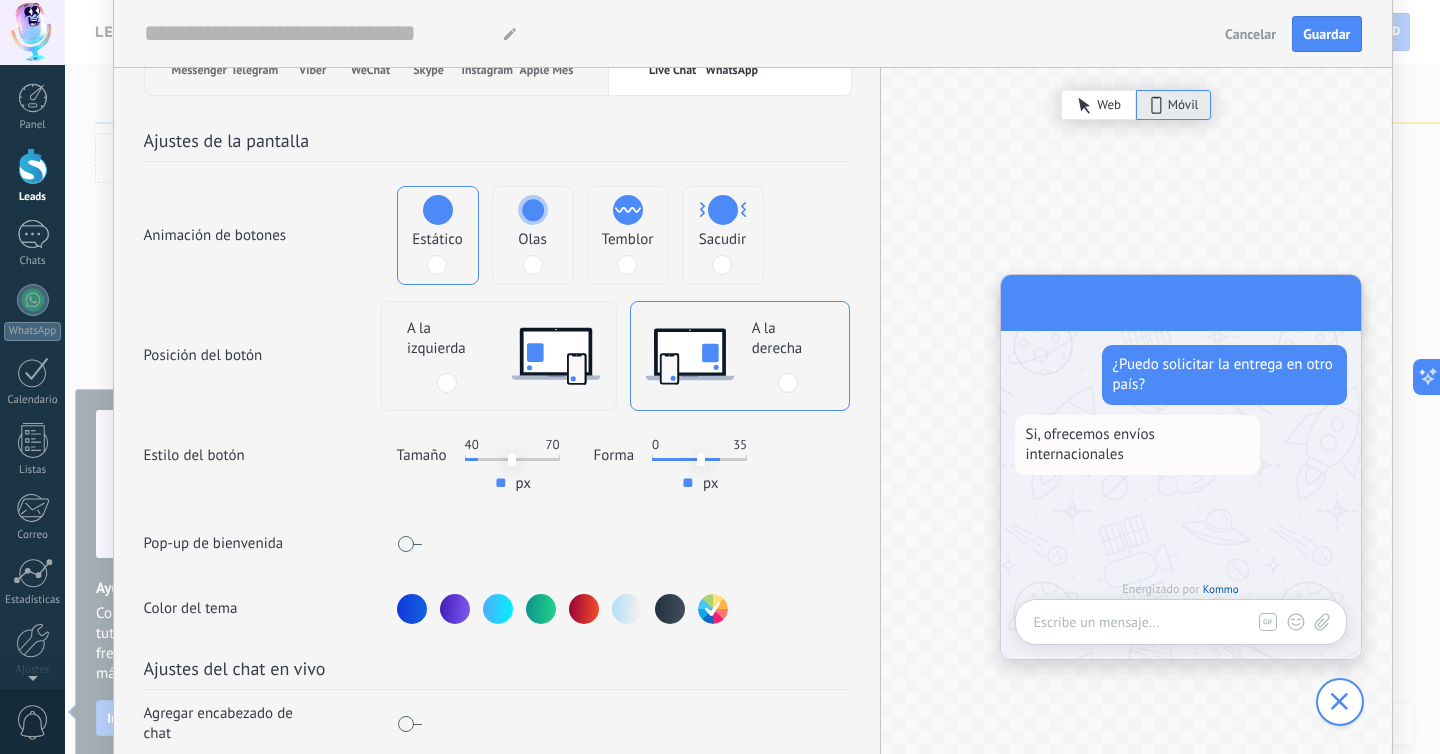 type on "**" 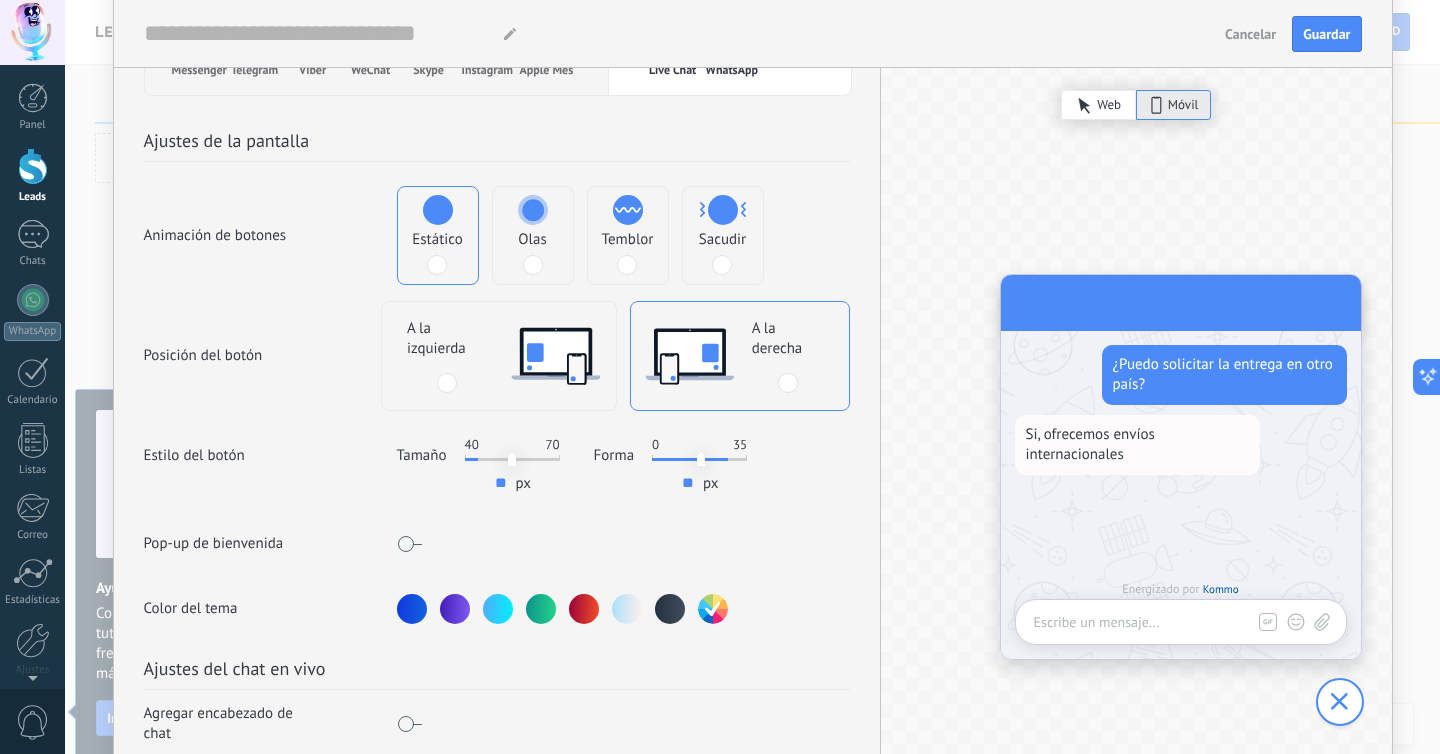type on "**" 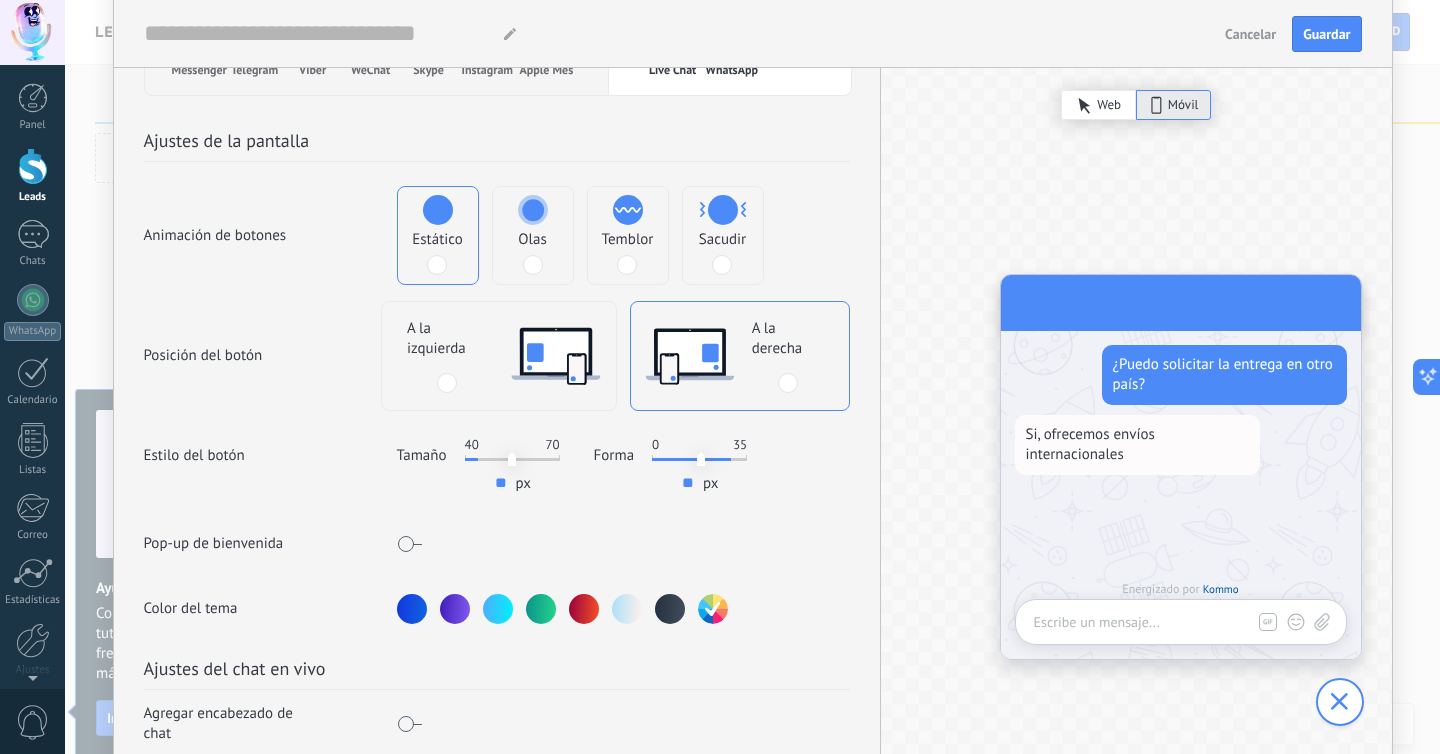 type on "**" 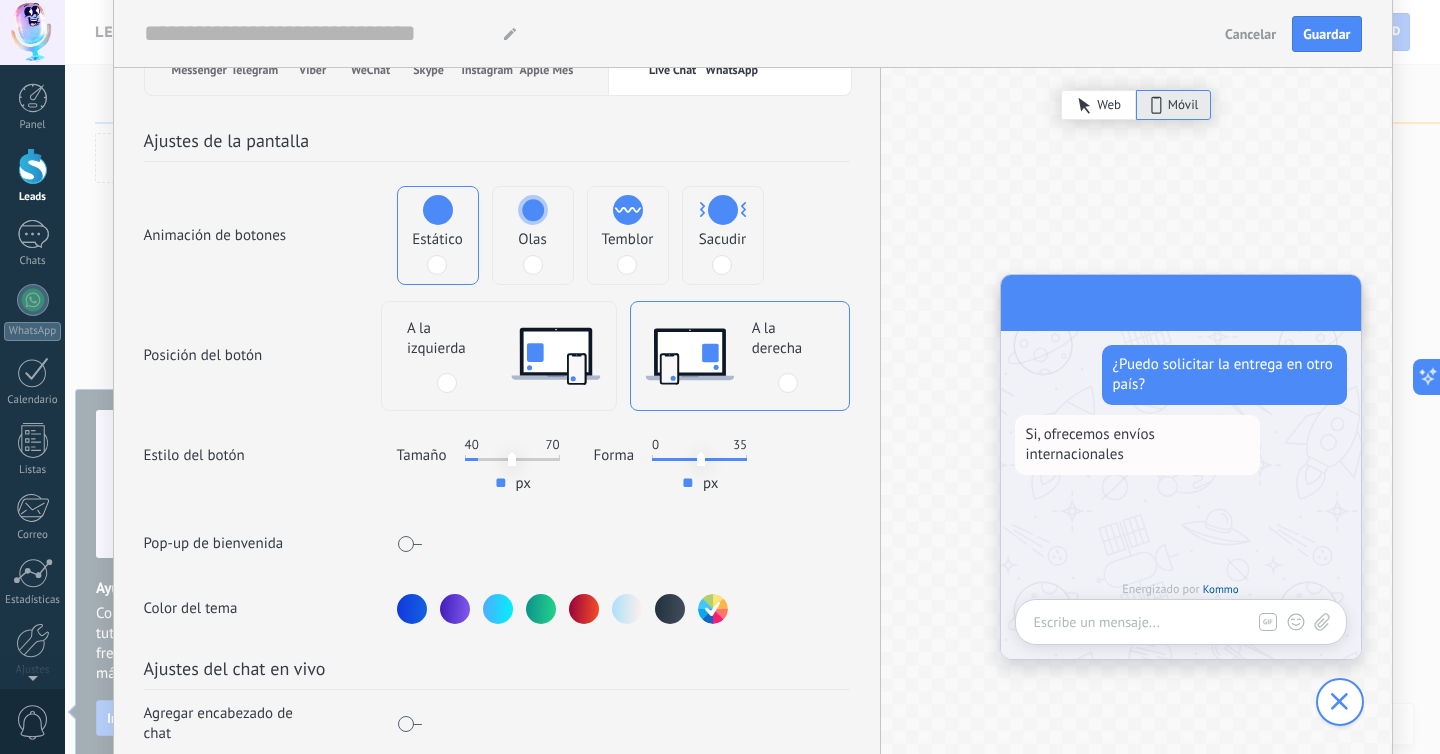 drag, startPoint x: 726, startPoint y: 457, endPoint x: 742, endPoint y: 449, distance: 17.888544 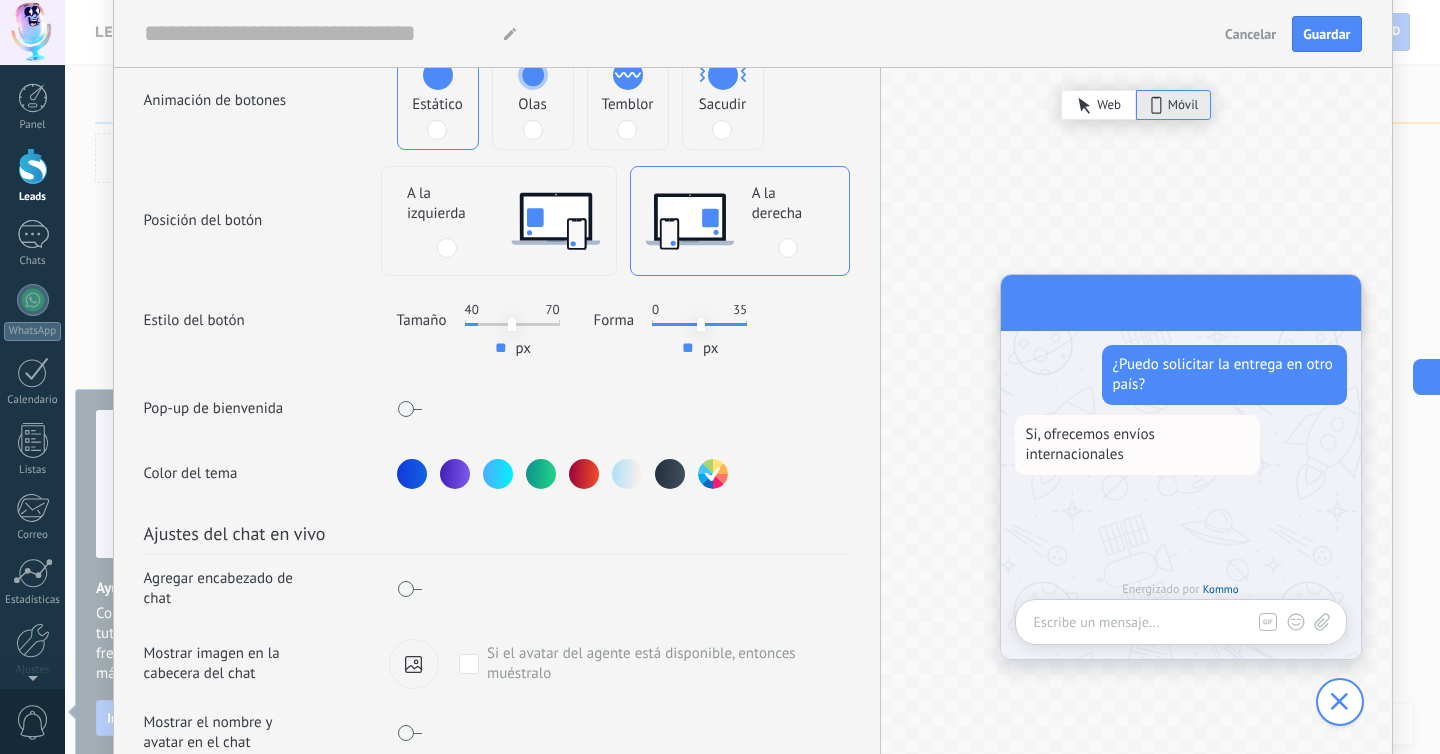 click at bounding box center [409, 409] 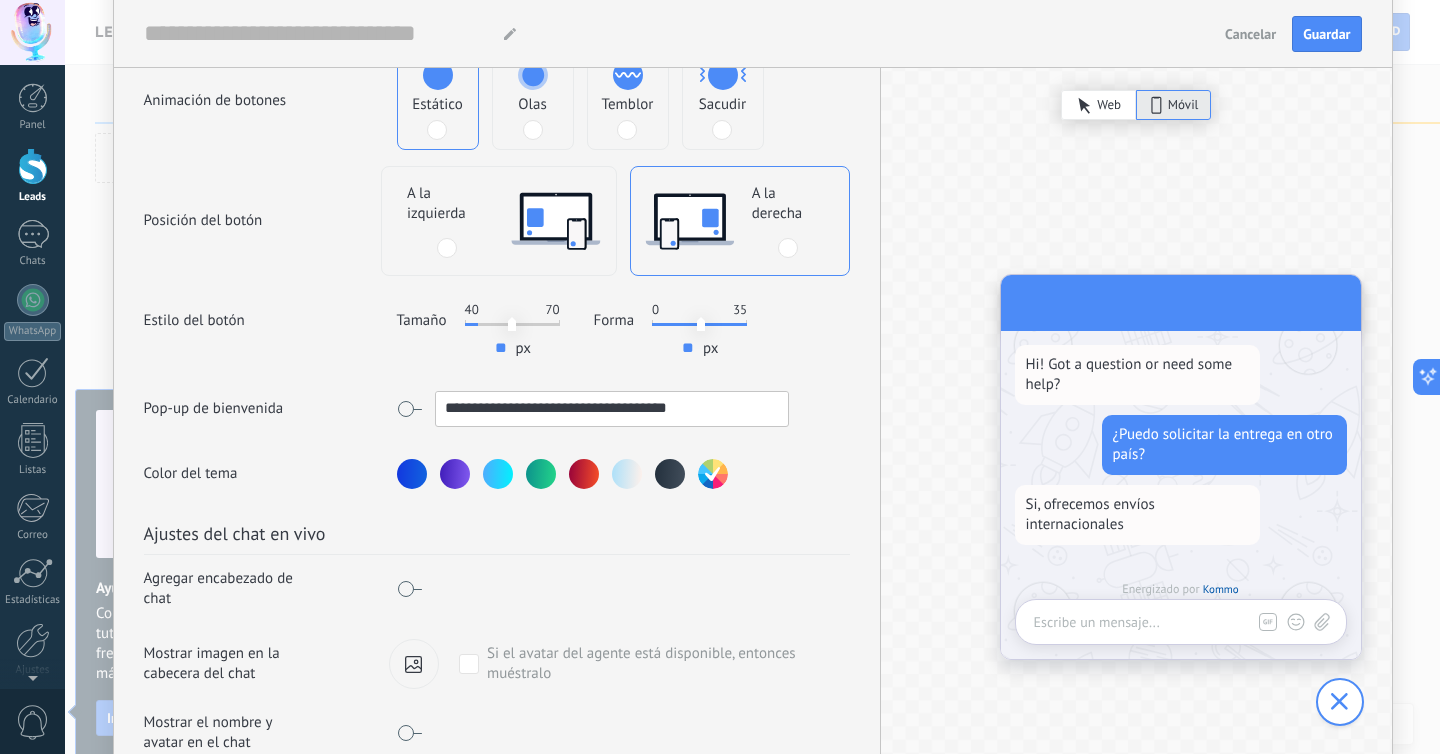 click on "**********" at bounding box center (612, 408) 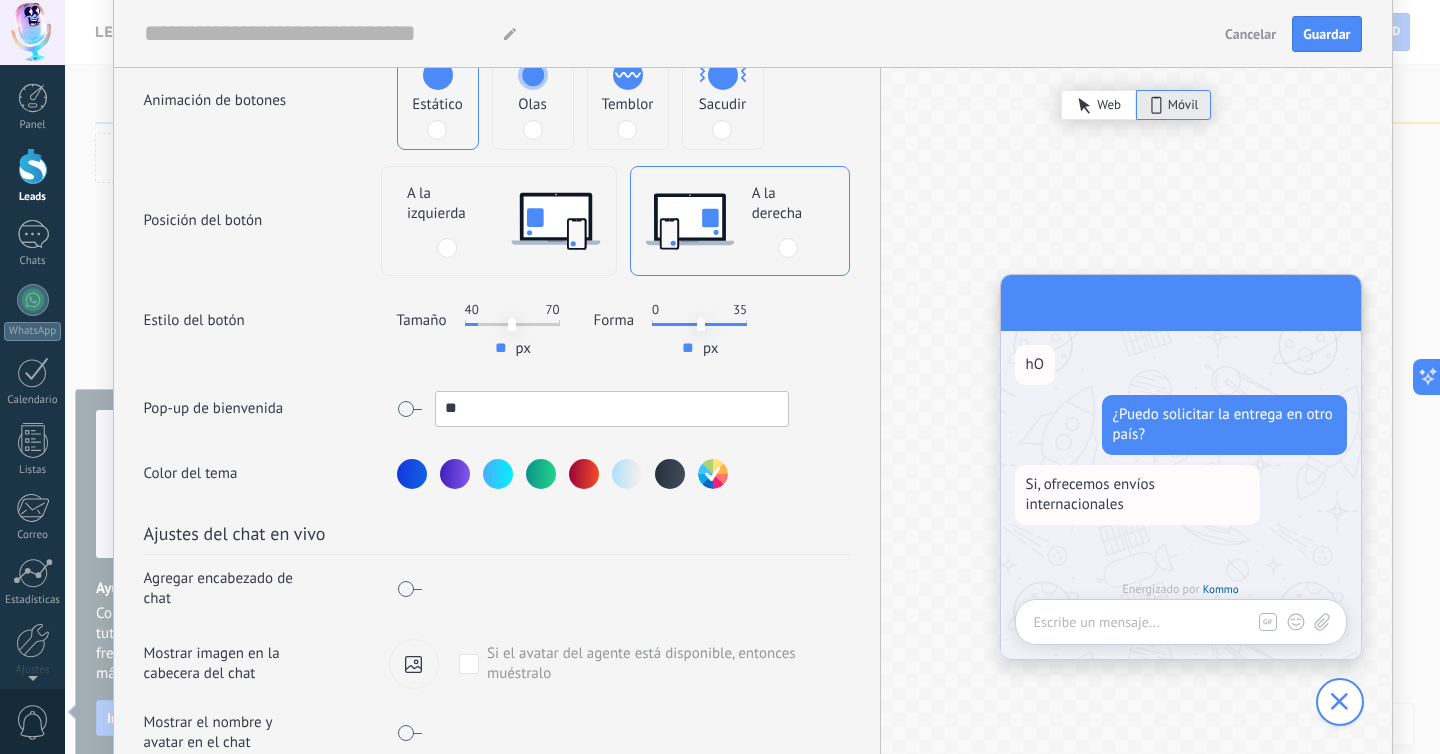 type on "*" 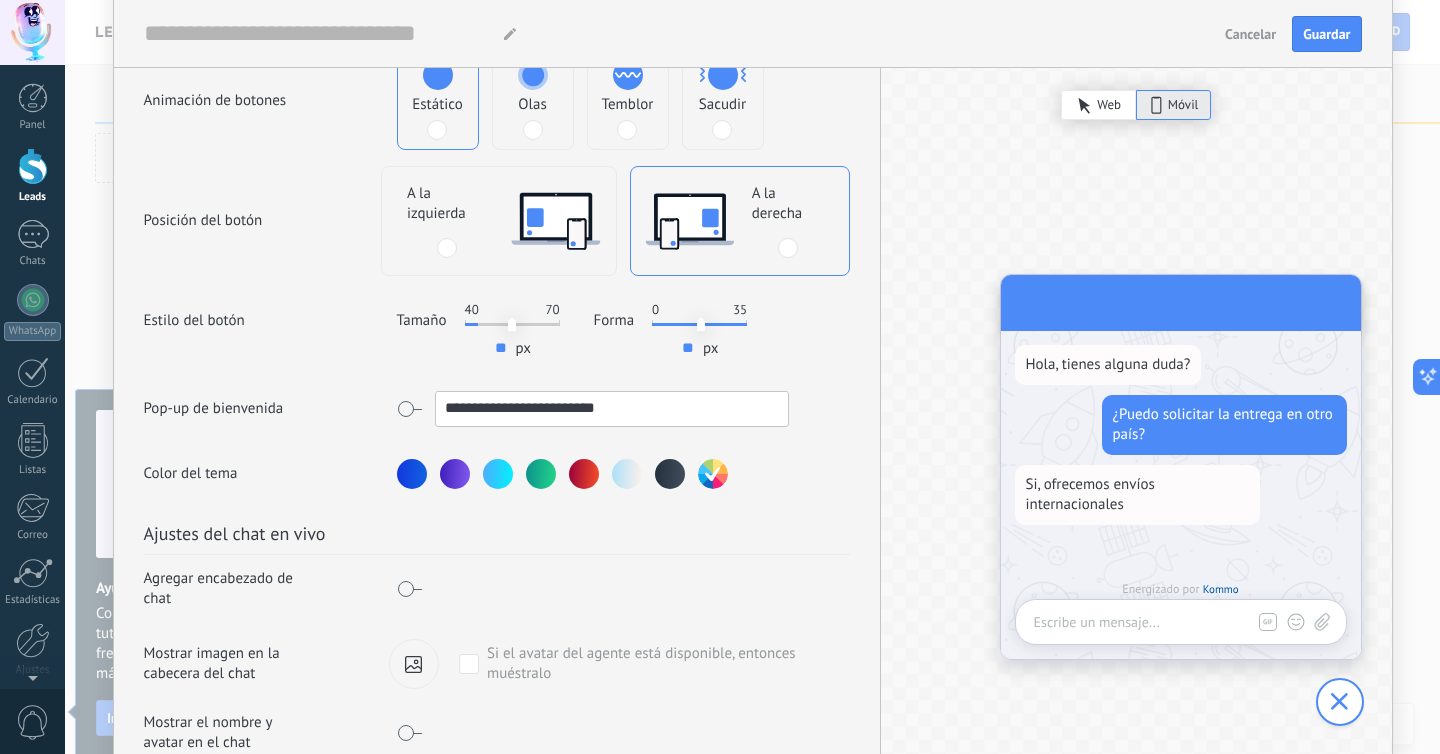 scroll, scrollTop: 451, scrollLeft: 0, axis: vertical 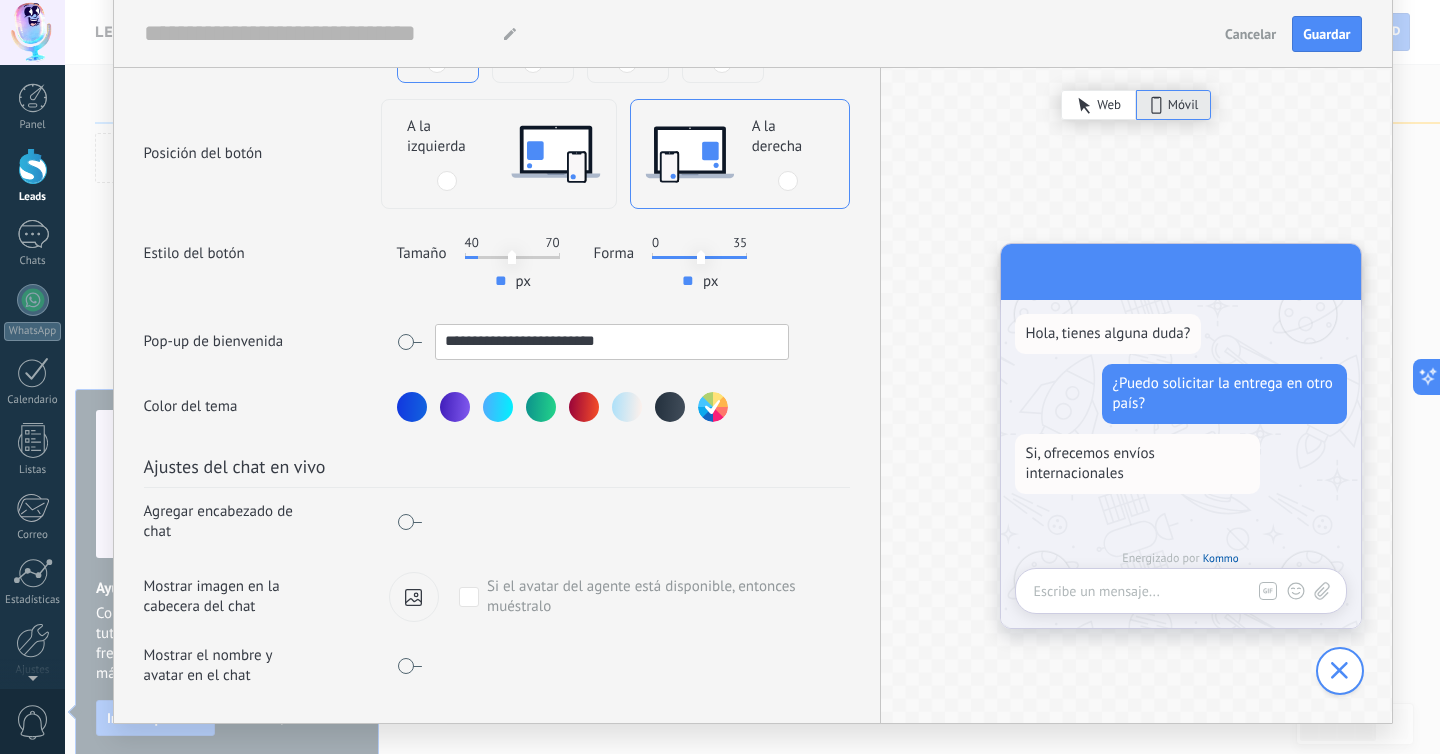 type on "**********" 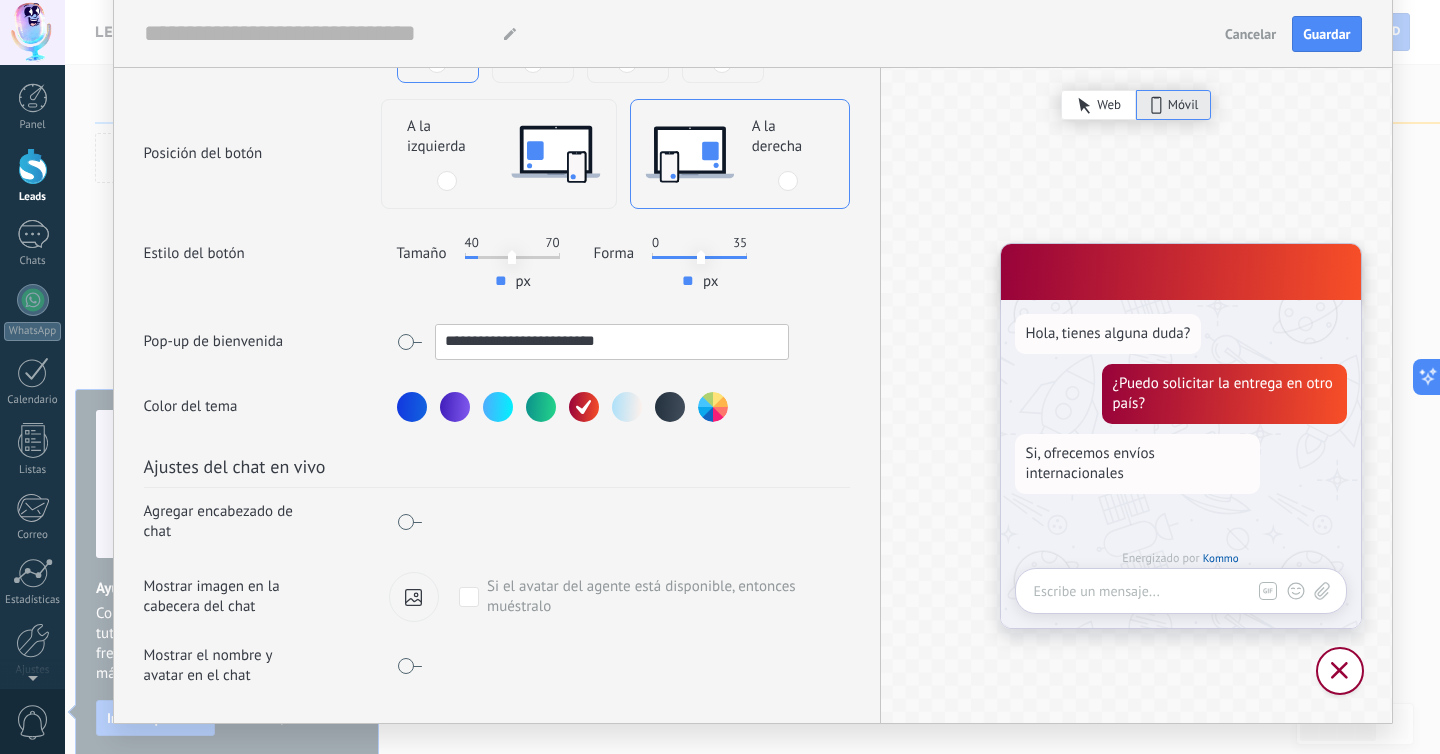click at bounding box center (712, 407) 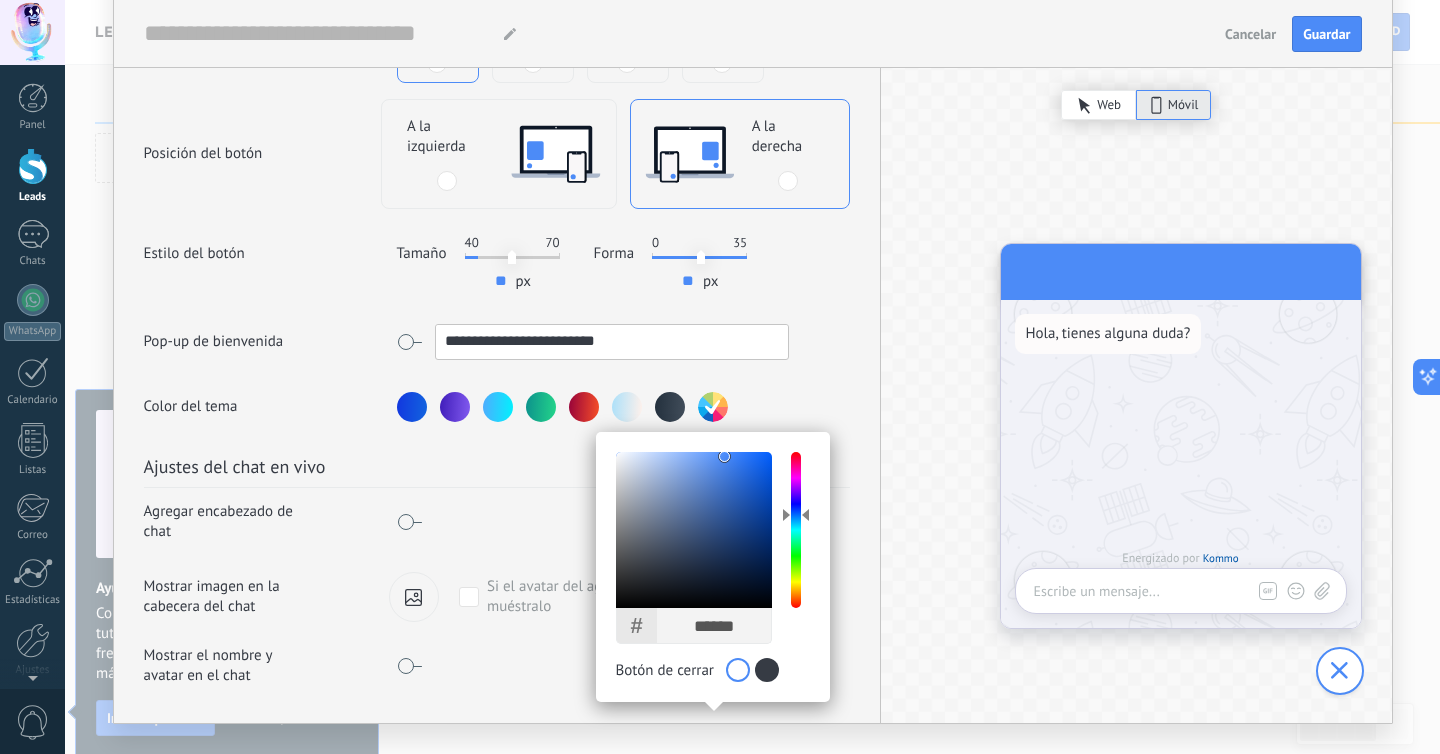 click at bounding box center [627, 407] 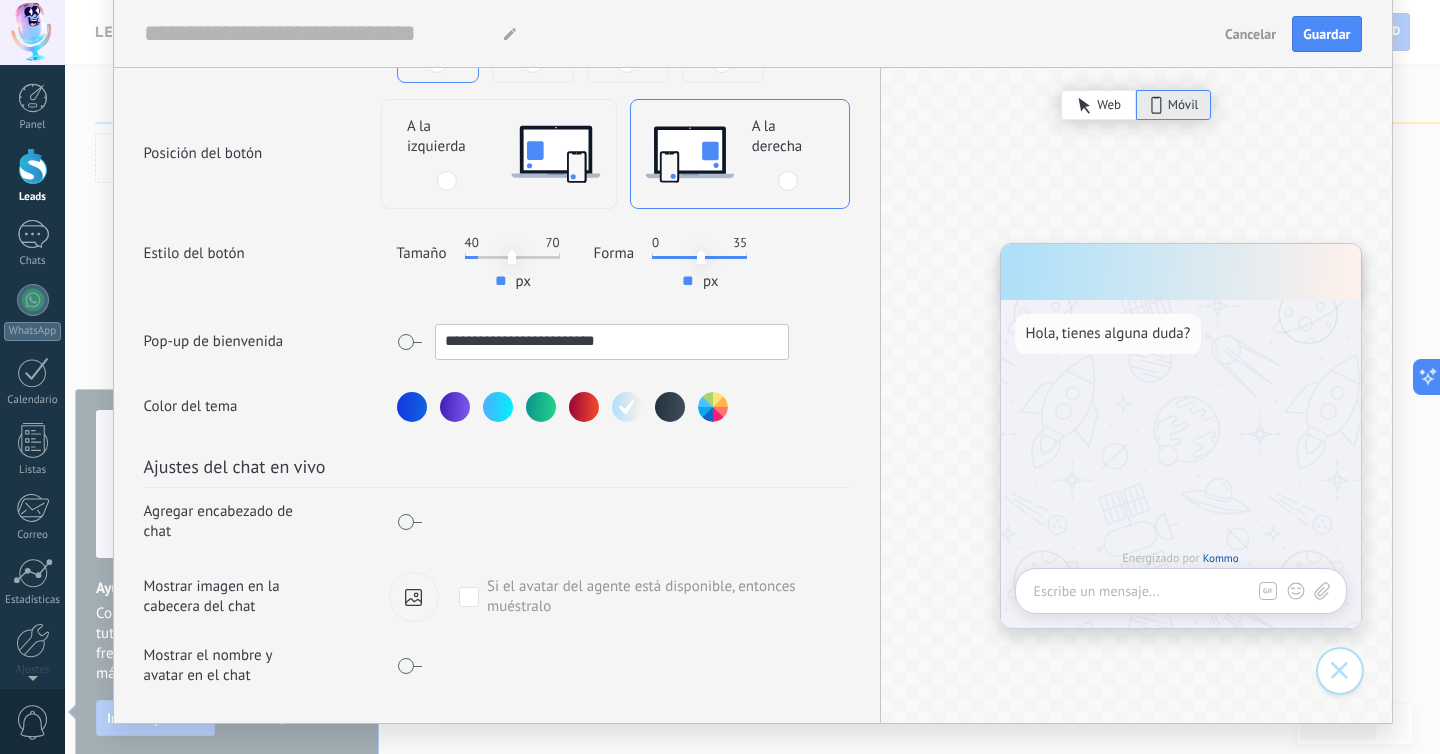 click at bounding box center (584, 407) 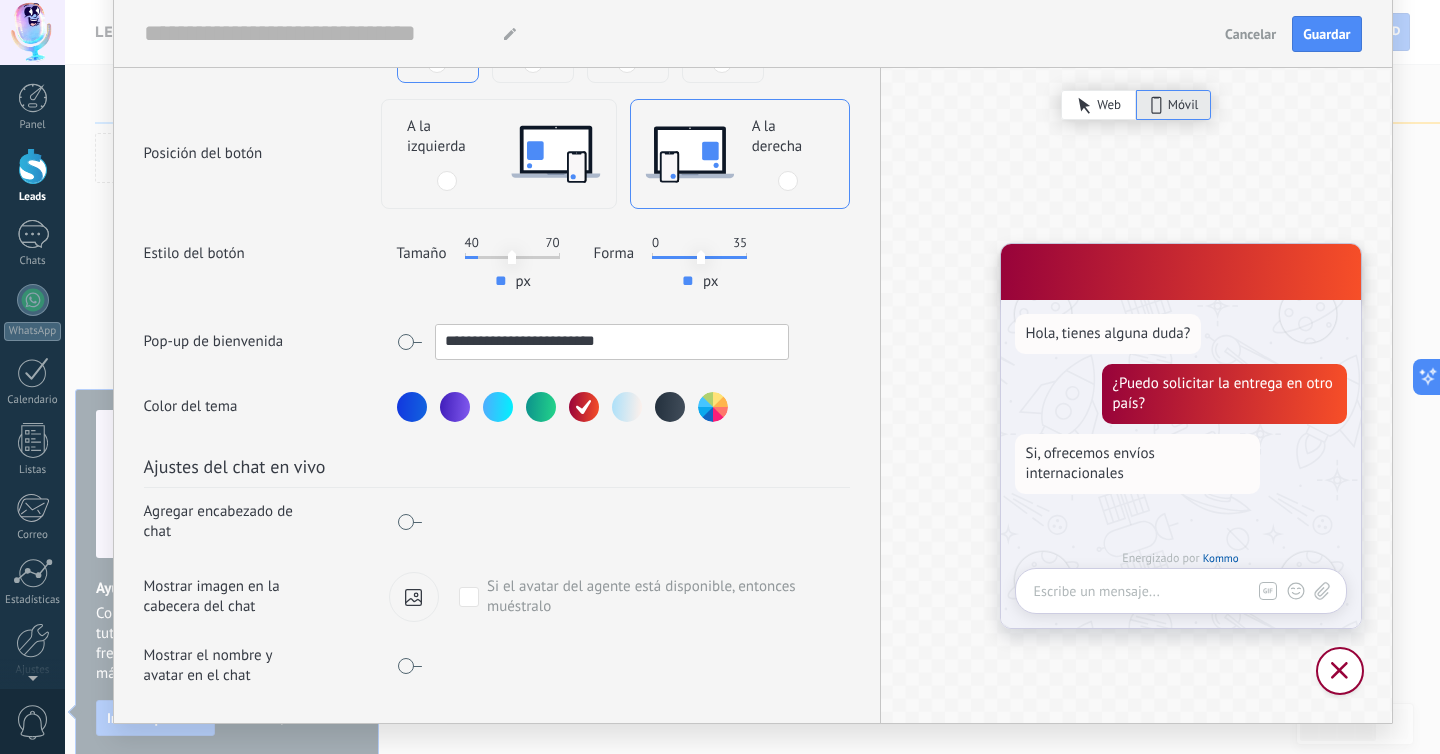 click at bounding box center [409, 522] 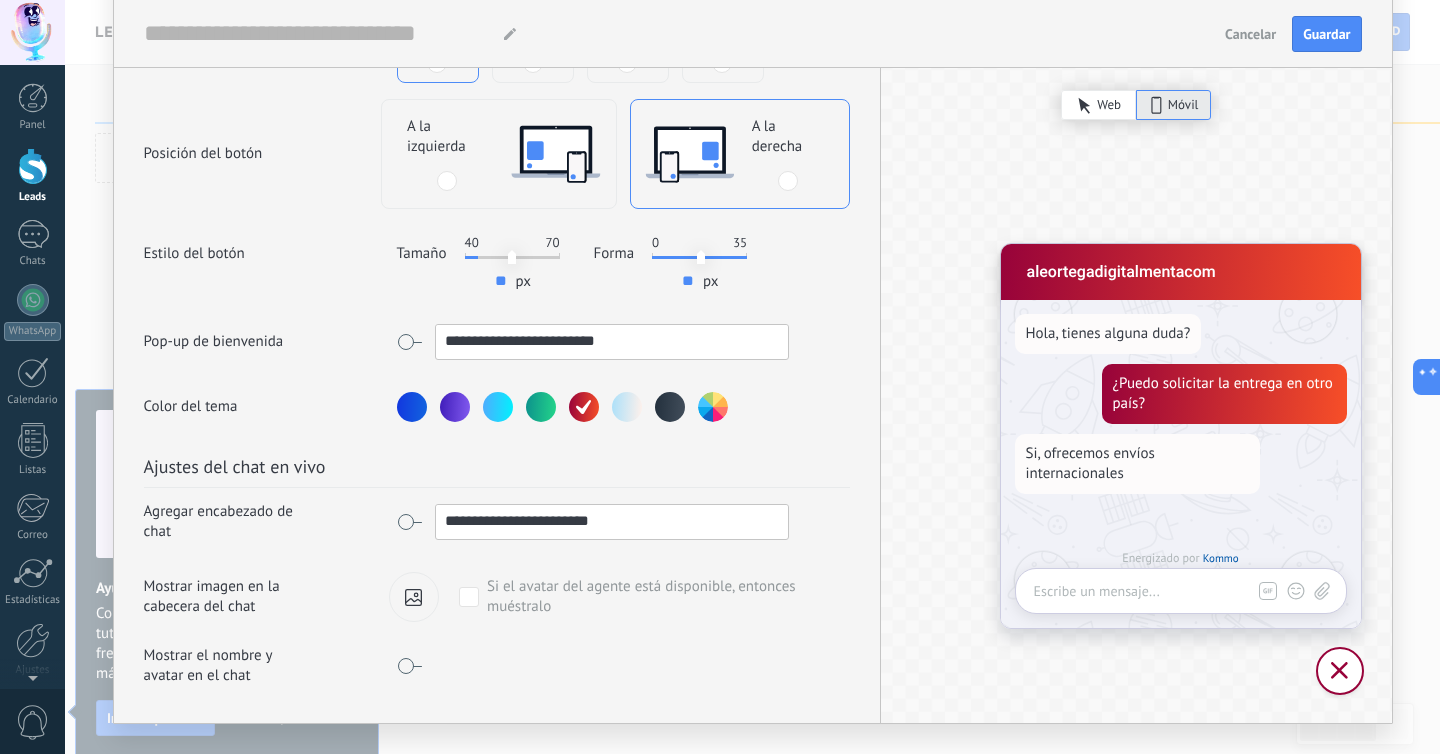 click on "**********" at bounding box center (612, 521) 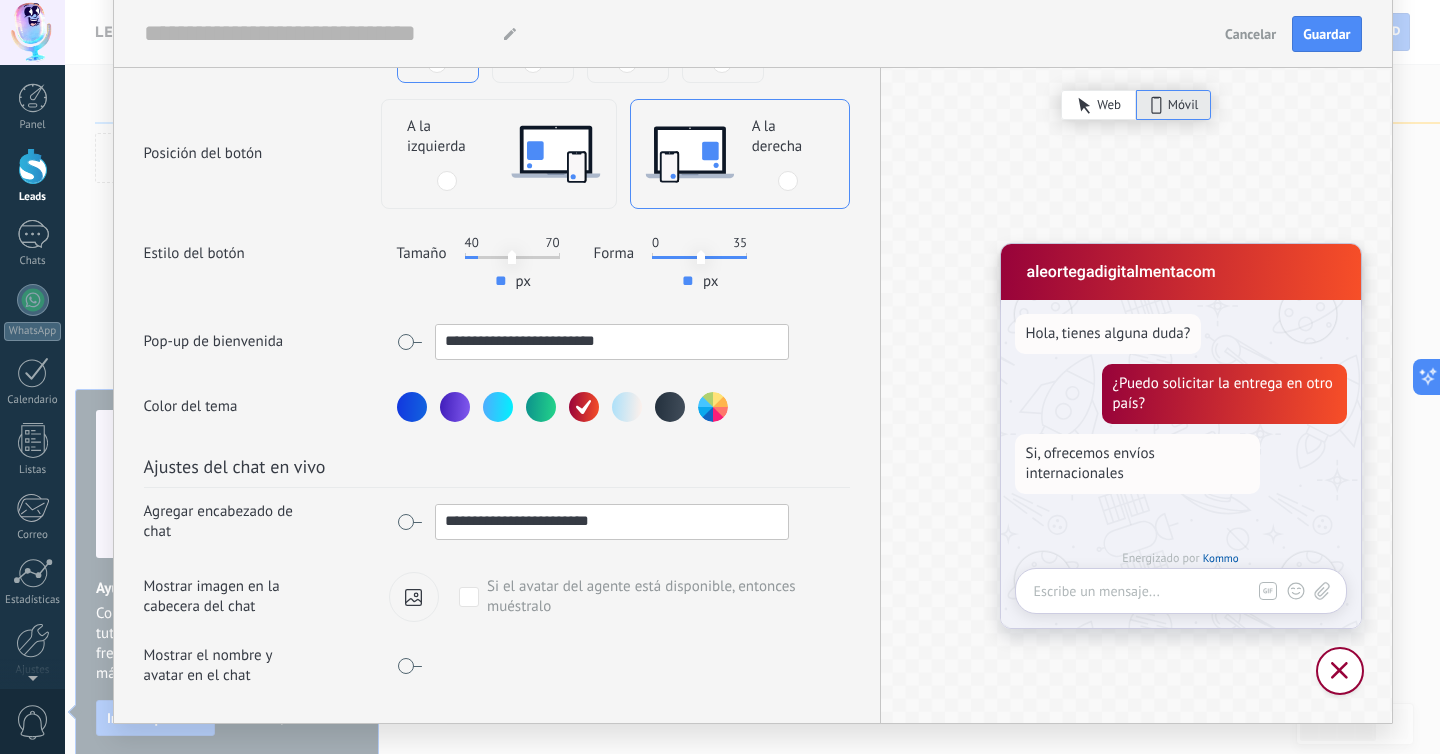 click on "**********" at bounding box center (612, 521) 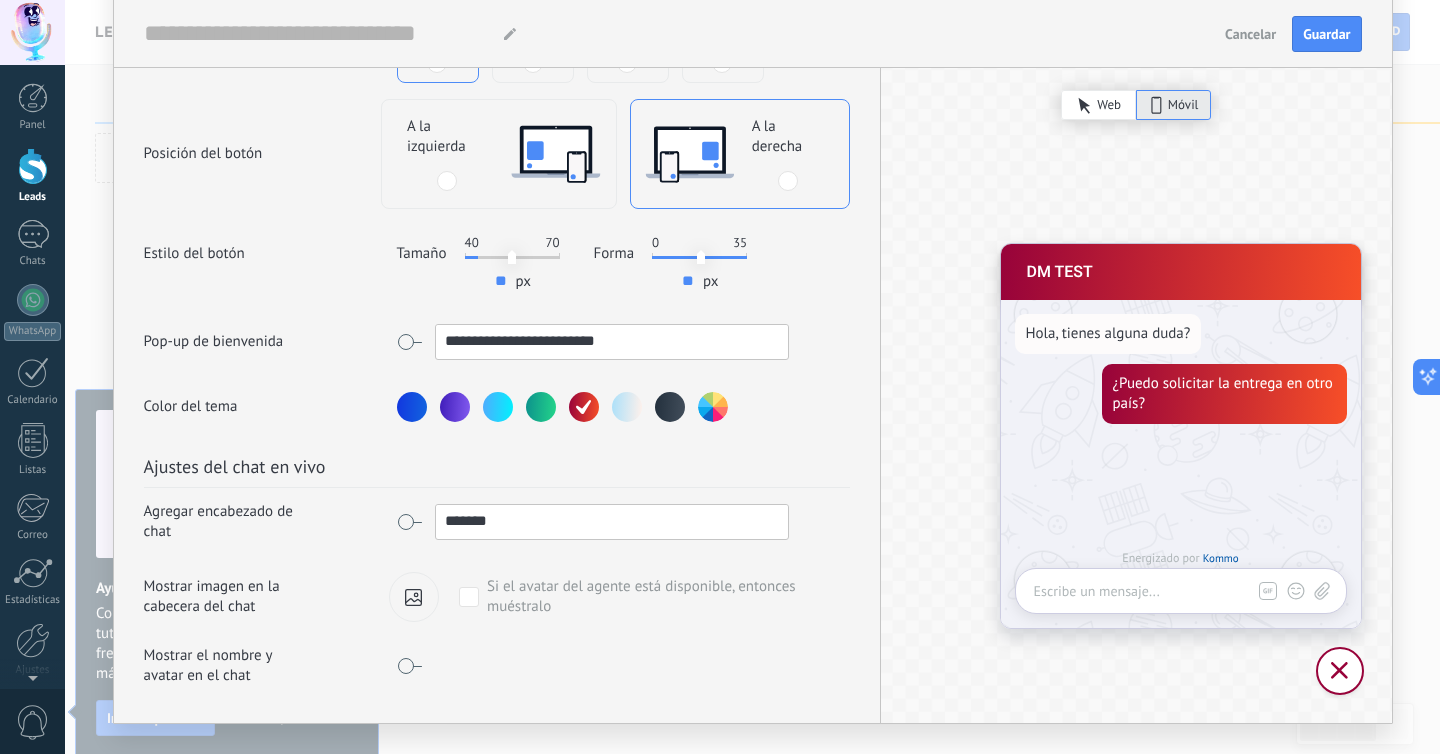 type on "*******" 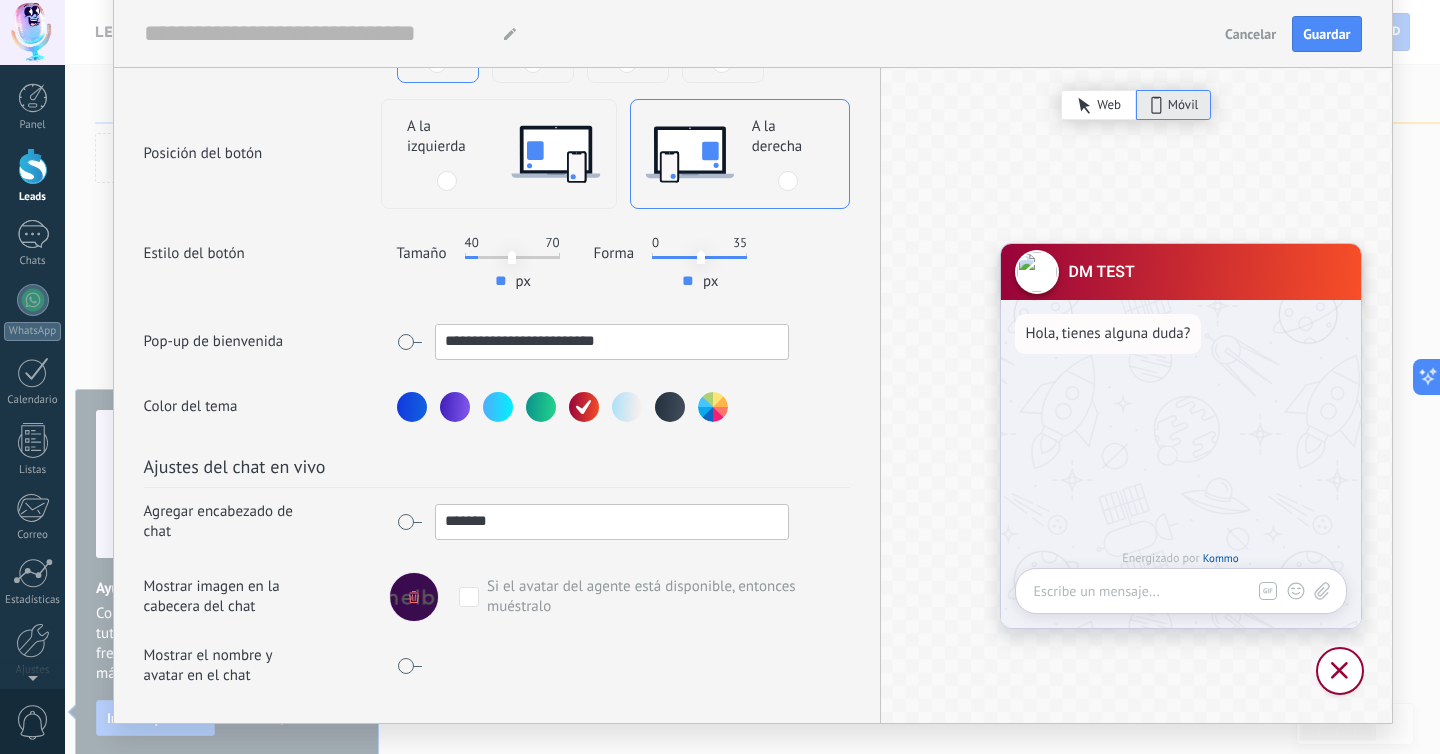 click 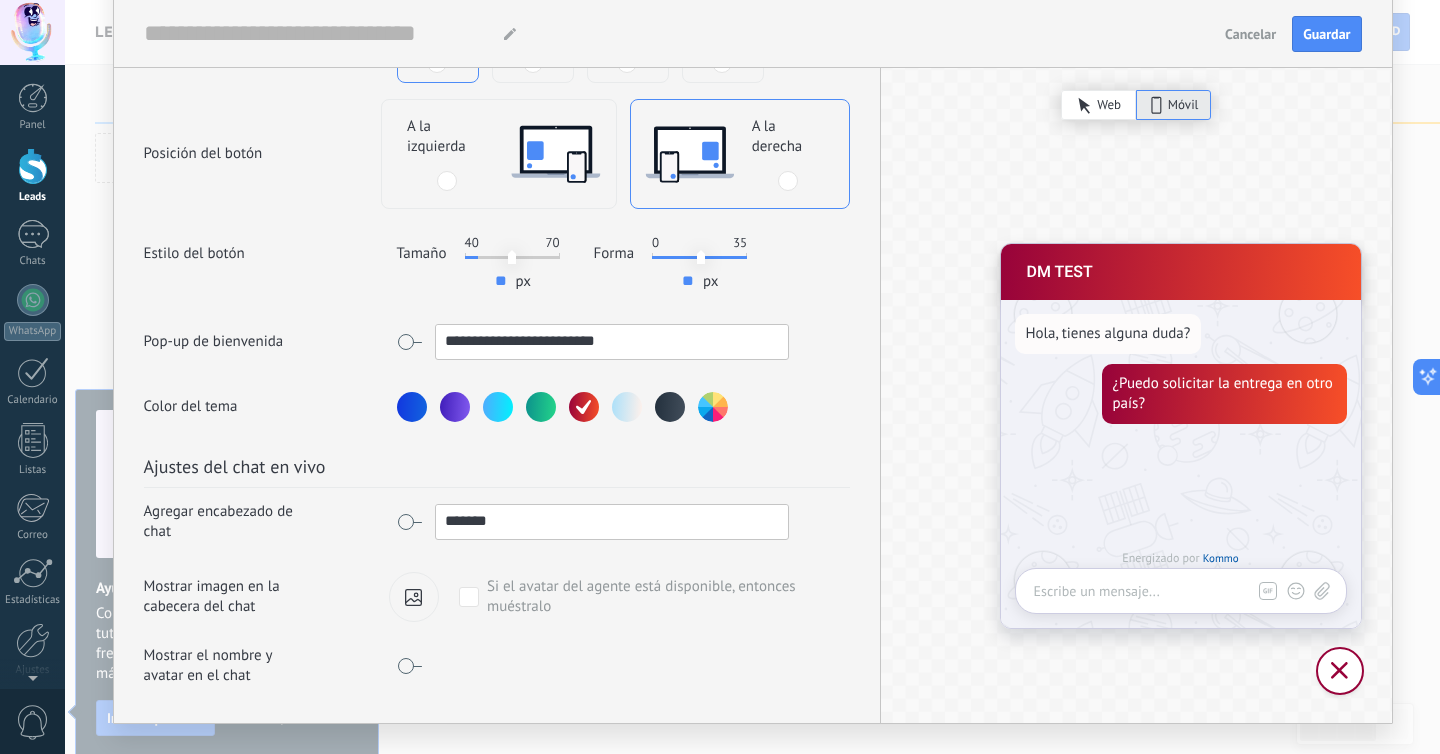 click 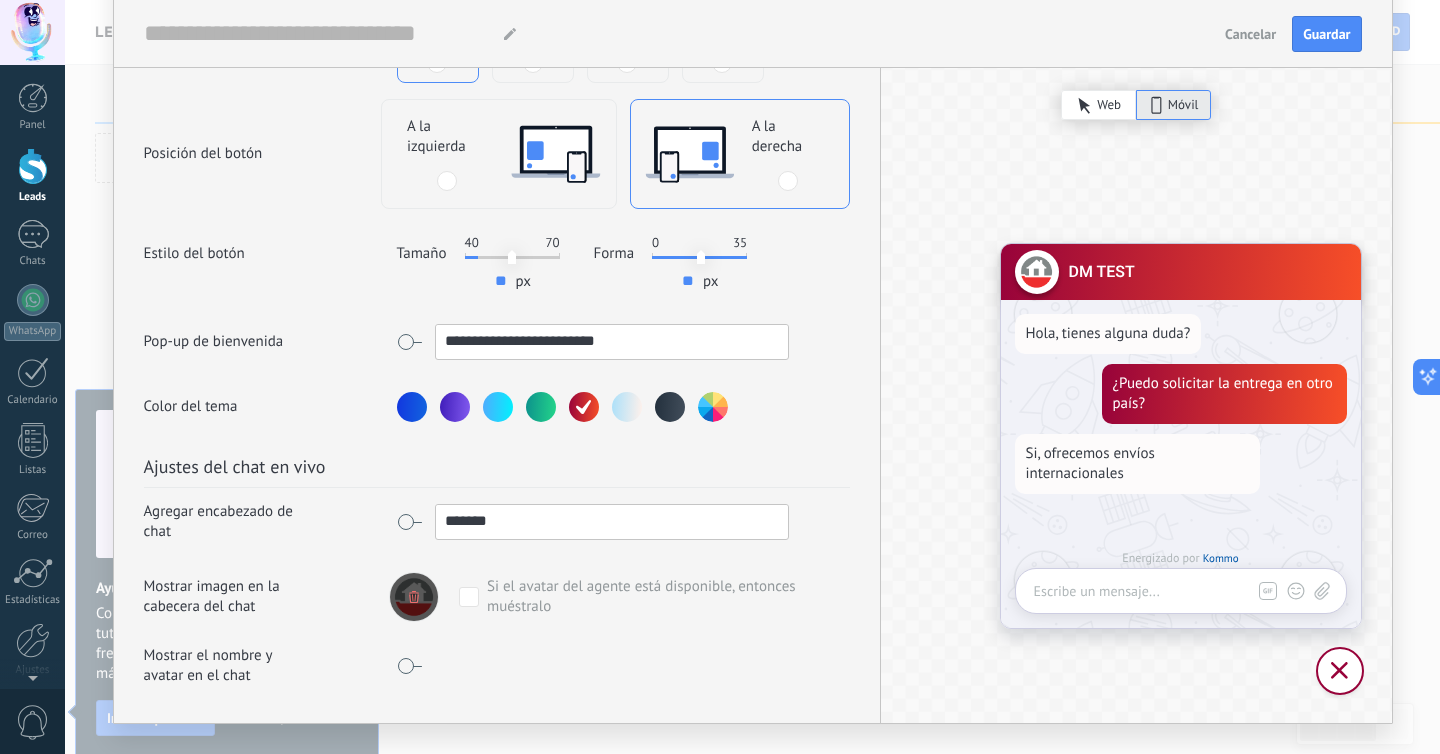 click on "Mostrar el nombre y avatar en el chat" at bounding box center (497, 666) 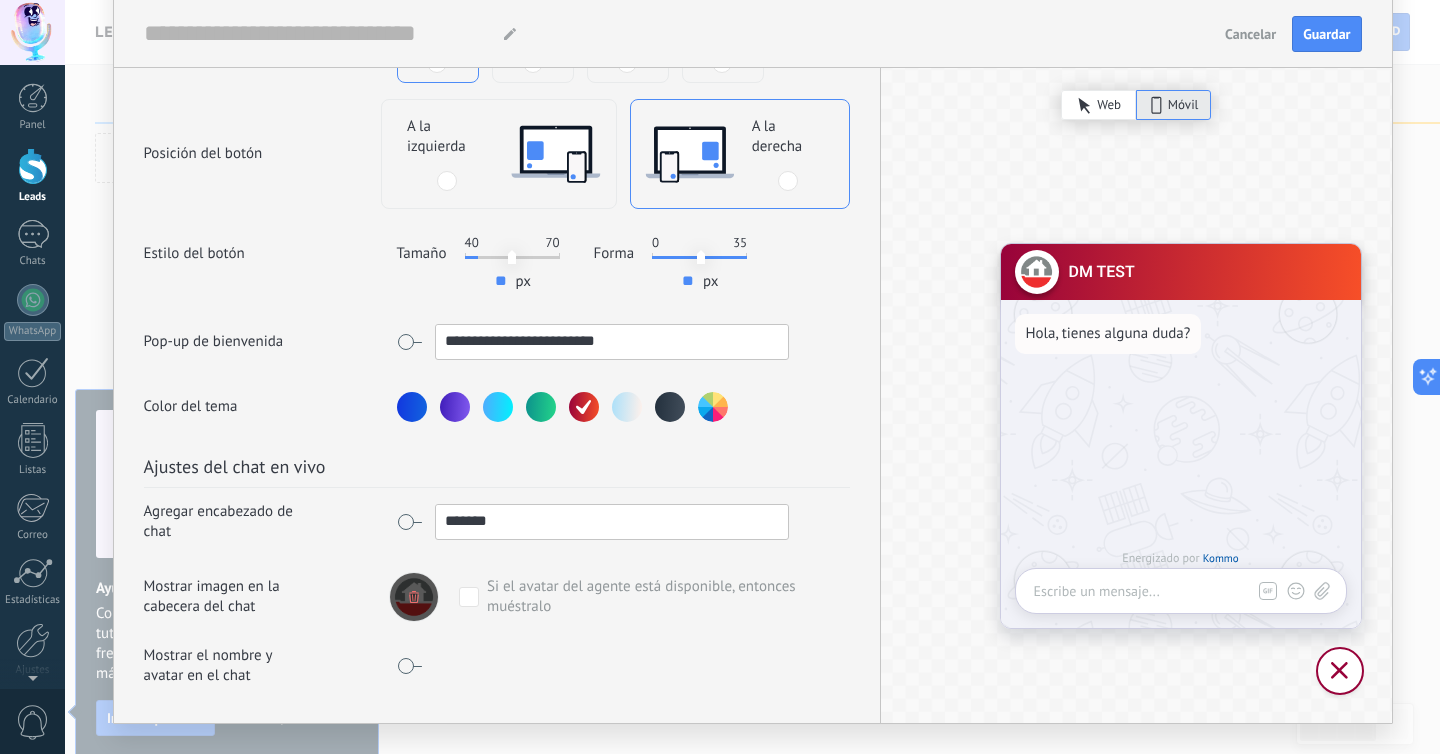 click at bounding box center (409, 666) 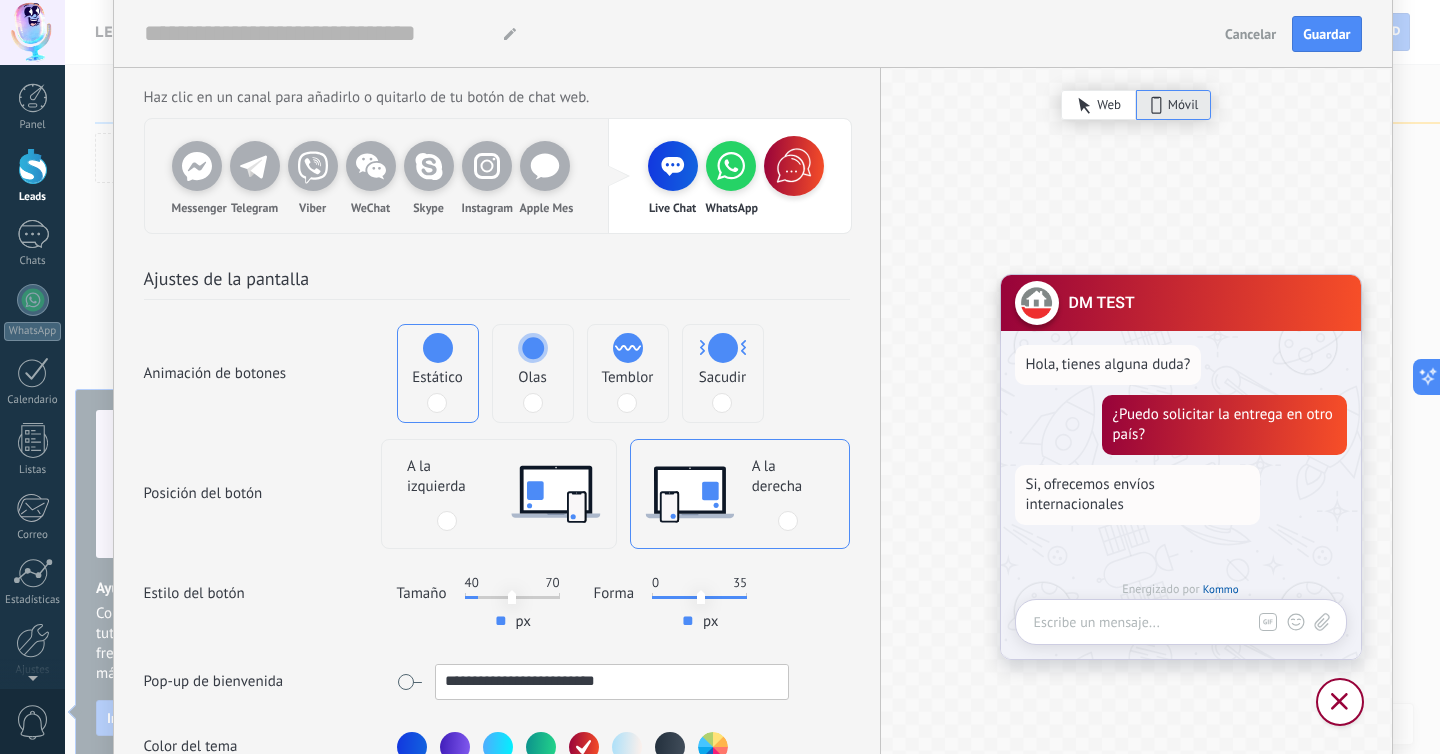 scroll, scrollTop: 0, scrollLeft: 0, axis: both 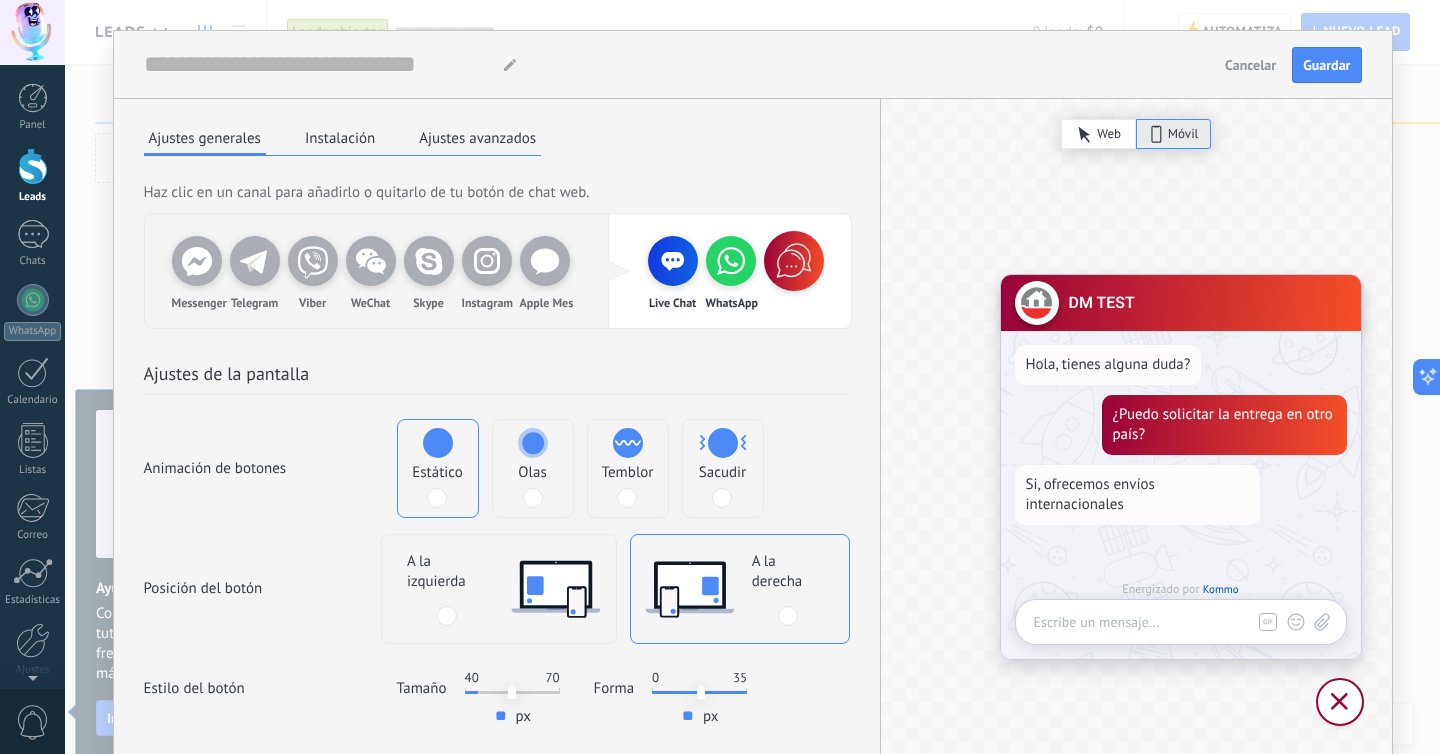 click on "Instalación" at bounding box center (340, 138) 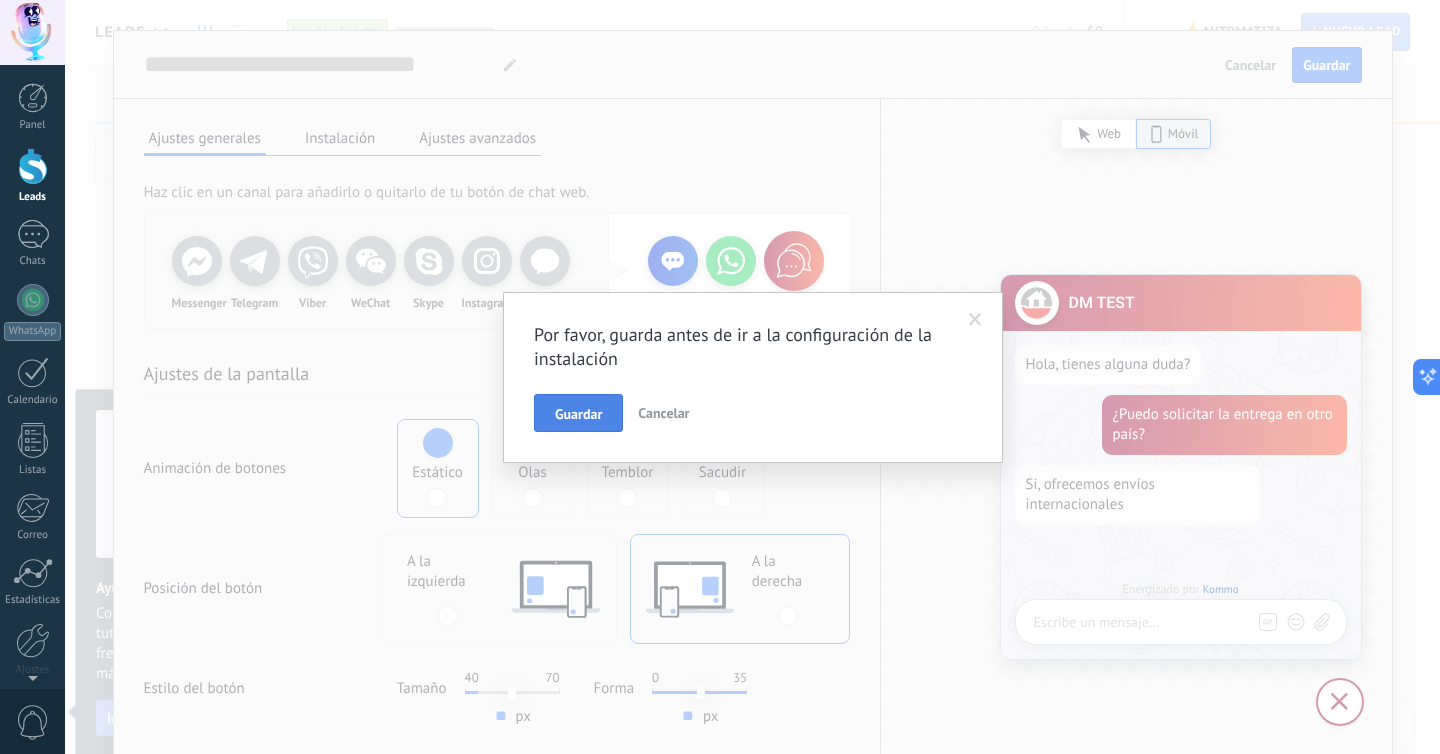 click on "Guardar" at bounding box center (578, 414) 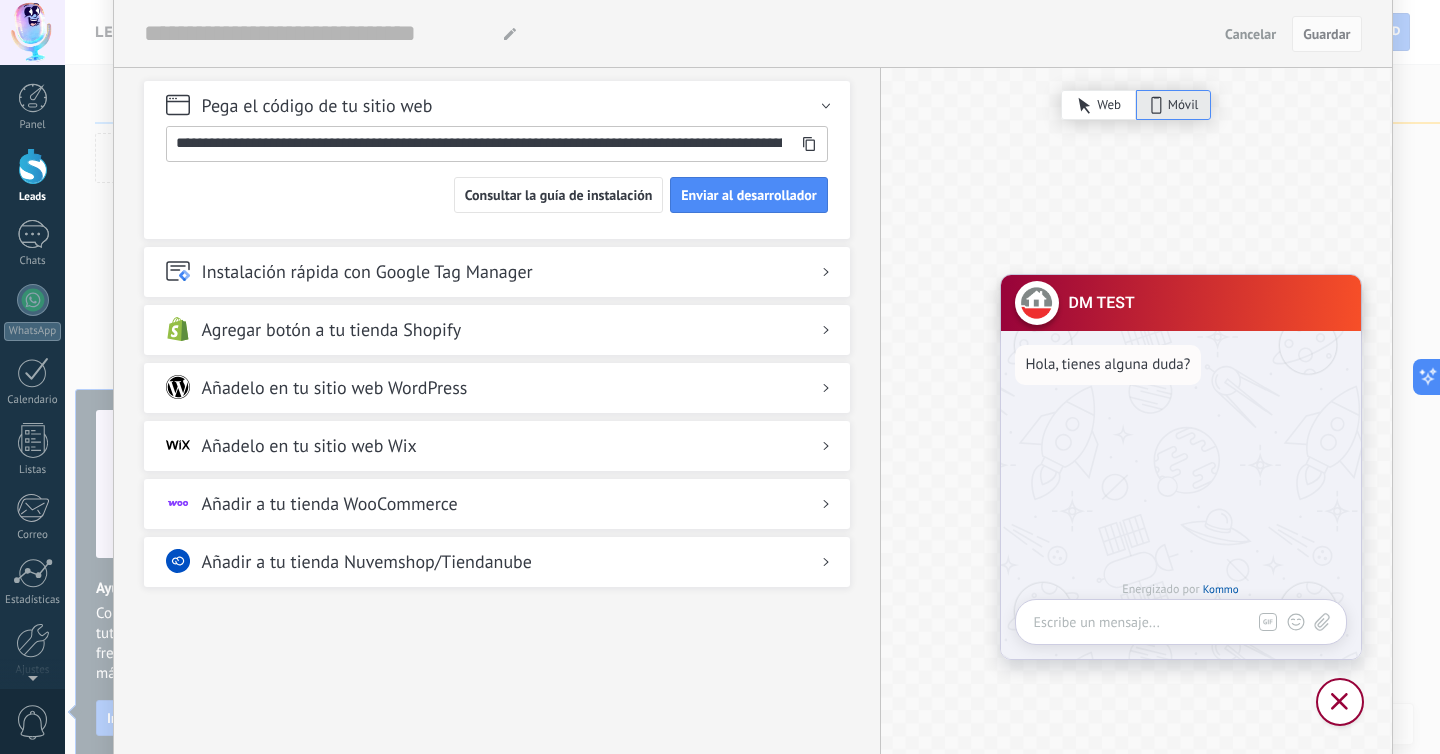 scroll, scrollTop: 0, scrollLeft: 0, axis: both 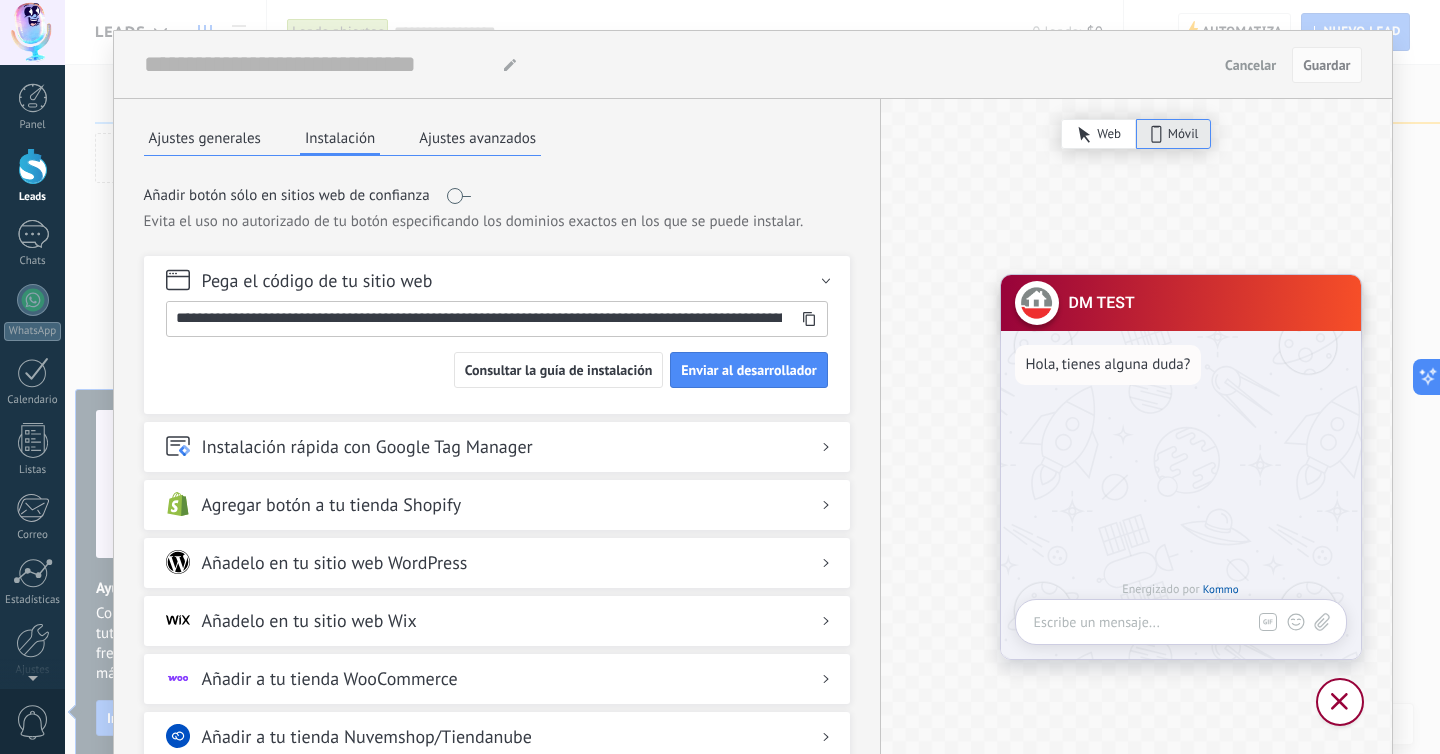 click on "Ajustes avanzados" at bounding box center (477, 138) 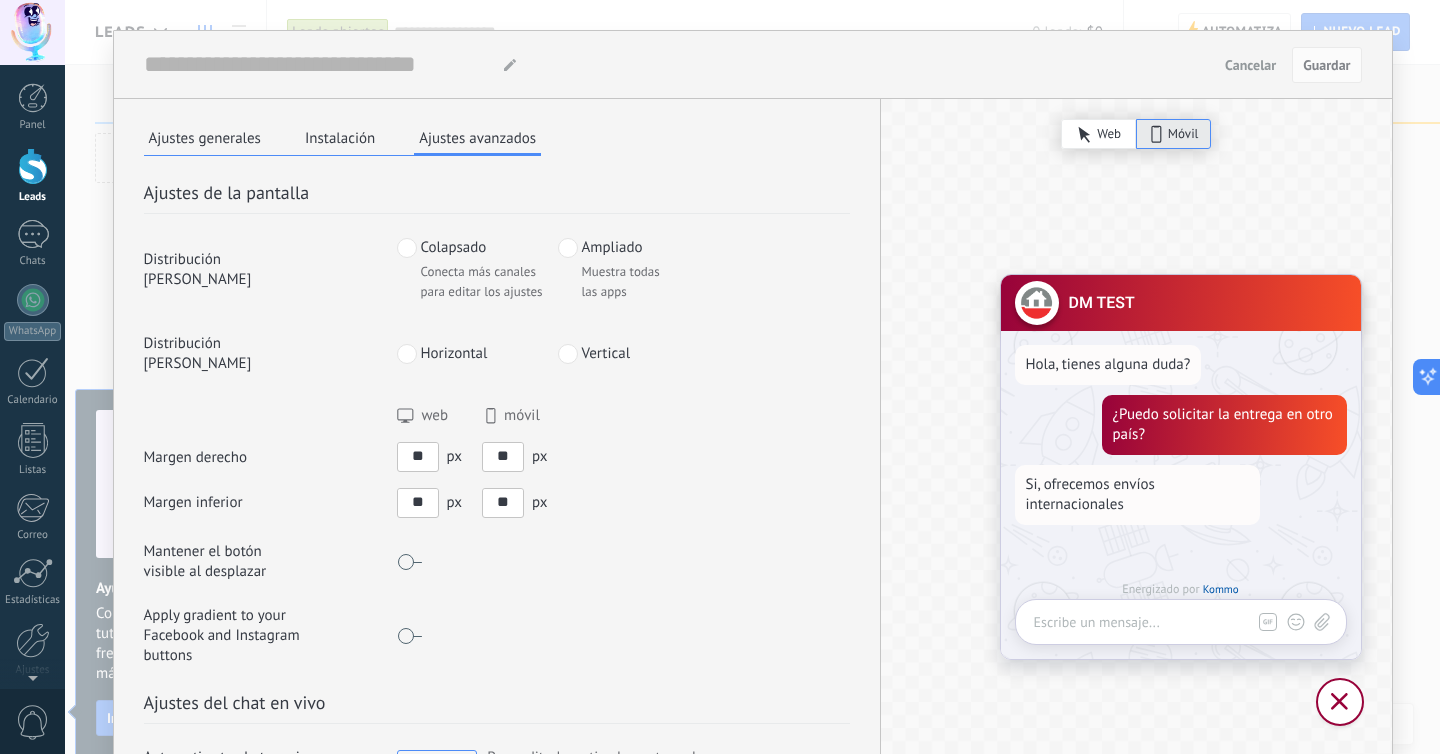 click at bounding box center (568, 248) 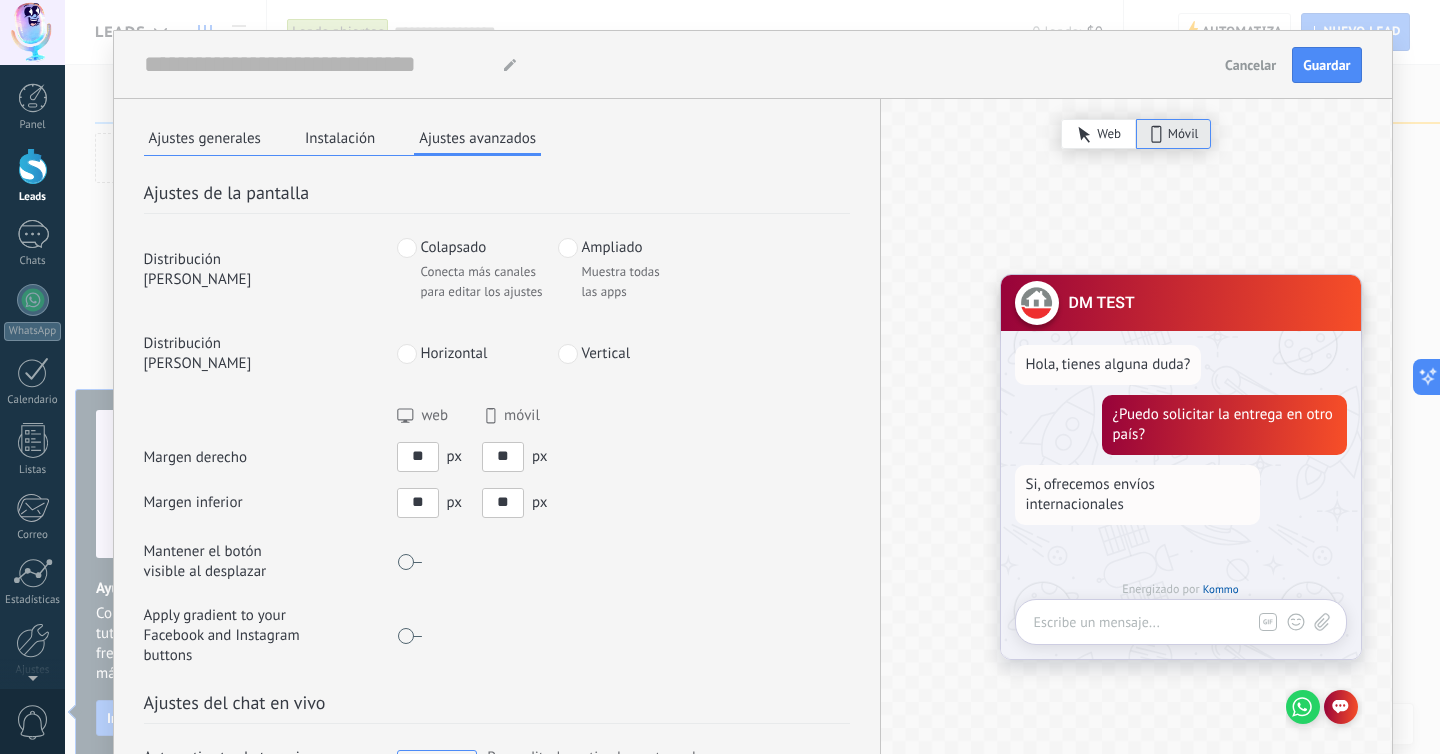 click on "Colapsado" at bounding box center (454, 248) 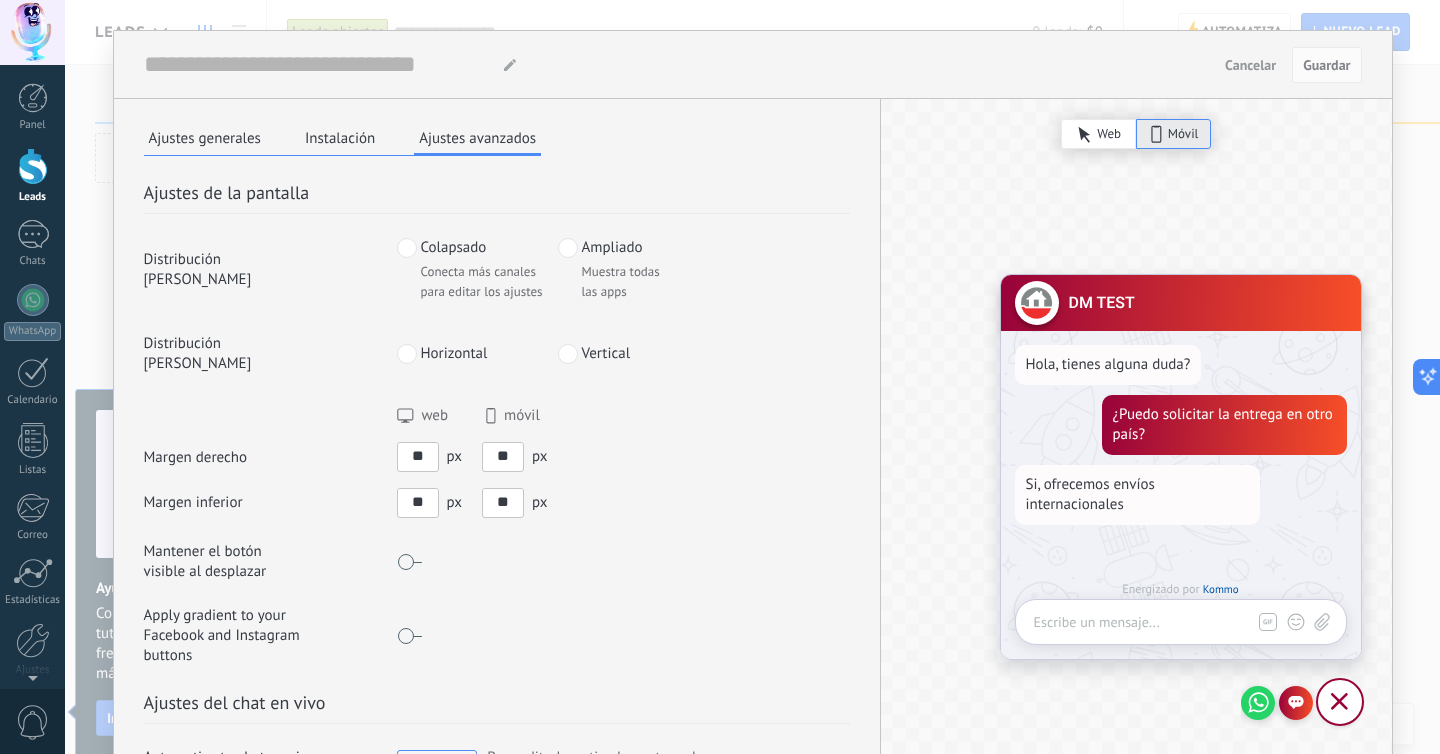 click at bounding box center [568, 354] 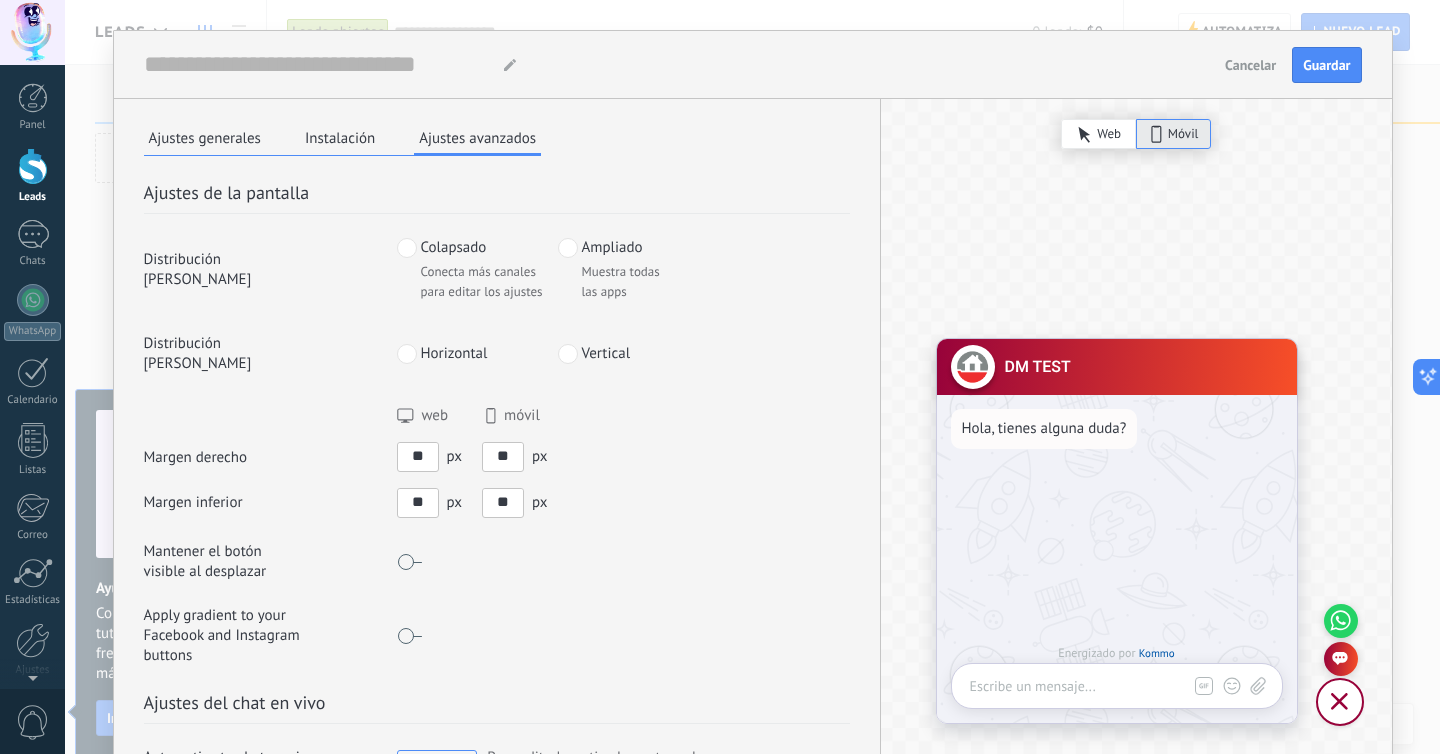 click on "Ajustes generales" at bounding box center (205, 138) 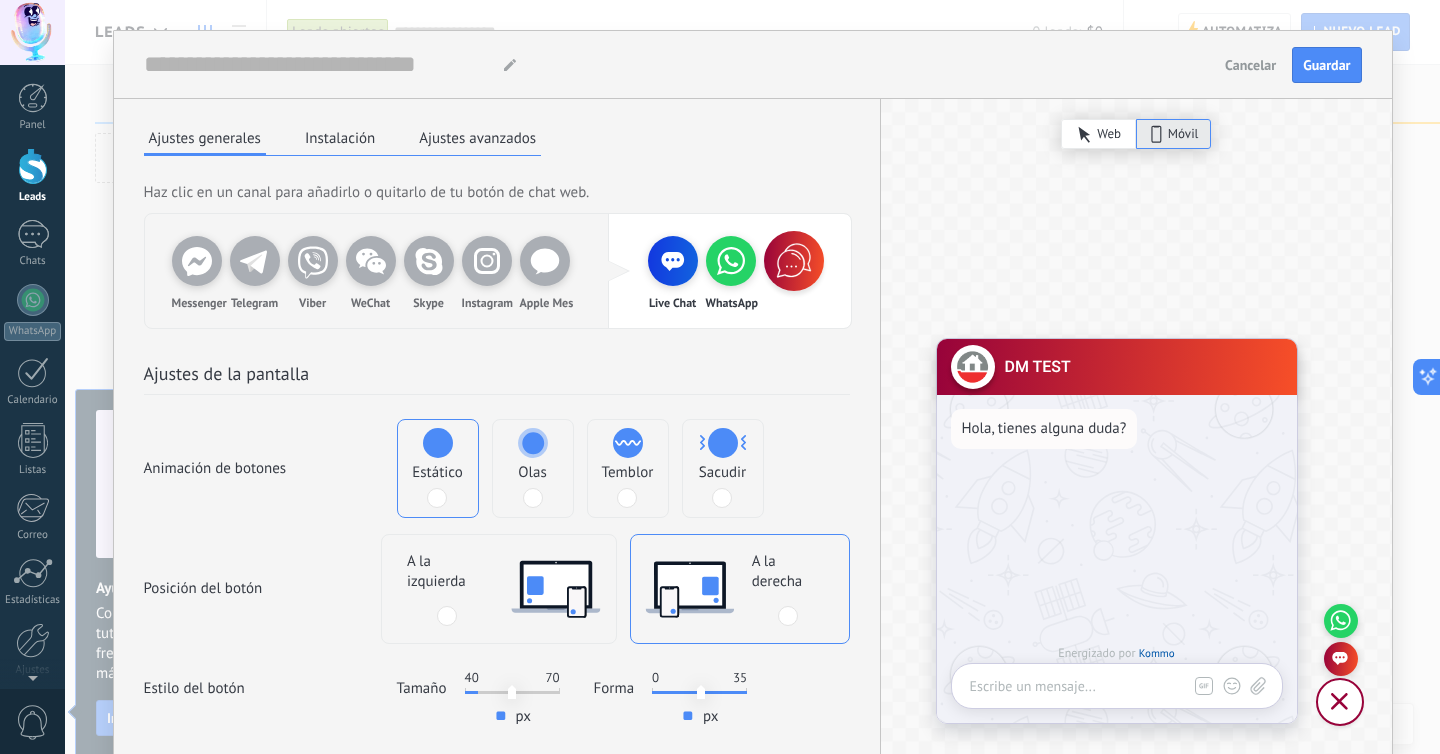 click on "WhatsApp" at bounding box center (731, 261) 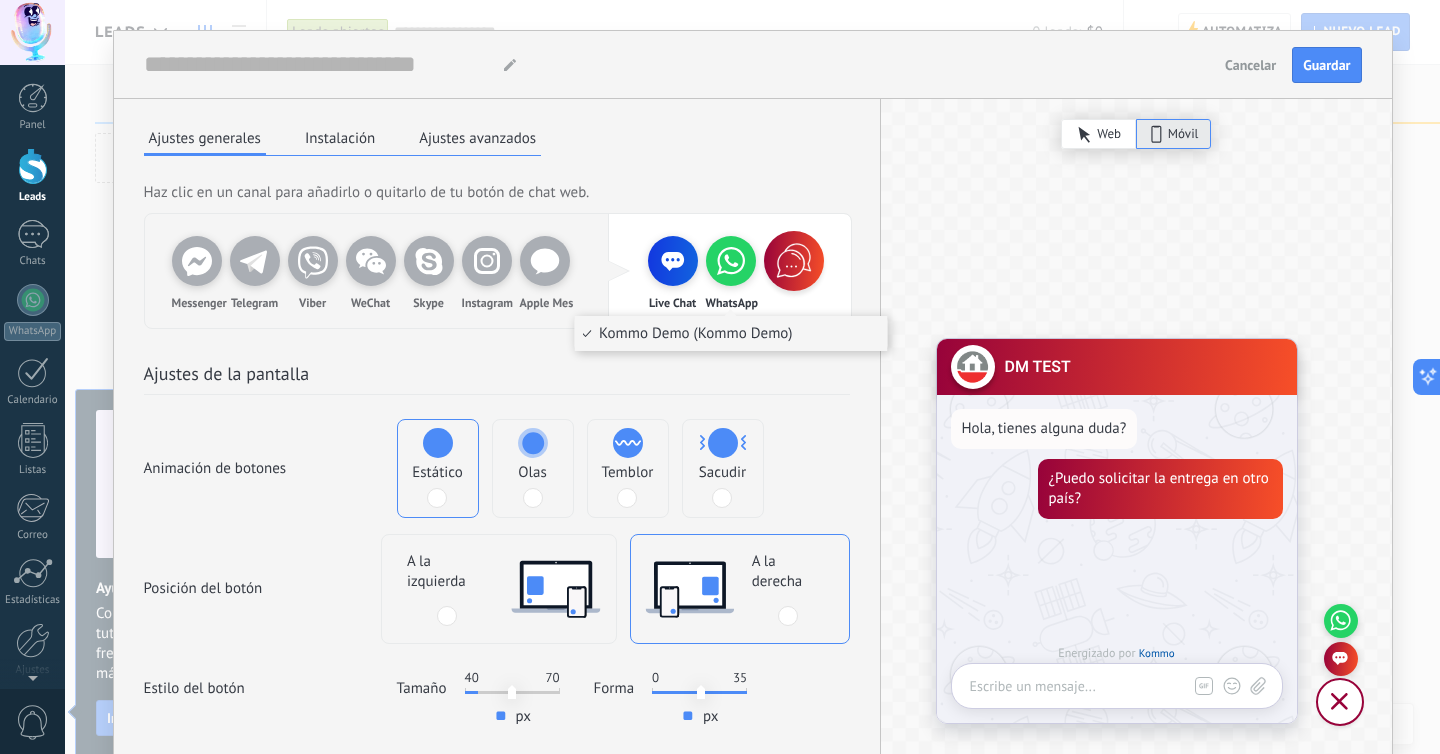 click on "Kommo Demo (Kommo Demo)" at bounding box center [695, 334] 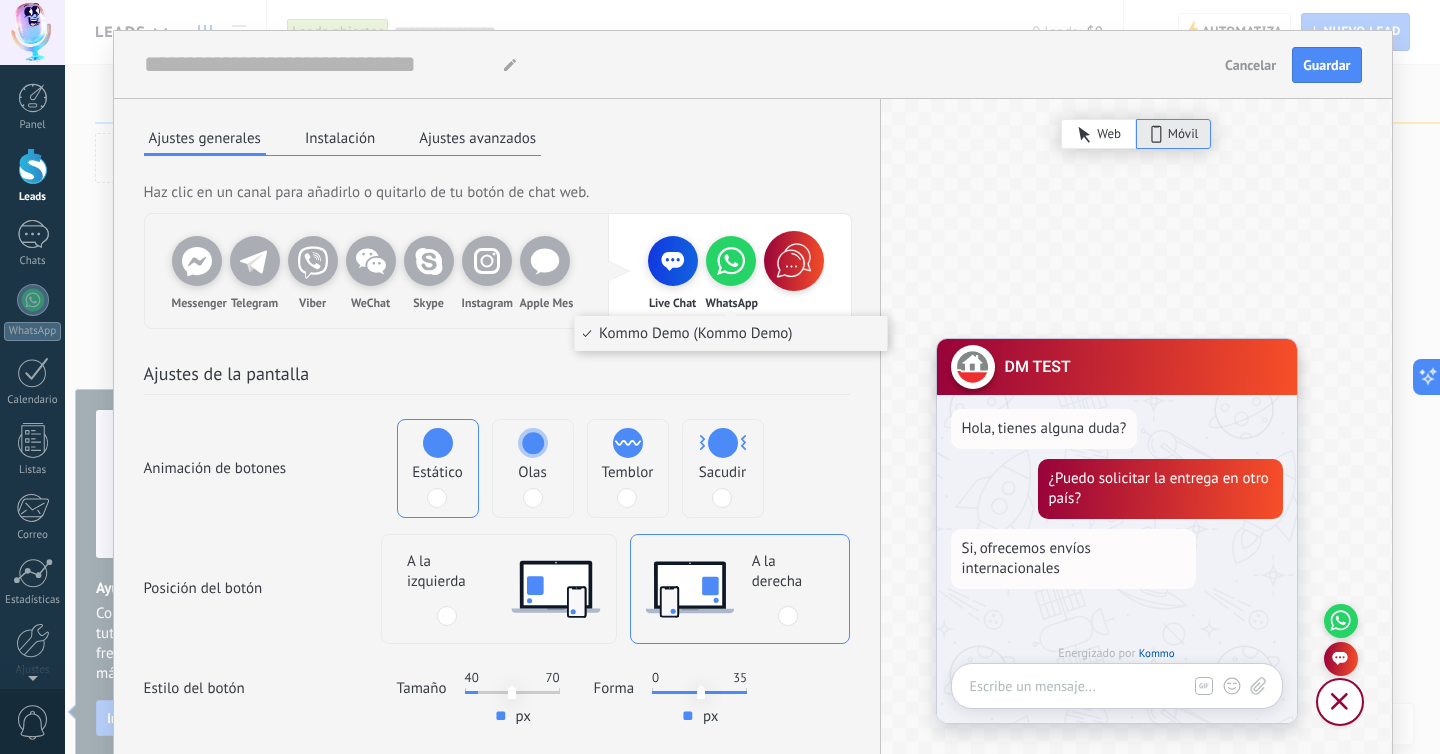 click on "**********" at bounding box center (497, 593) 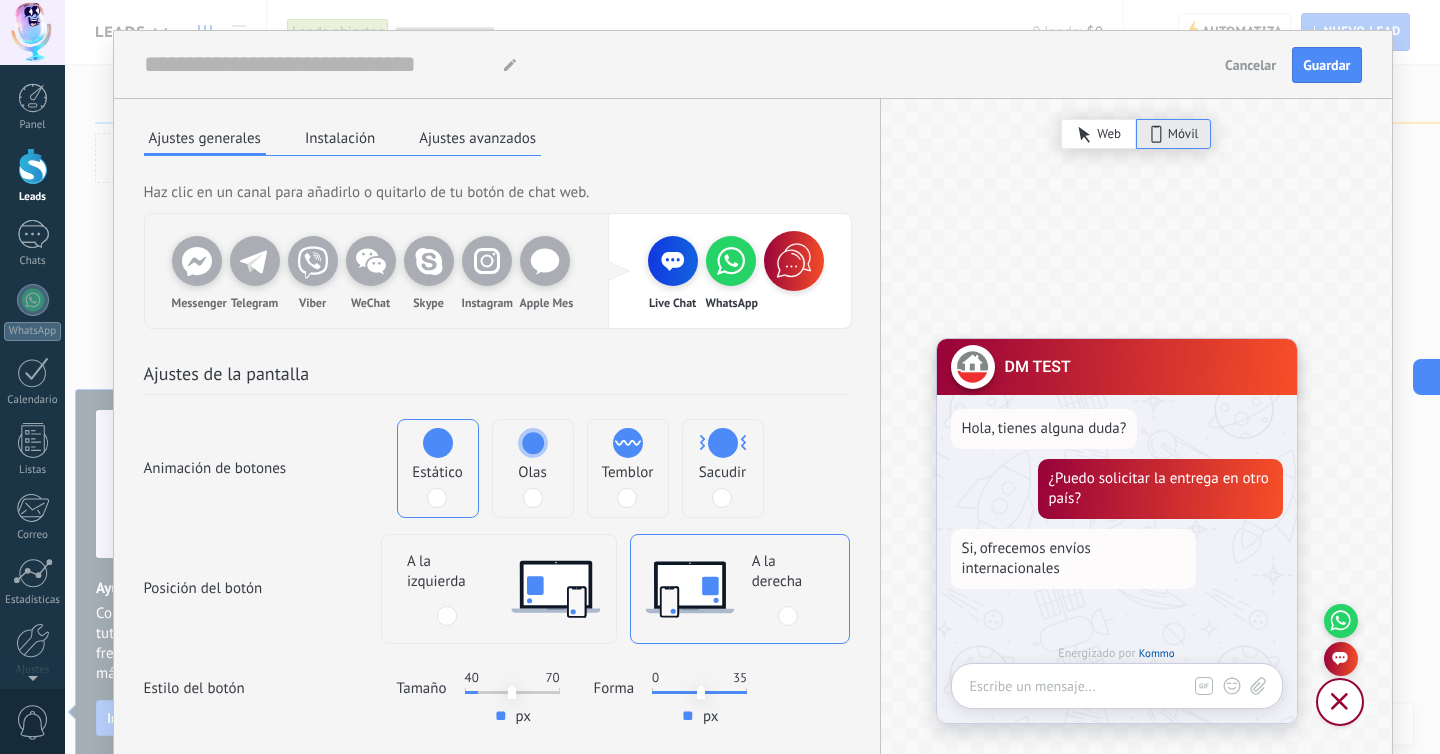 click on "Instalación" at bounding box center (340, 138) 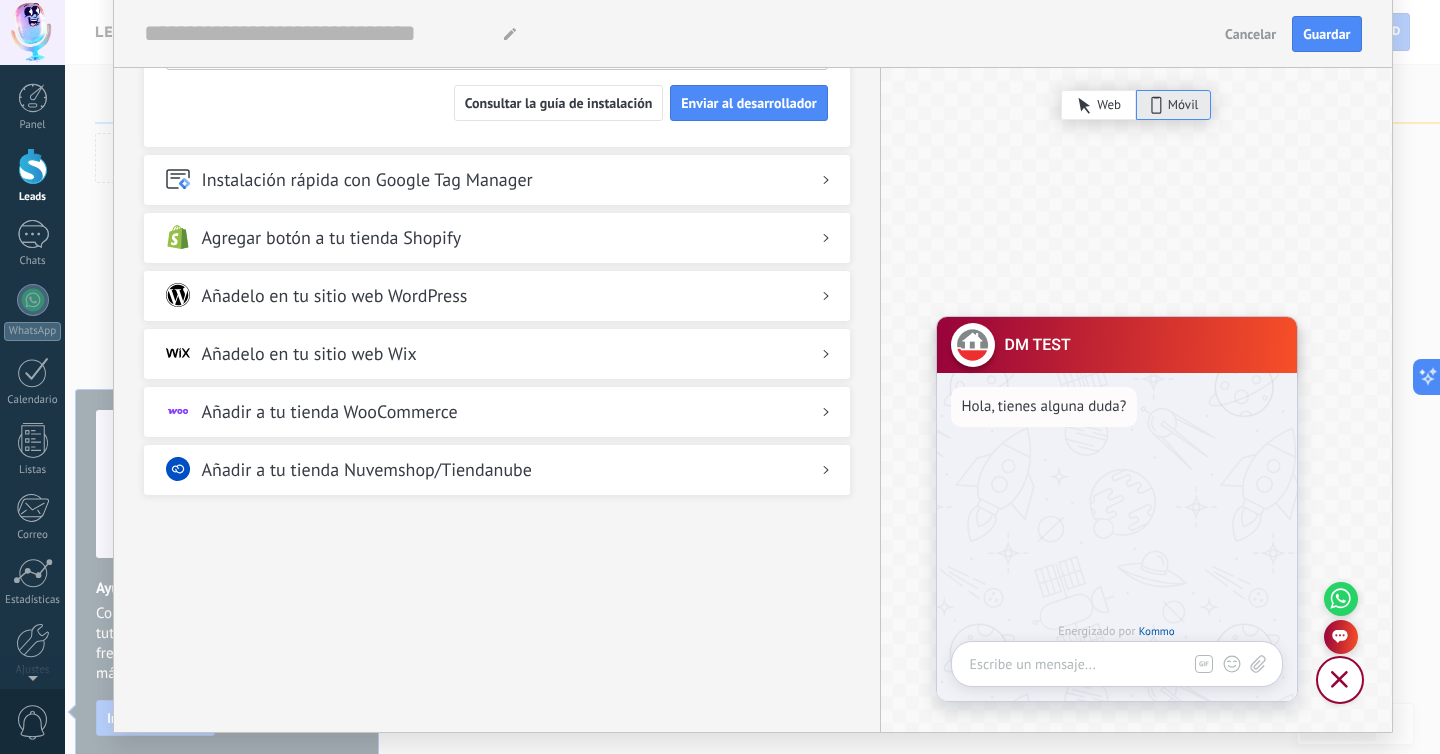scroll, scrollTop: 0, scrollLeft: 0, axis: both 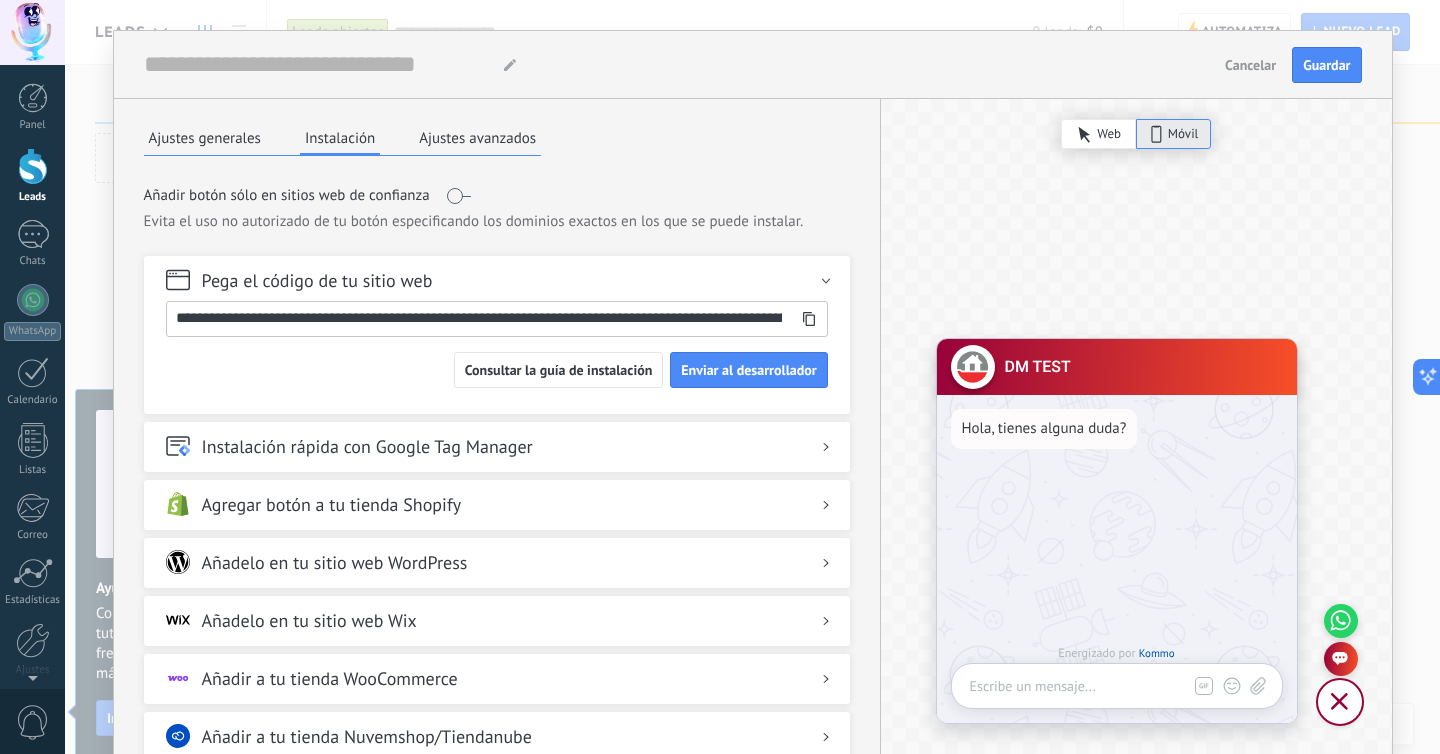 click on "Ajustes avanzados" at bounding box center [477, 138] 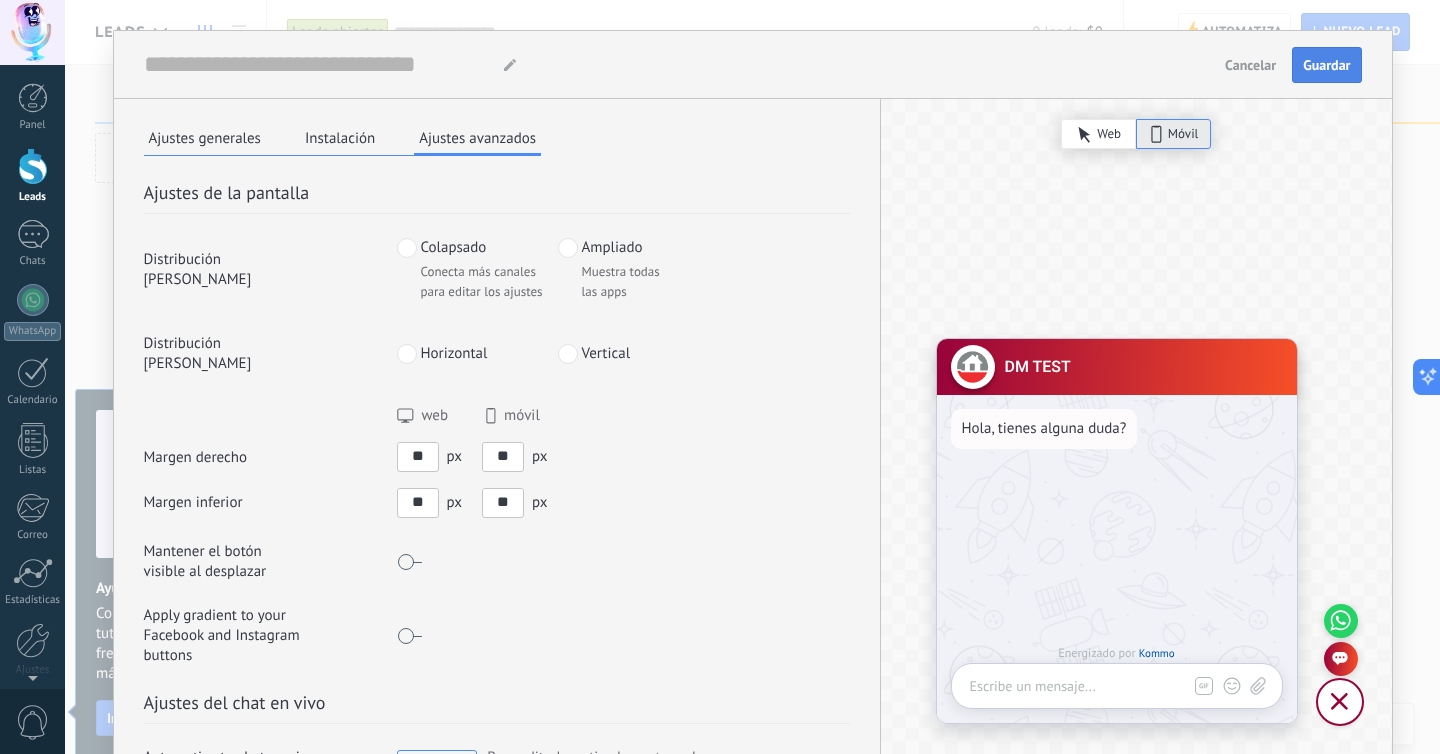 click on "Guardar" at bounding box center [1326, 65] 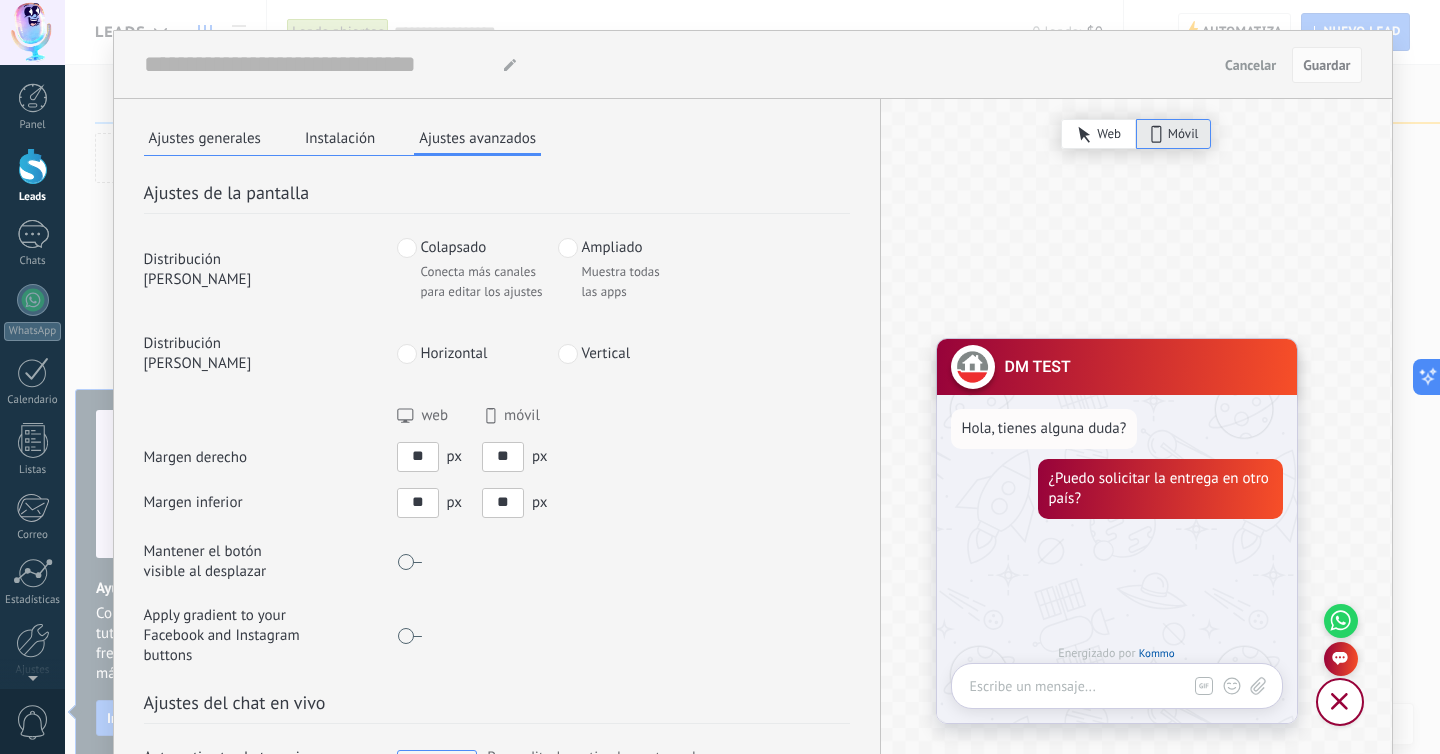 click on "Cancelar" at bounding box center (1250, 65) 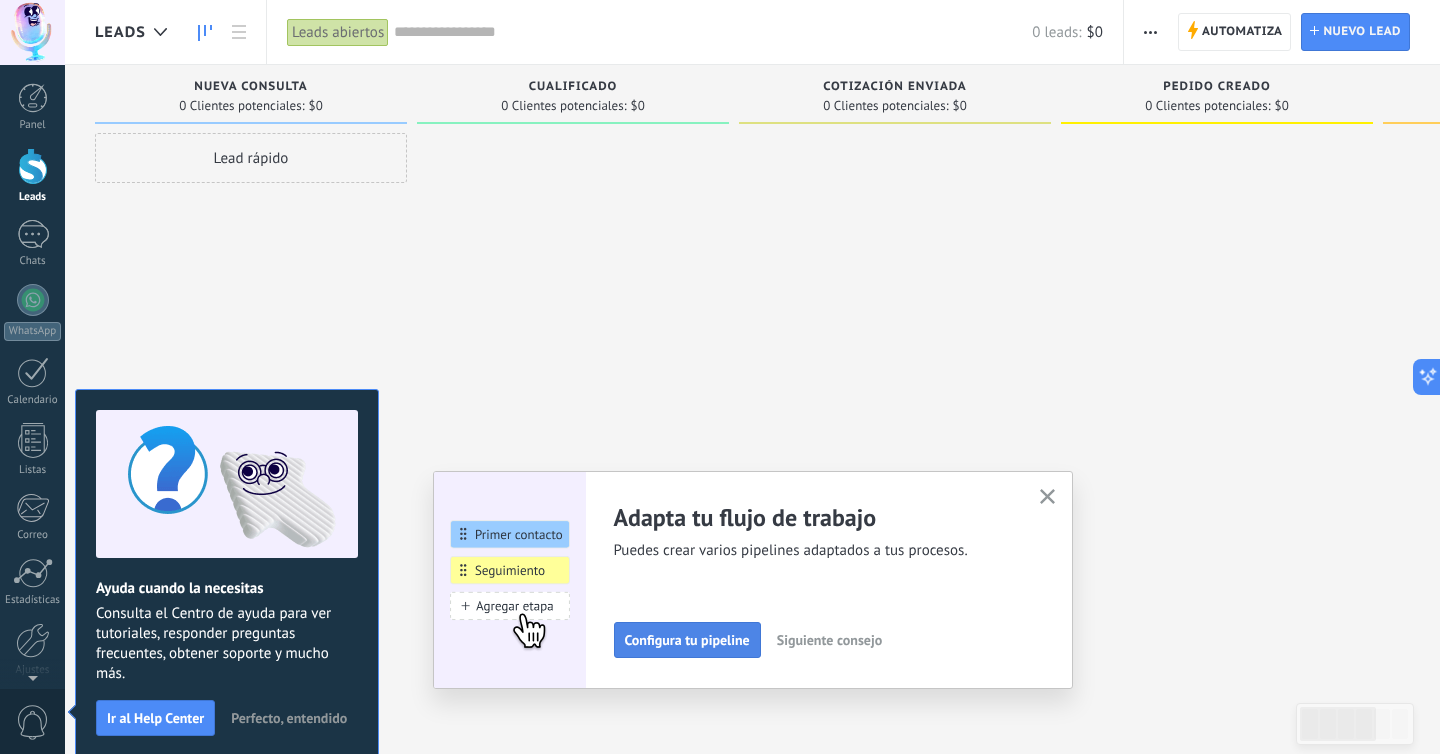 click on "Configura tu pipeline" at bounding box center [687, 640] 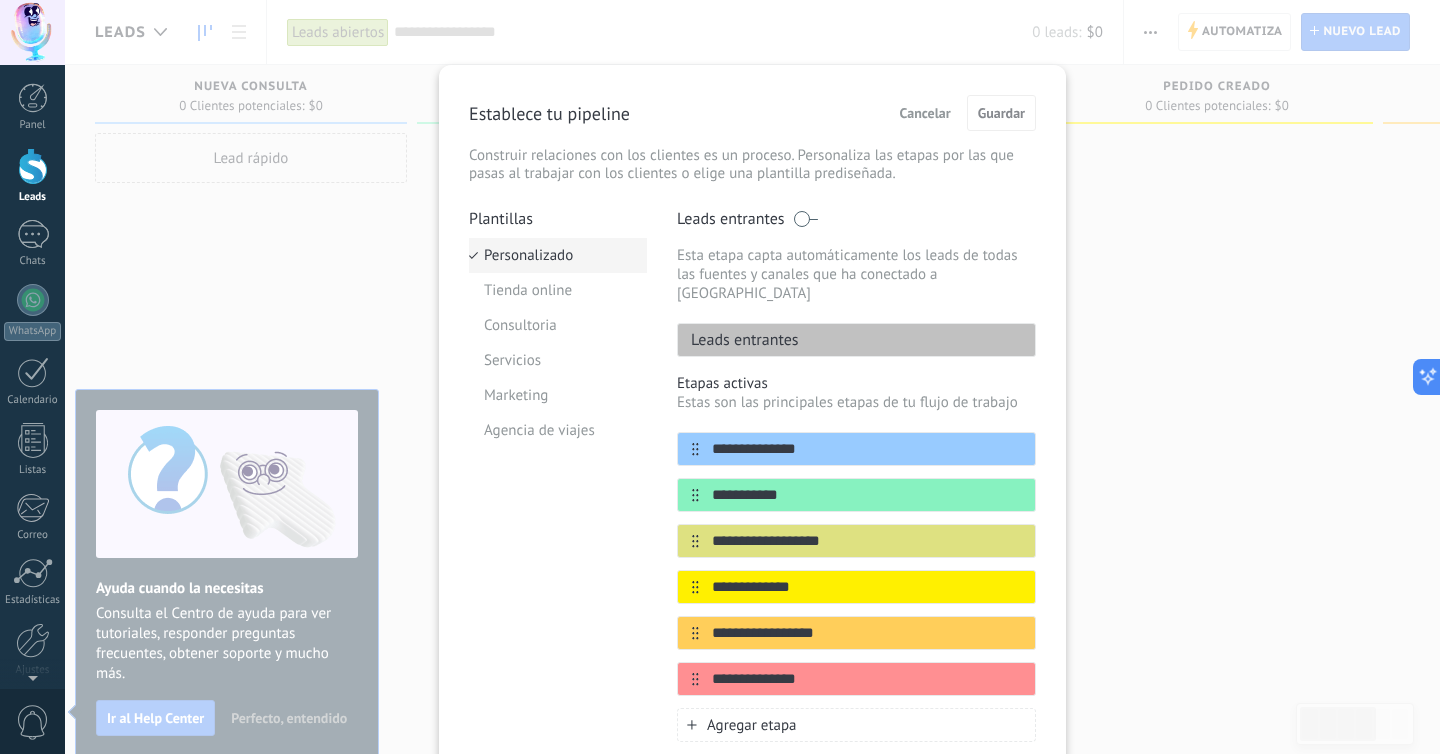 click on "Personalizado" at bounding box center (558, 255) 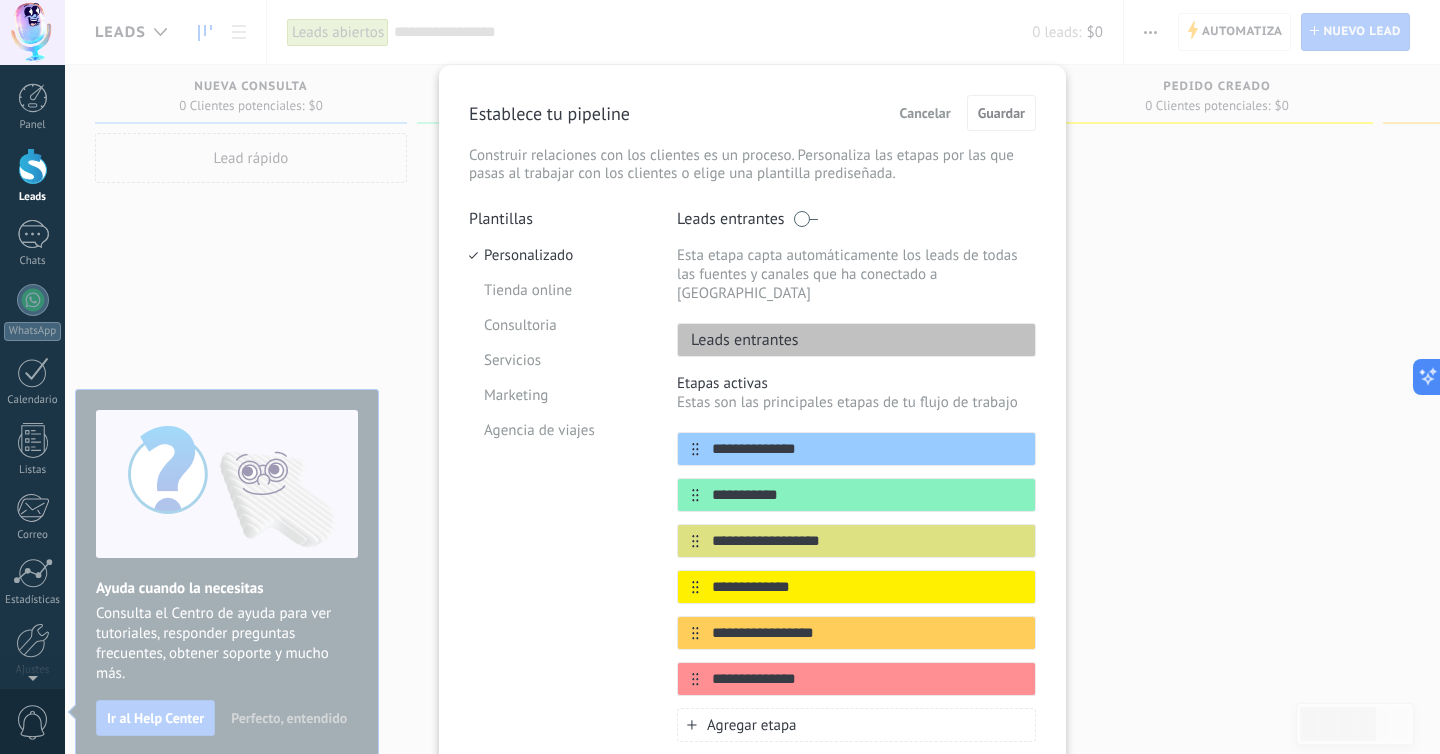 click on "Leads entrantes" at bounding box center [747, 219] 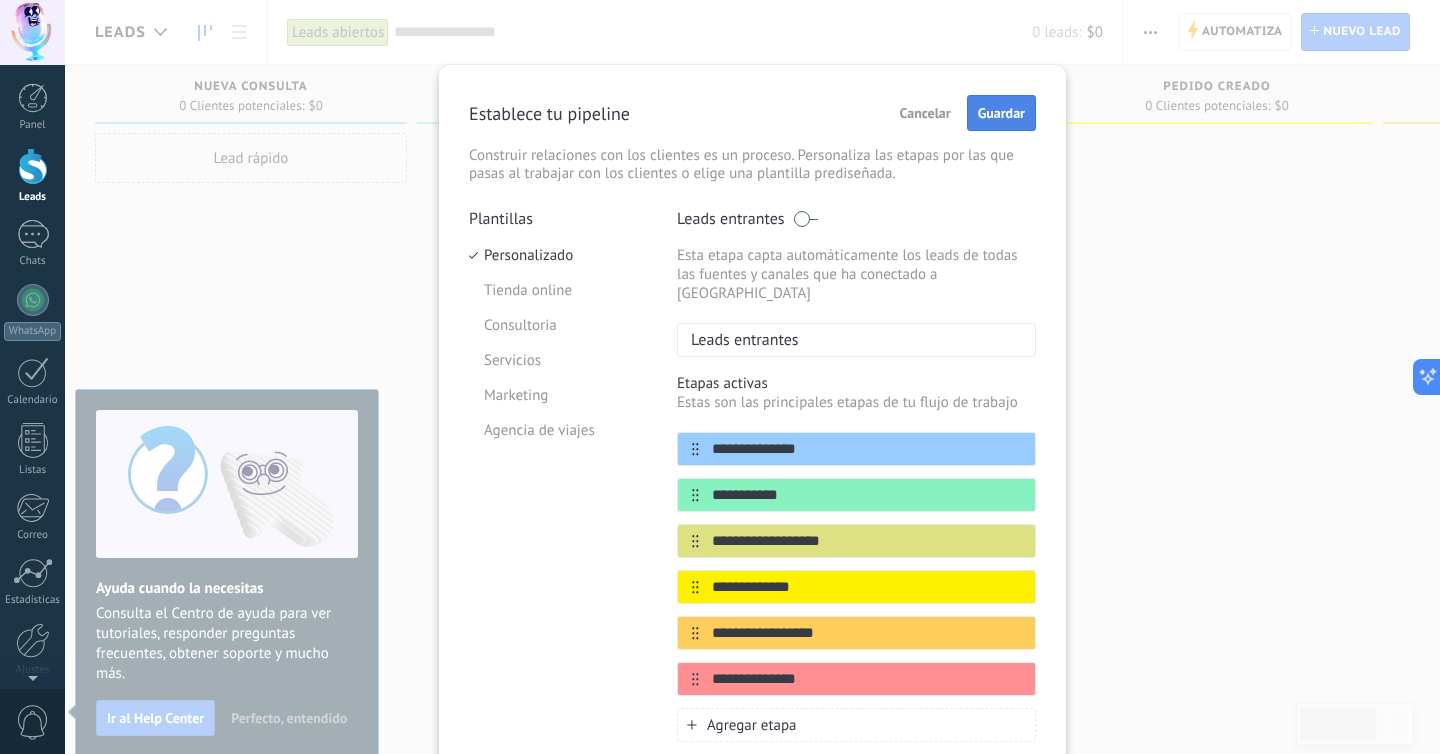 click on "Guardar" at bounding box center (1001, 113) 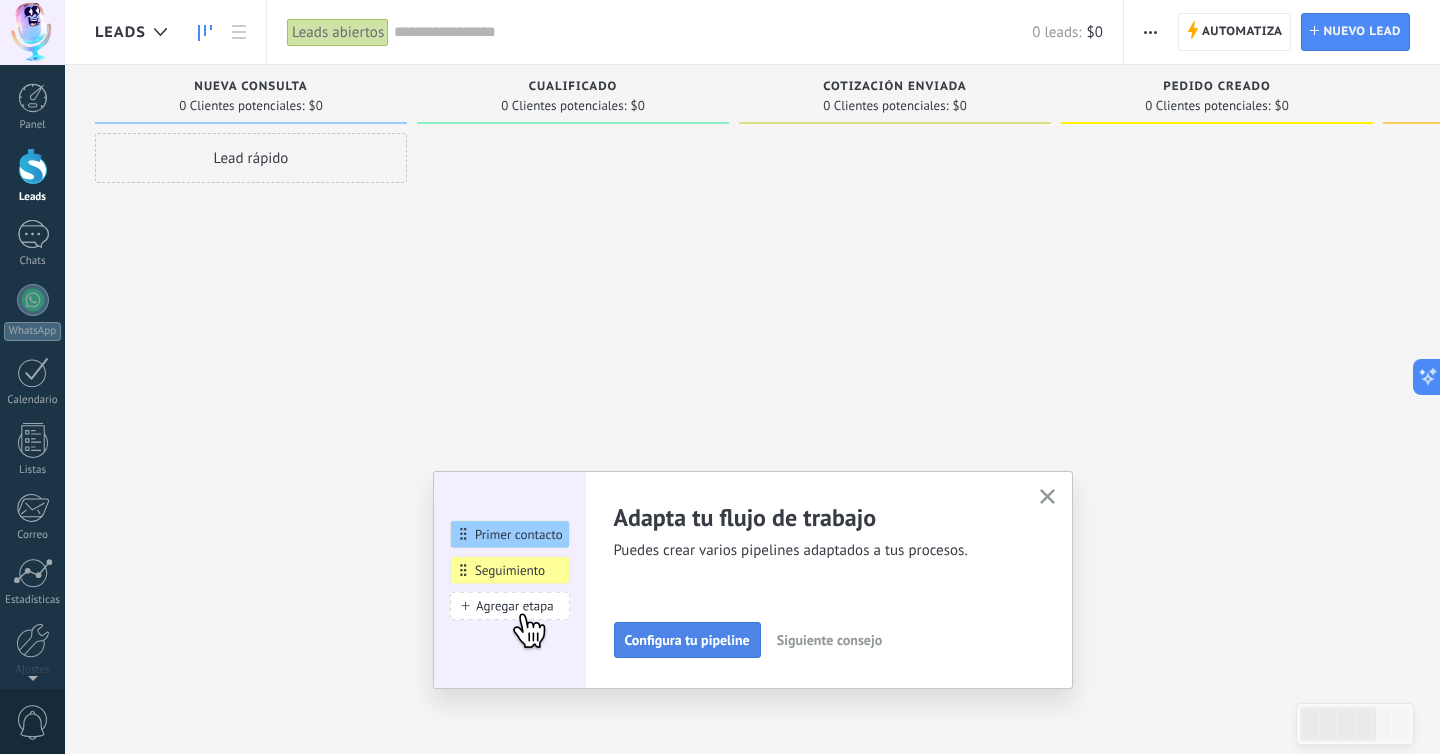 click on "Configura tu pipeline" at bounding box center (687, 640) 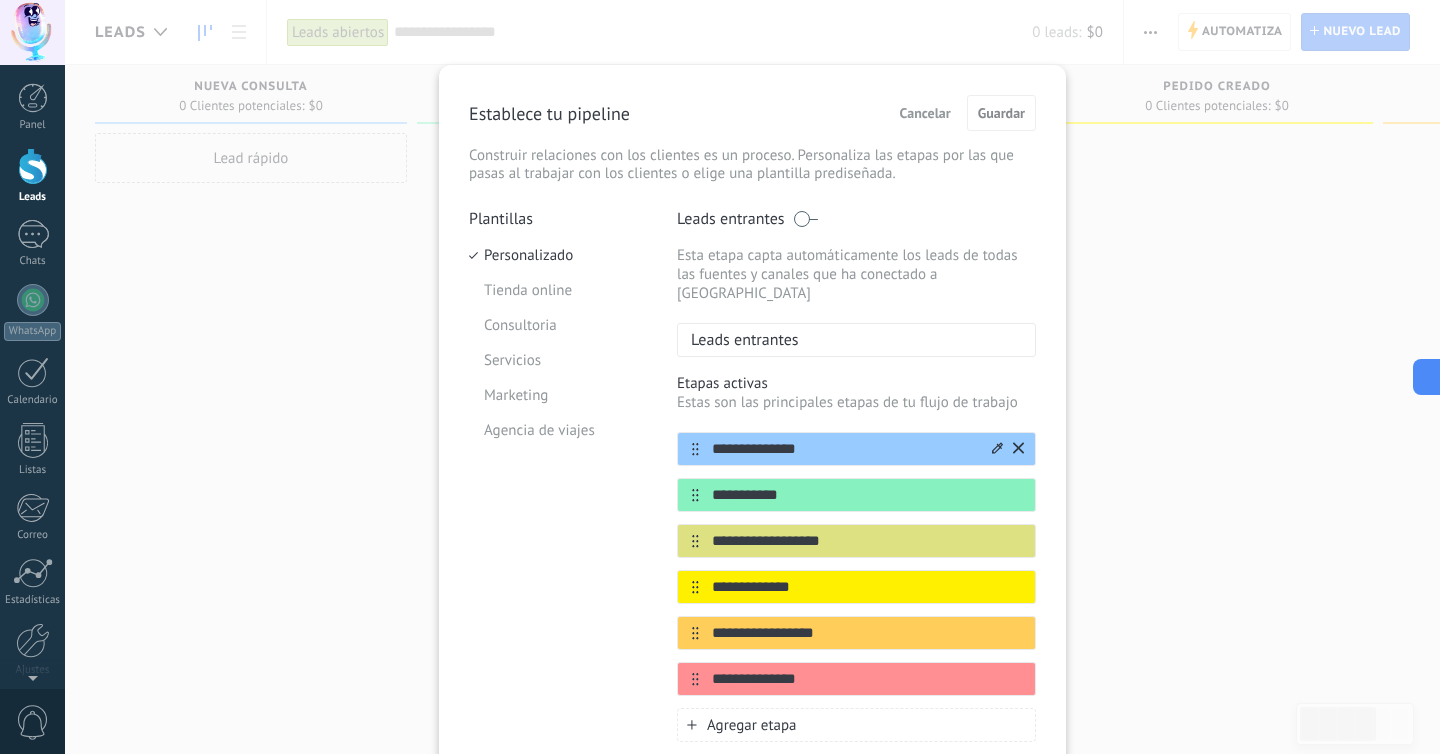 click on "**********" at bounding box center [844, 449] 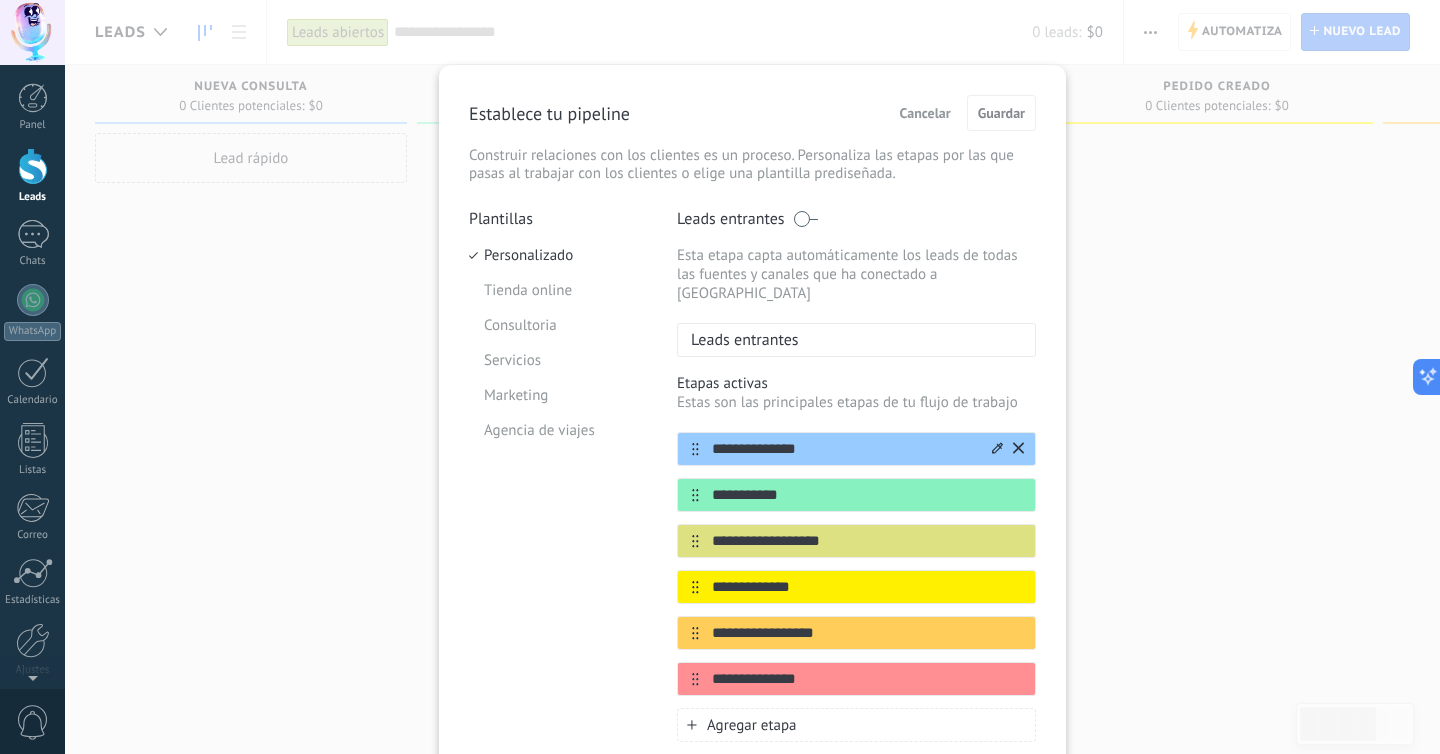 click 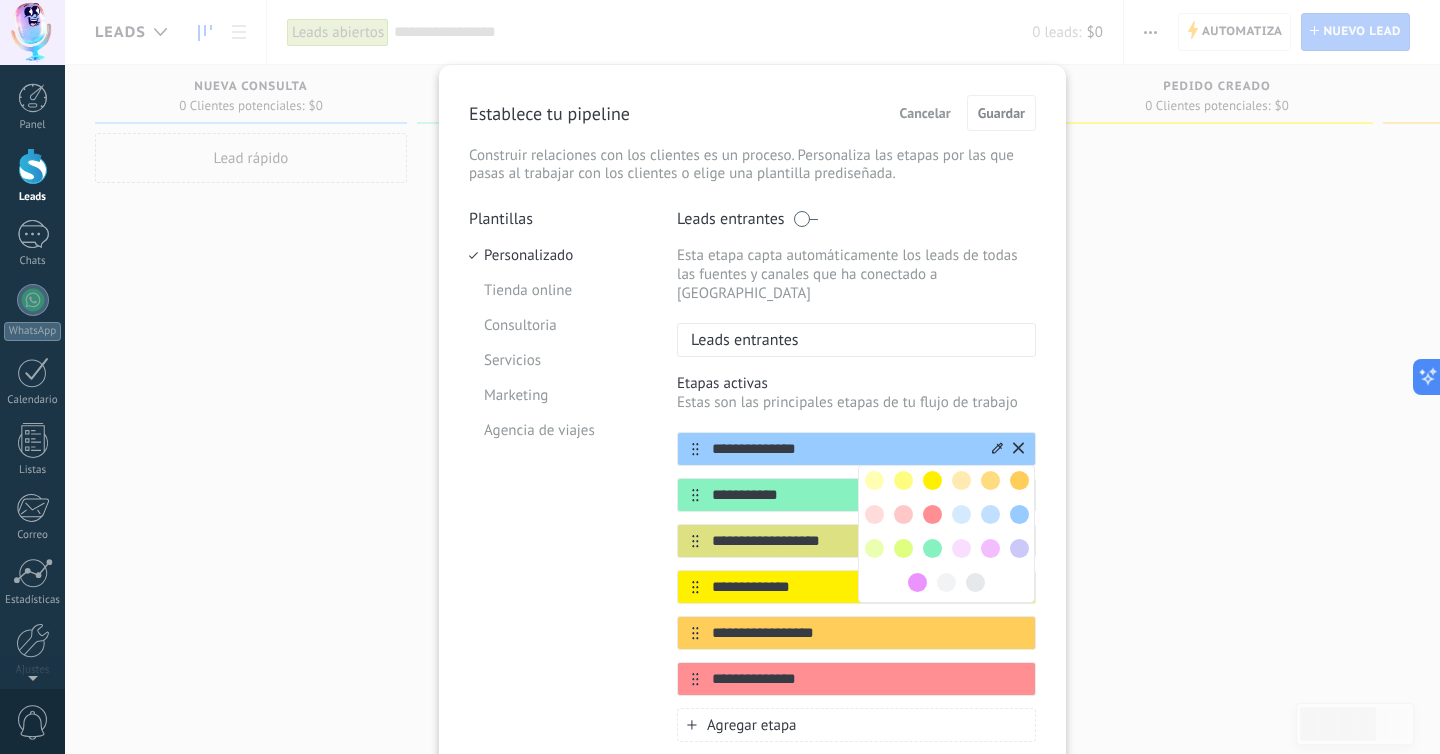 click on "**********" at bounding box center (752, 377) 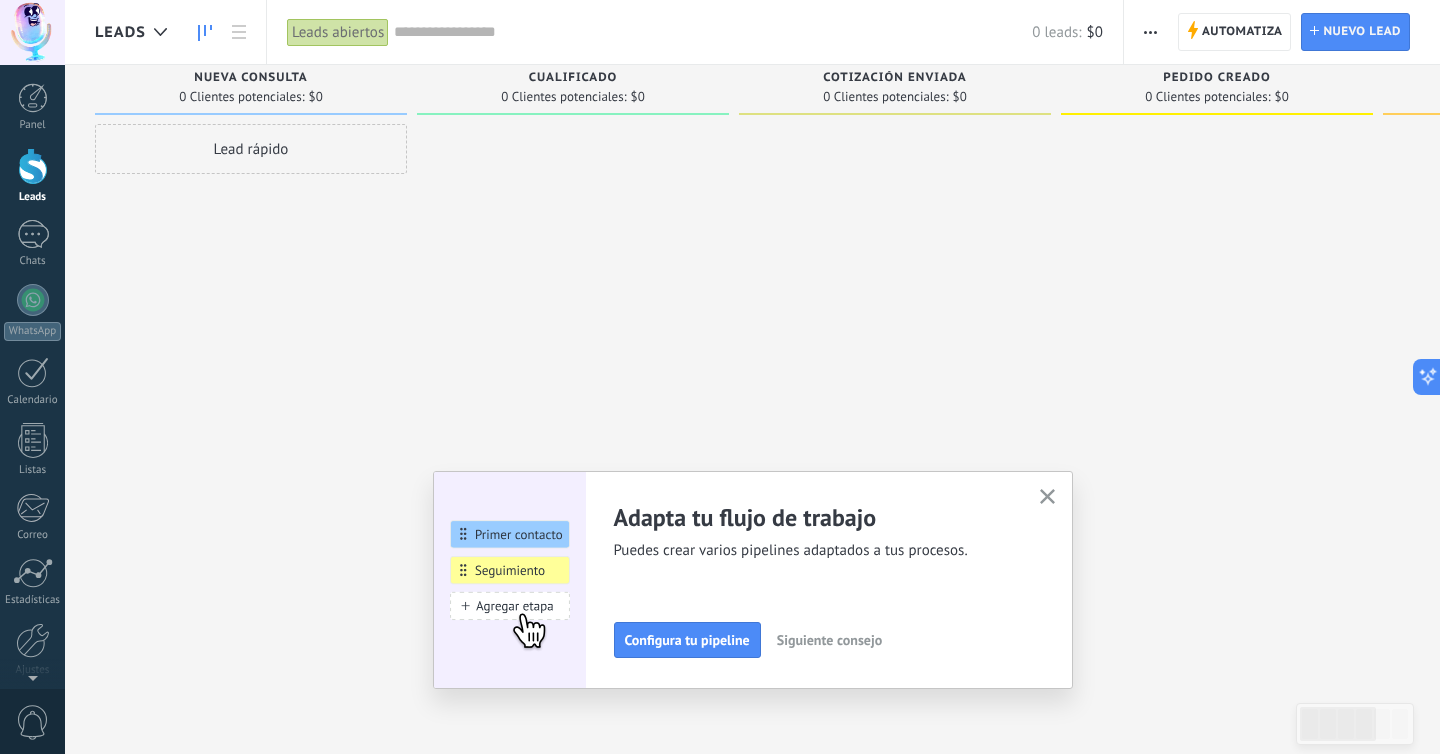 scroll, scrollTop: 10, scrollLeft: 0, axis: vertical 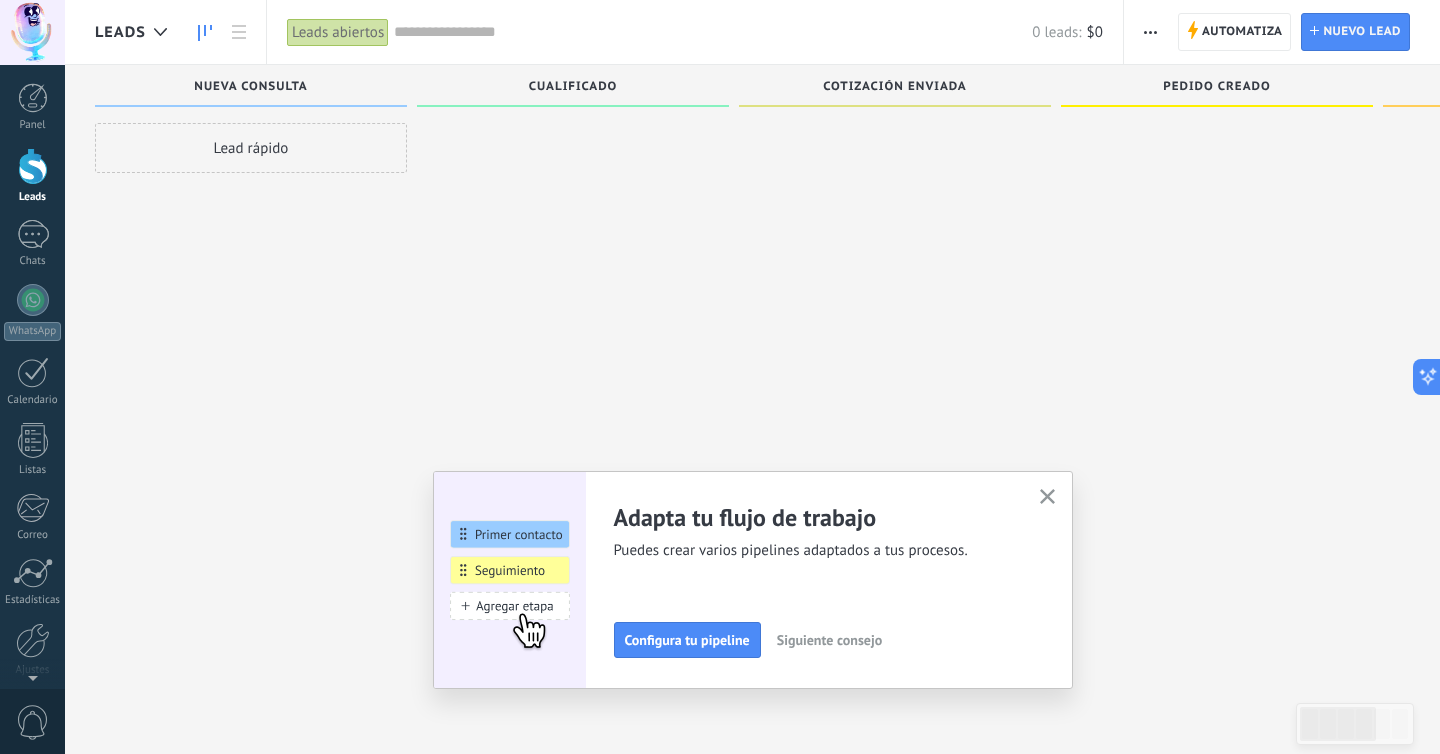 click on "Siguiente consejo" at bounding box center (829, 640) 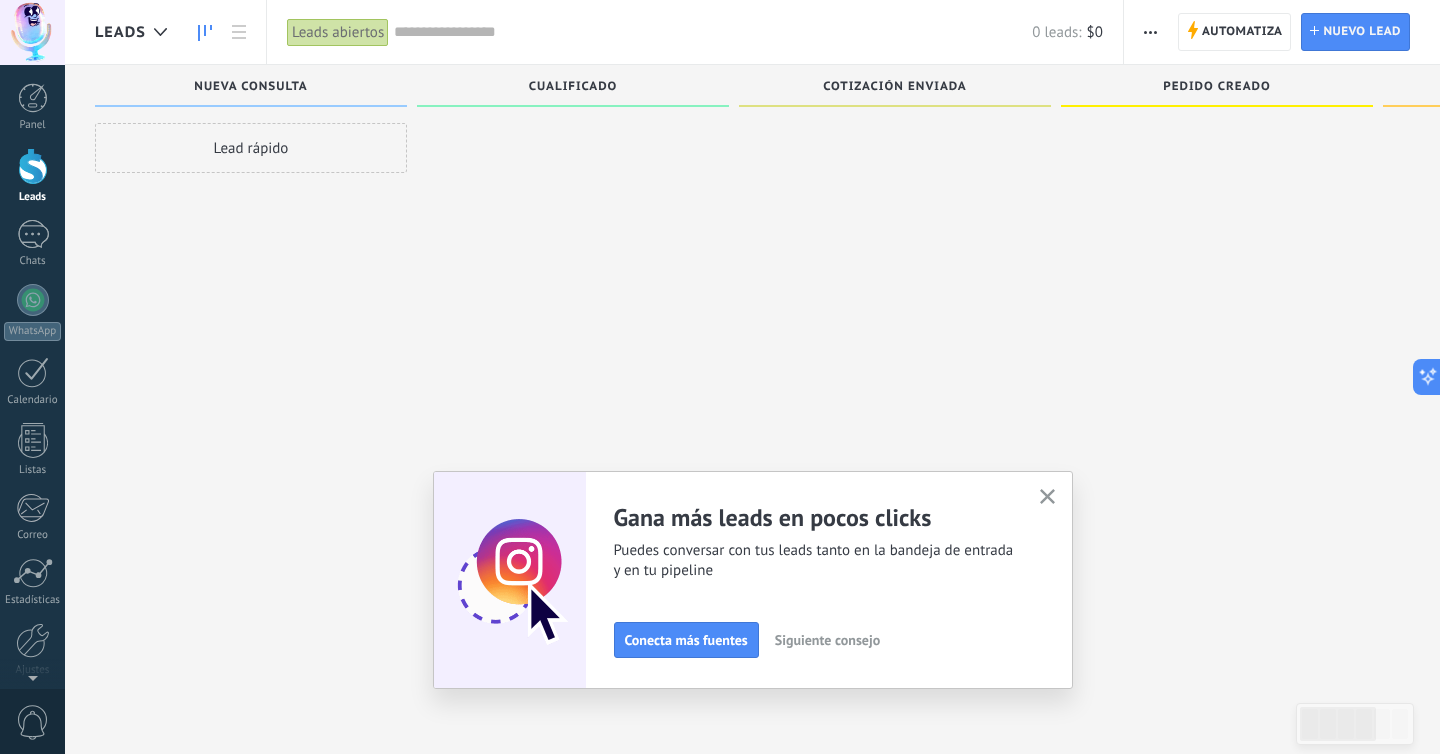 click at bounding box center [1047, 497] 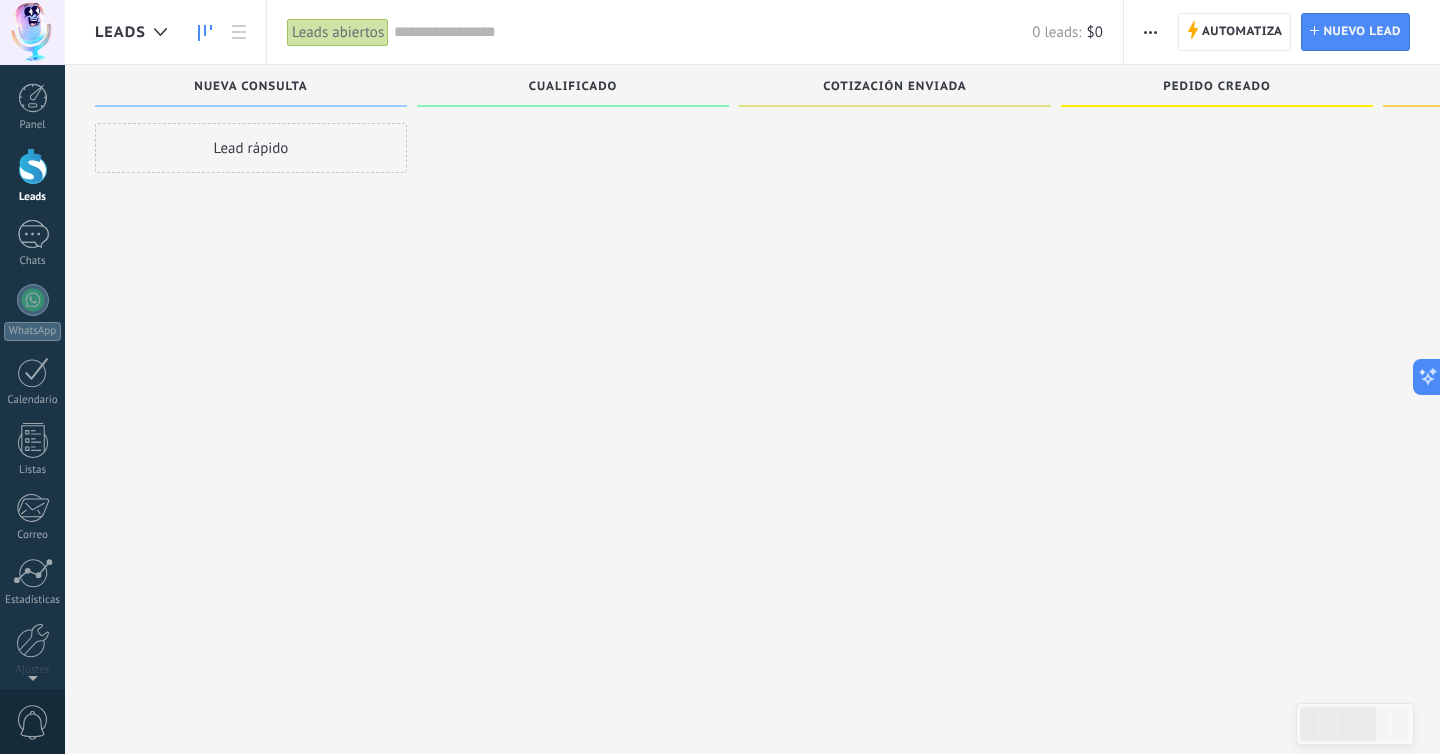 scroll, scrollTop: 0, scrollLeft: 0, axis: both 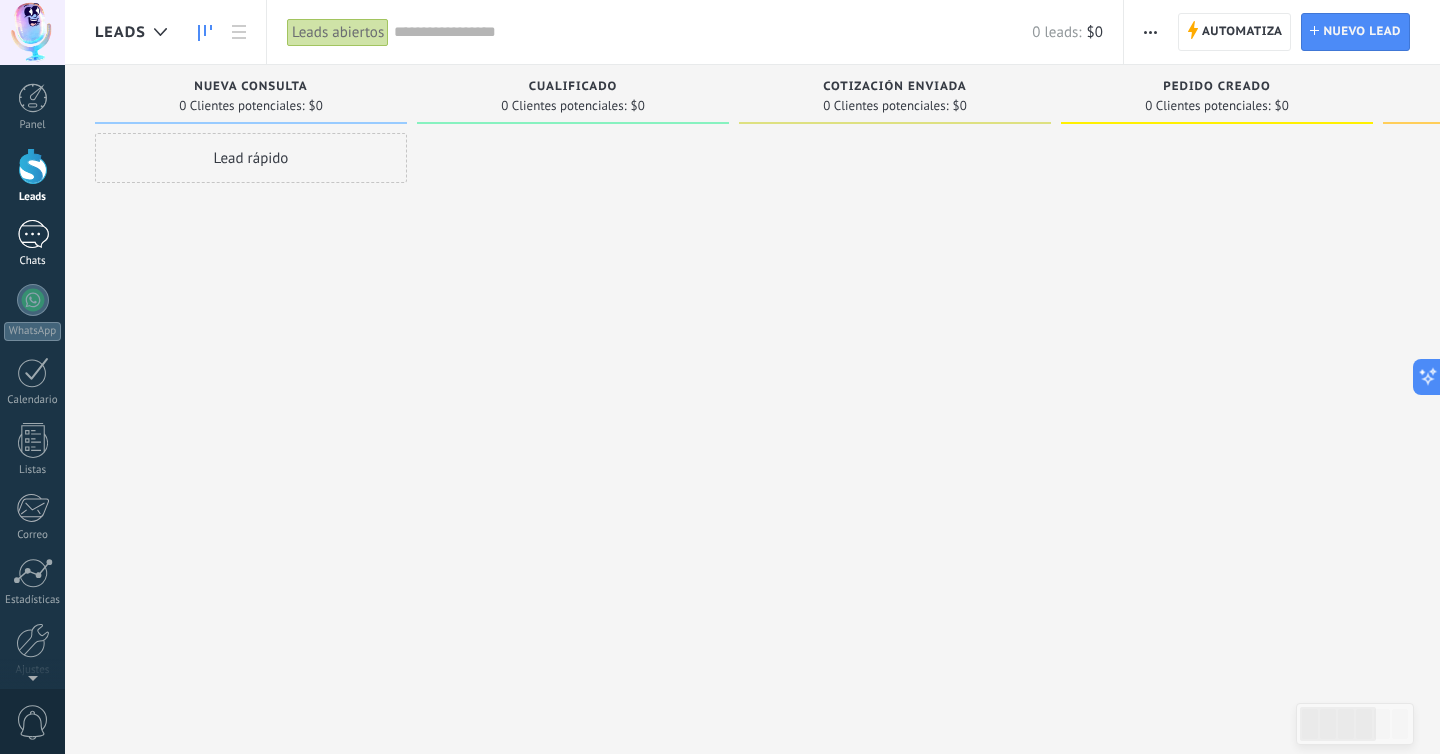 click at bounding box center [33, 234] 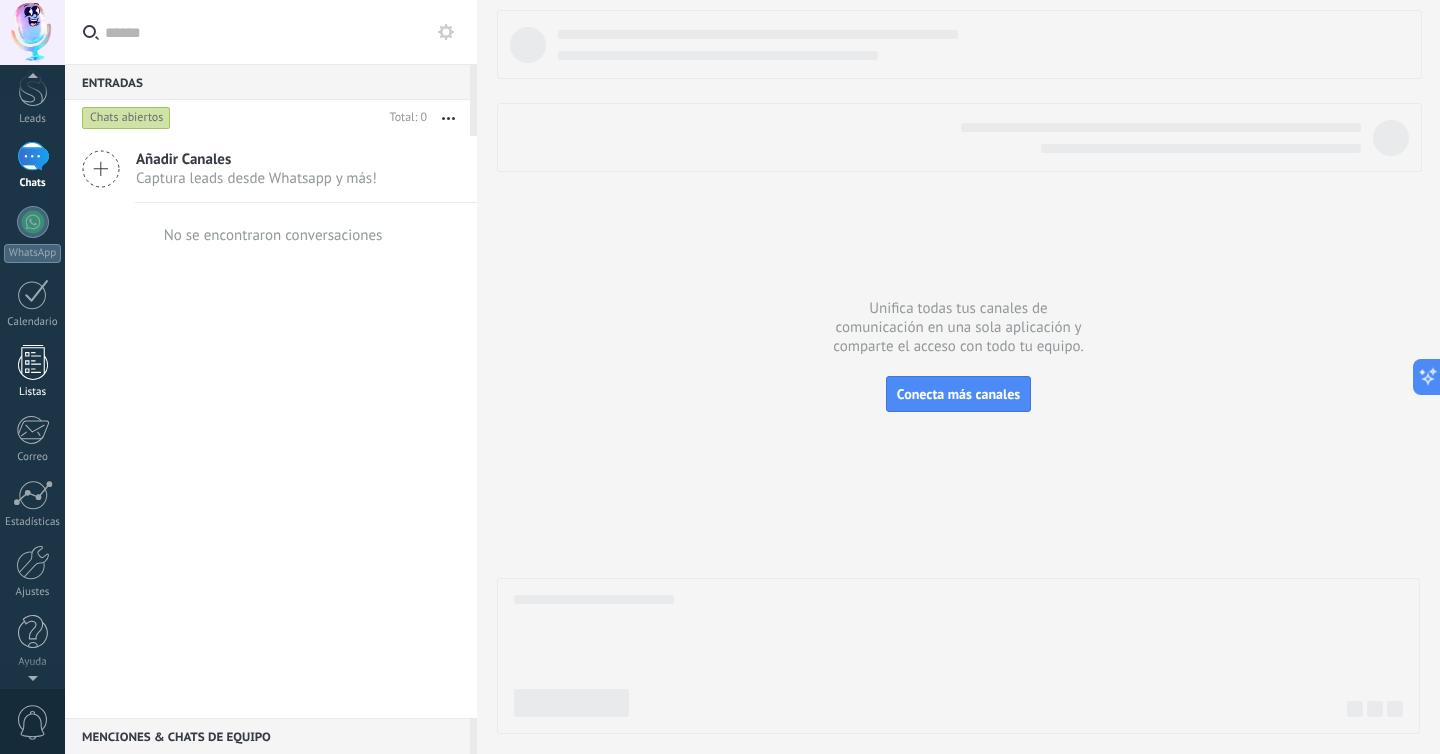 scroll, scrollTop: 0, scrollLeft: 0, axis: both 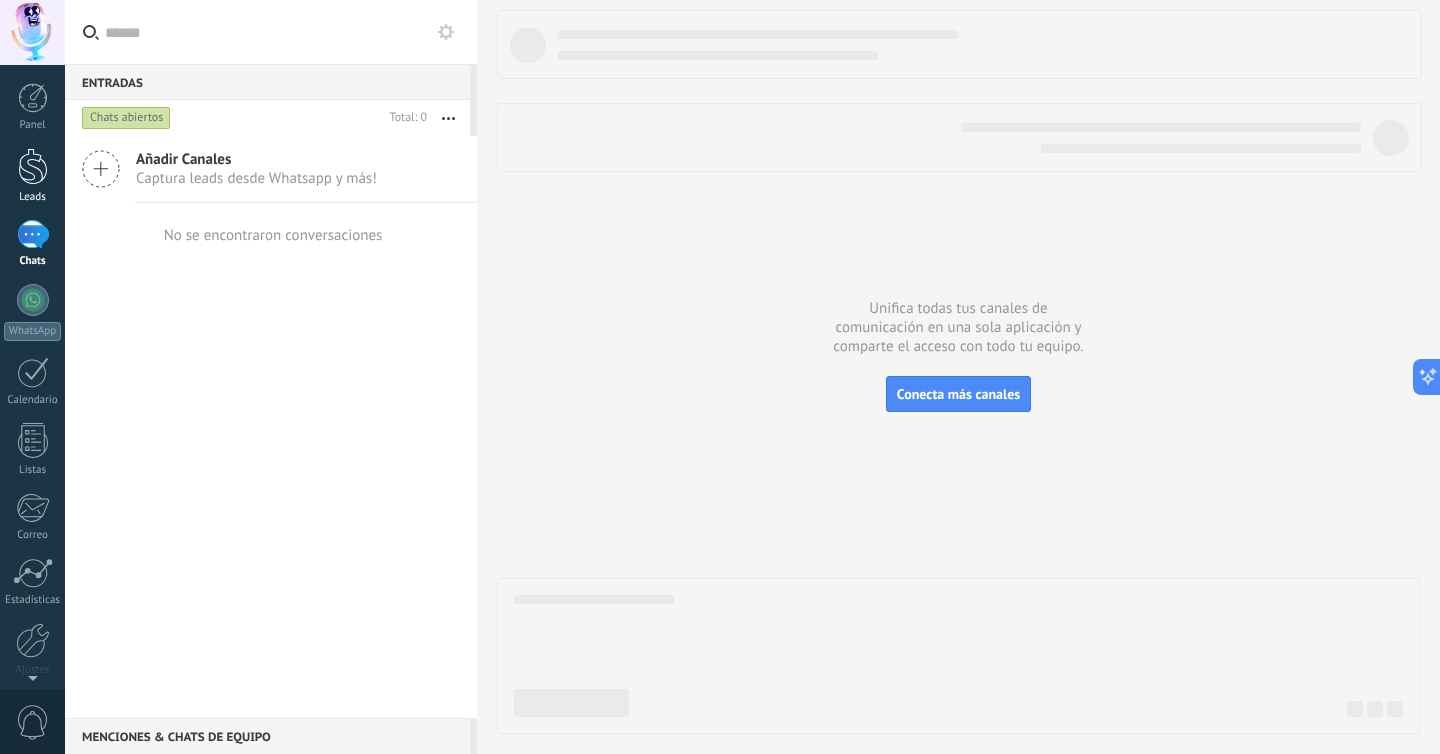 click at bounding box center (33, 166) 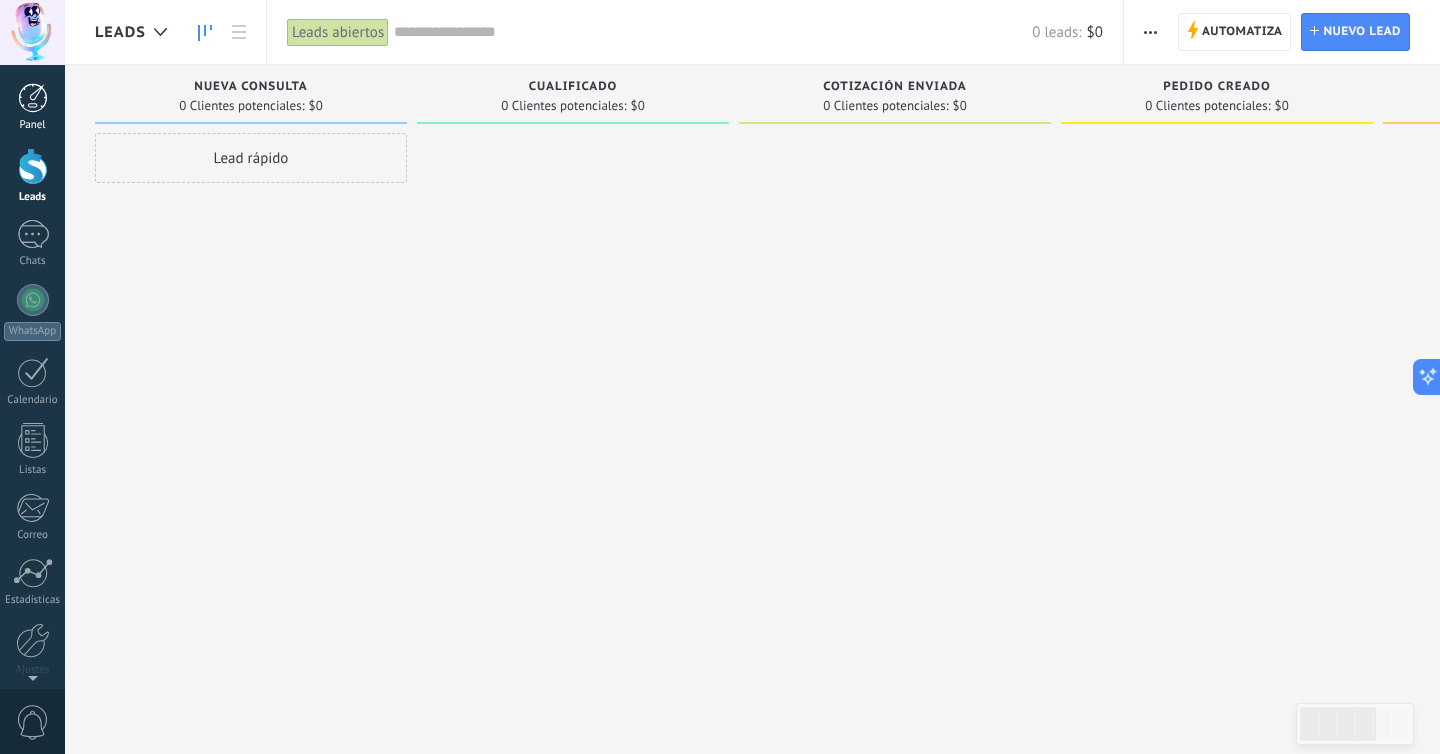 click at bounding box center (33, 98) 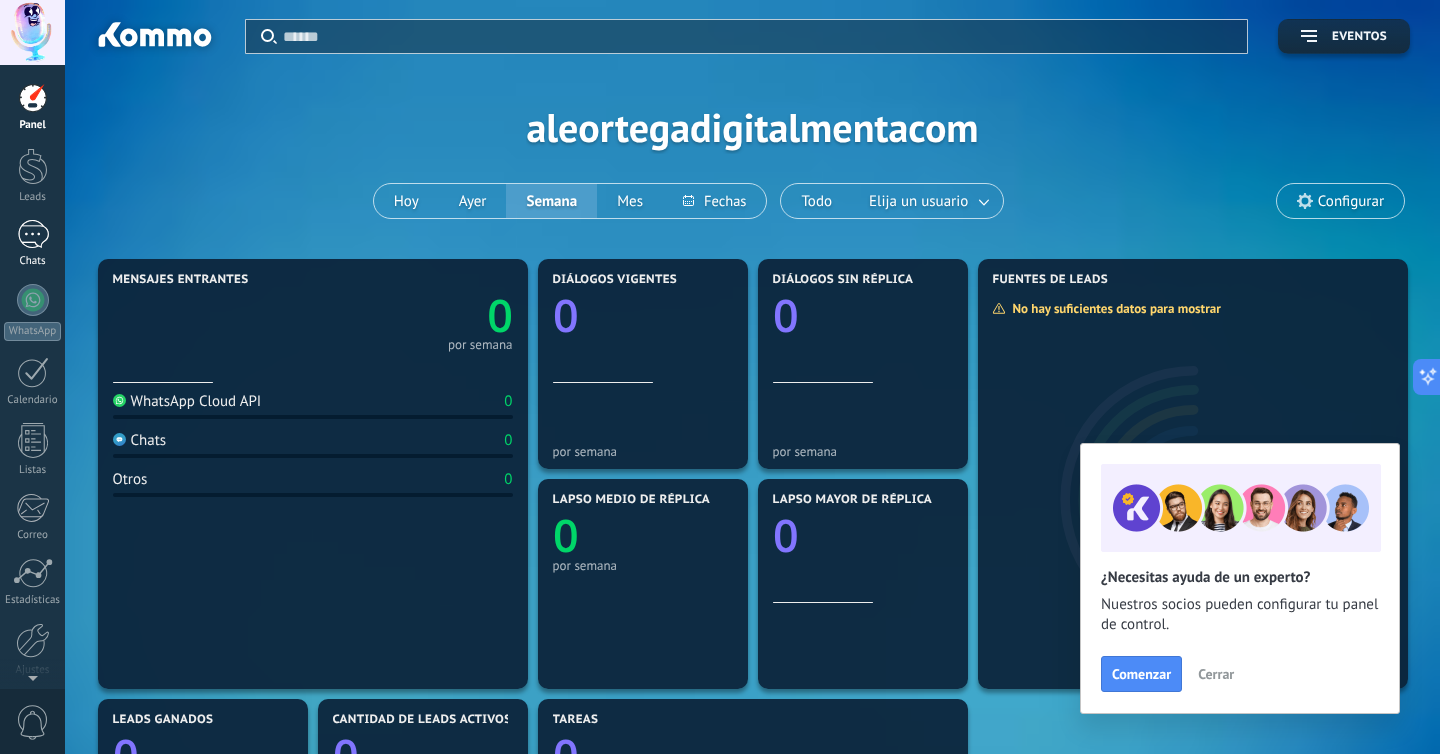 click at bounding box center (33, 234) 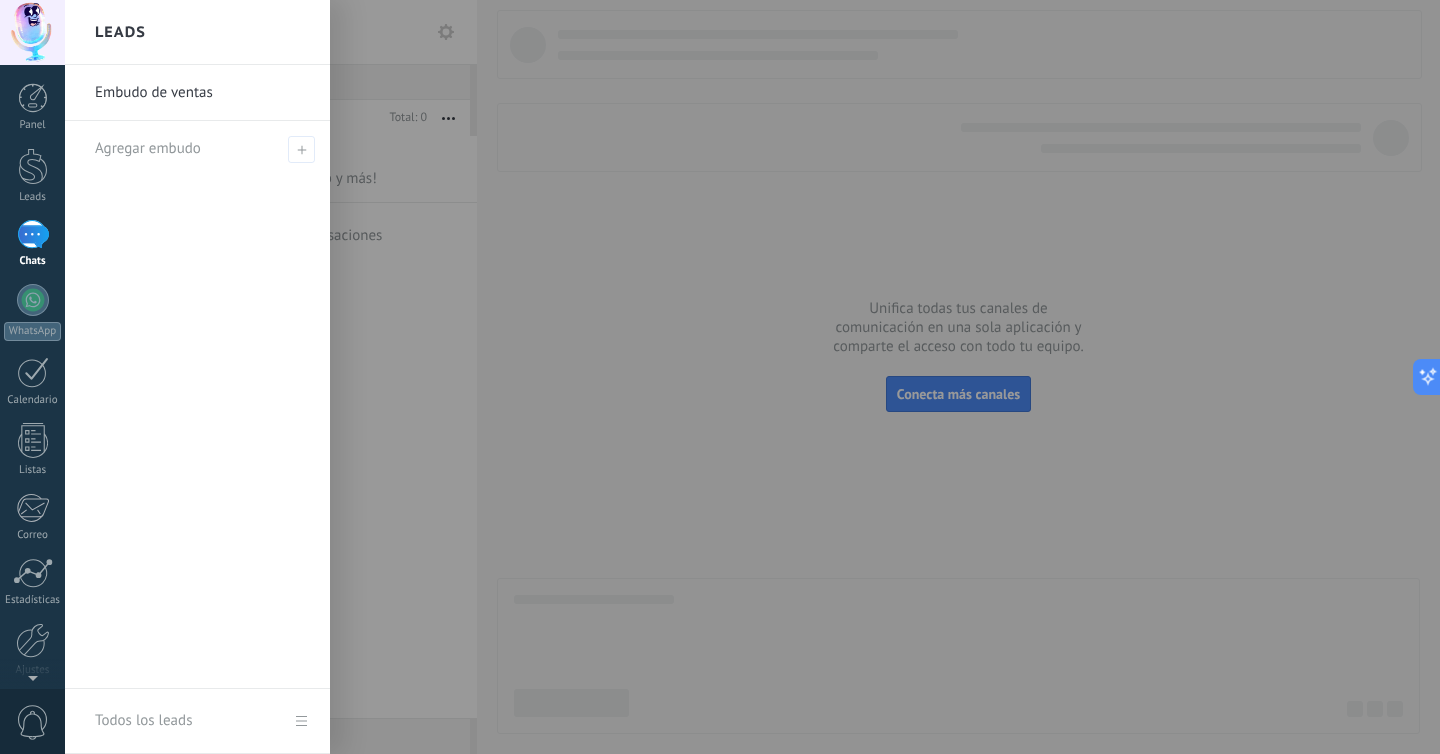 click on "Embudo de ventas" at bounding box center [202, 93] 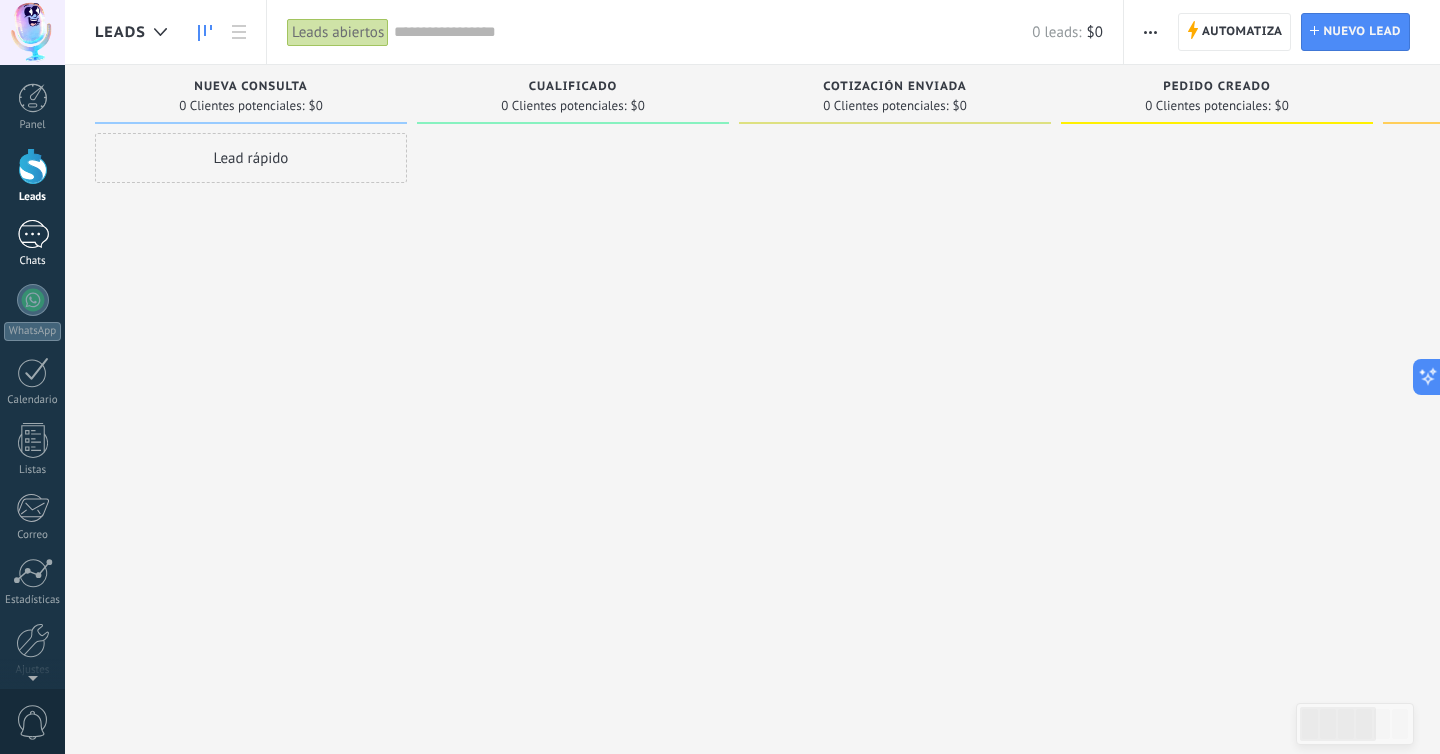click at bounding box center [33, 234] 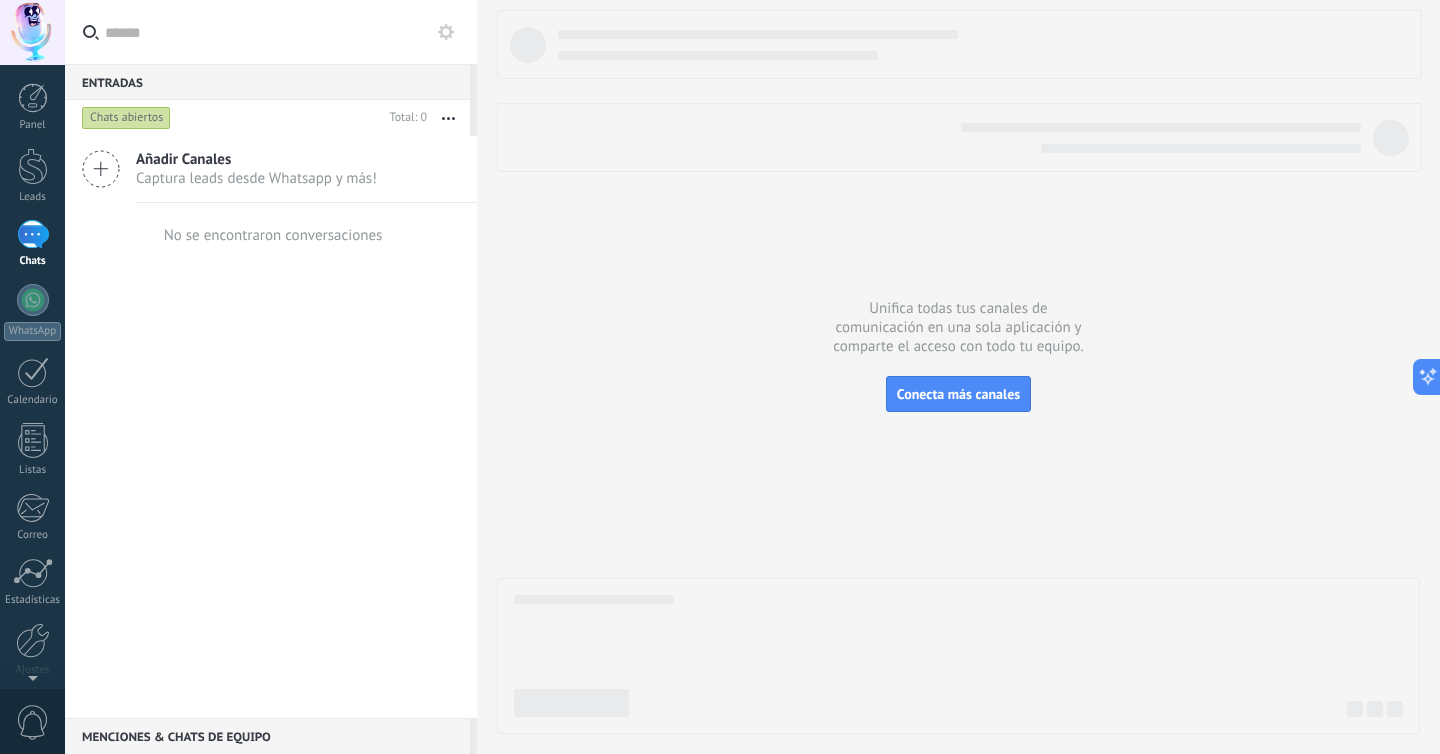 click on "Captura leads desde Whatsapp y más!" at bounding box center (256, 178) 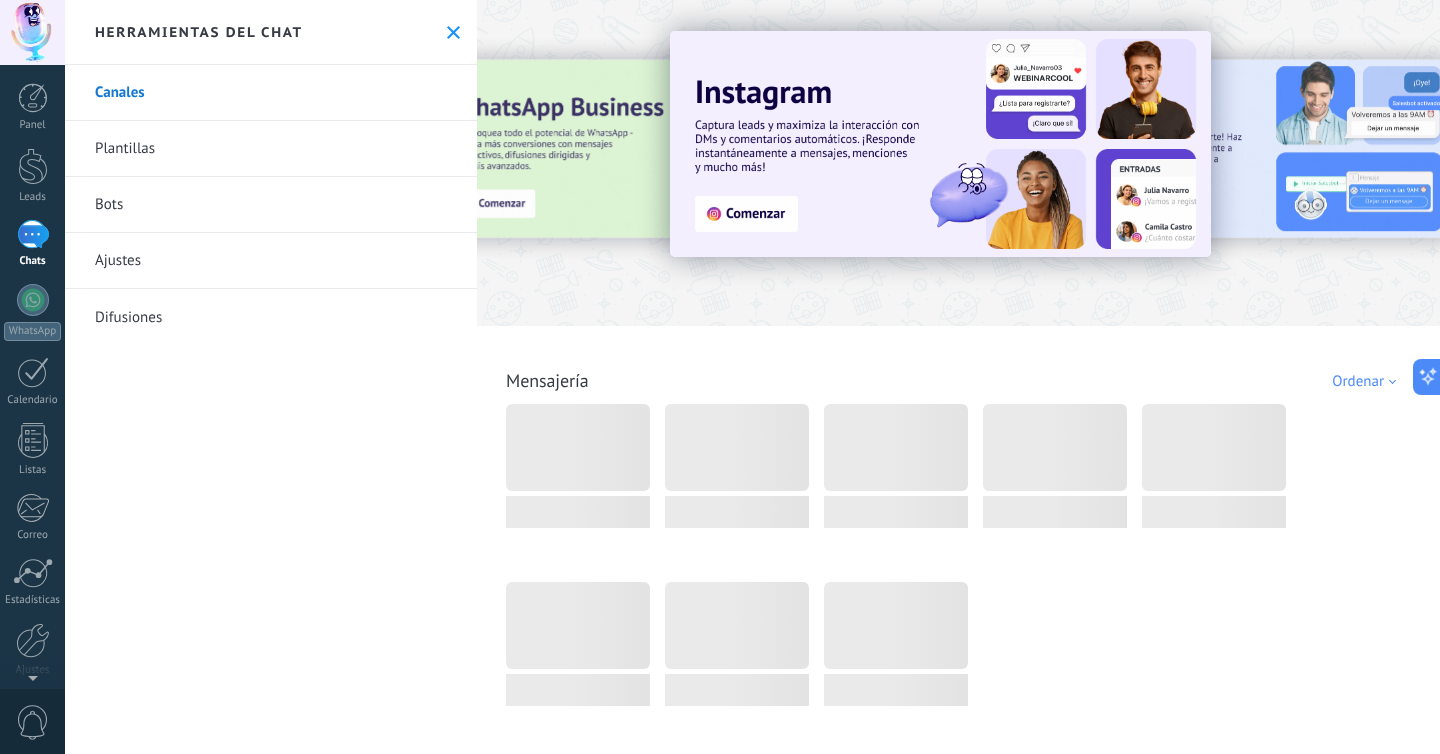 click on "Bots" at bounding box center (271, 205) 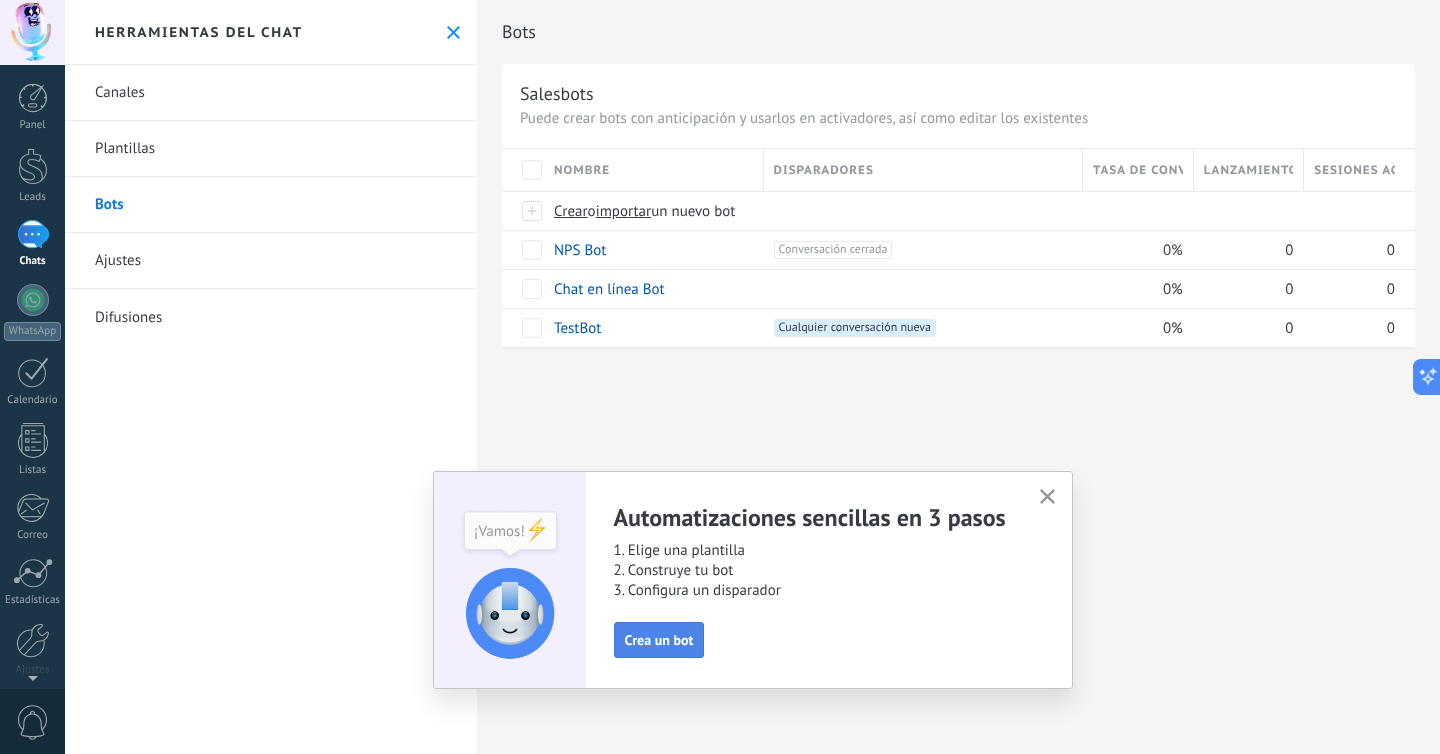 click on "Crea un bot" at bounding box center [659, 640] 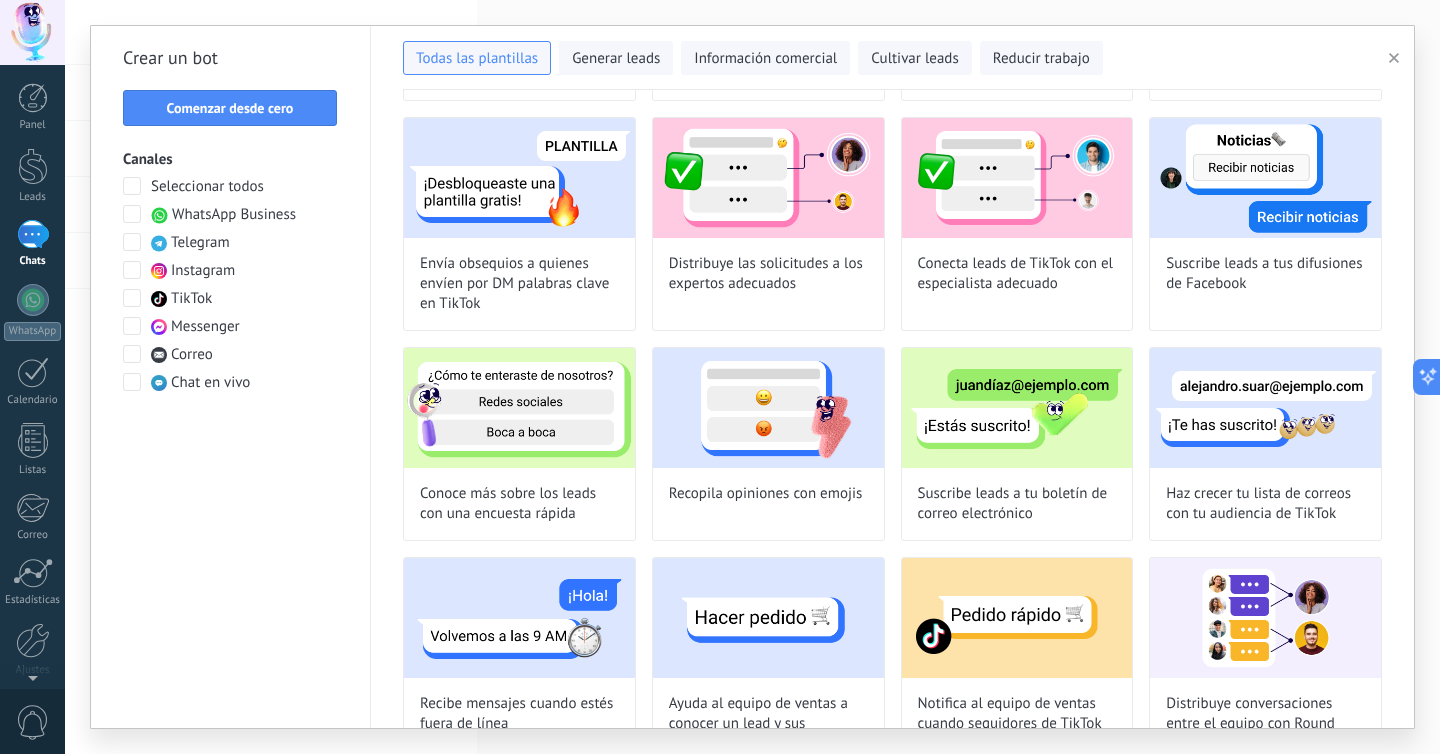 scroll, scrollTop: 1026, scrollLeft: 0, axis: vertical 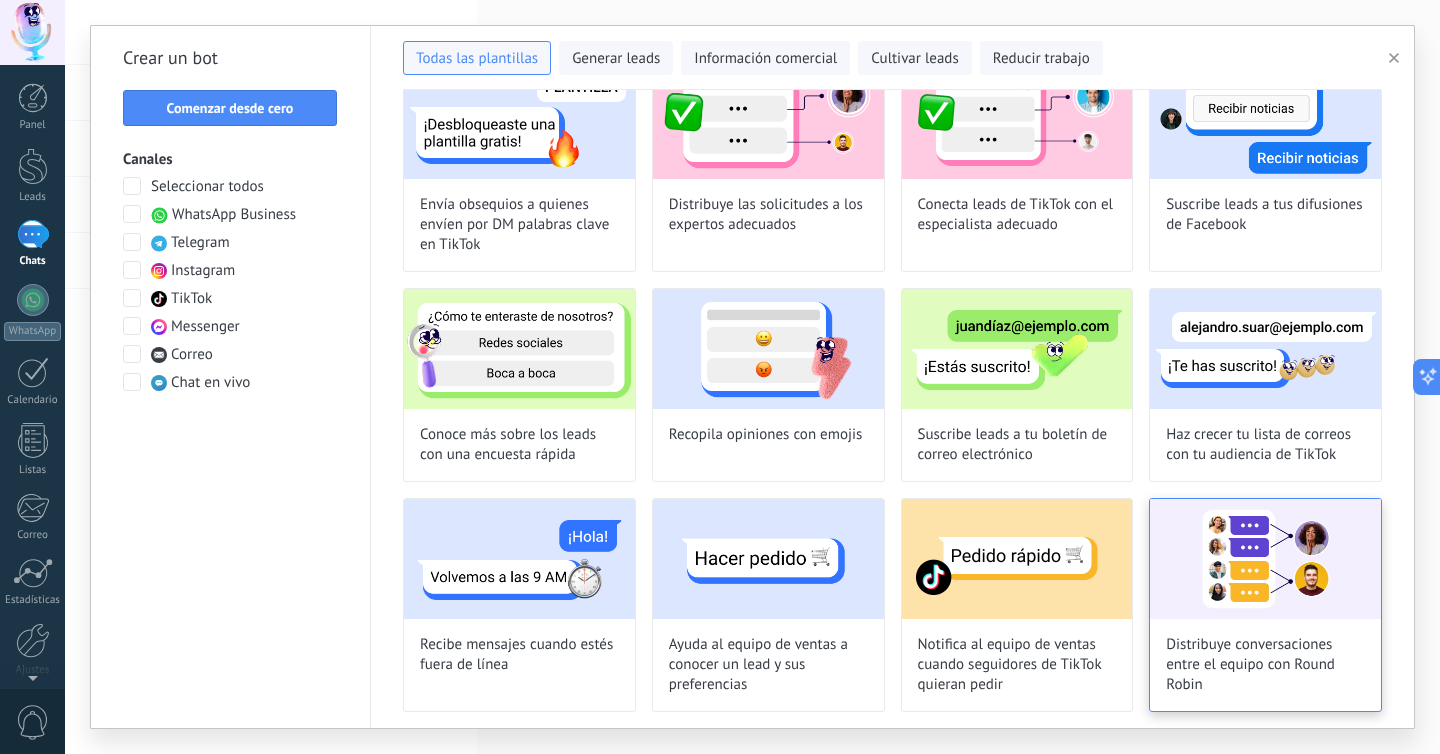 click on "Distribuye conversaciones entre el equipo con Round Robin" at bounding box center (1265, 665) 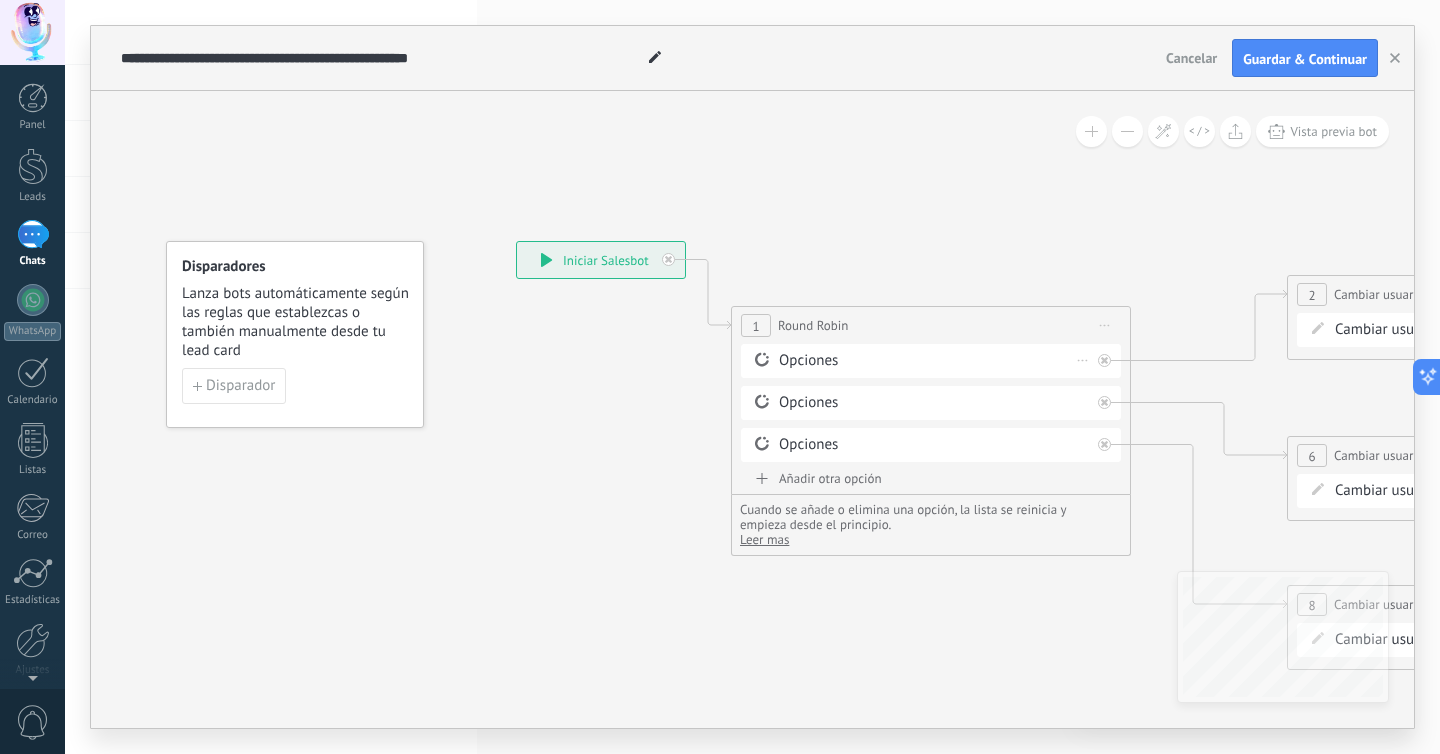 click on "Opciones" at bounding box center [934, 361] 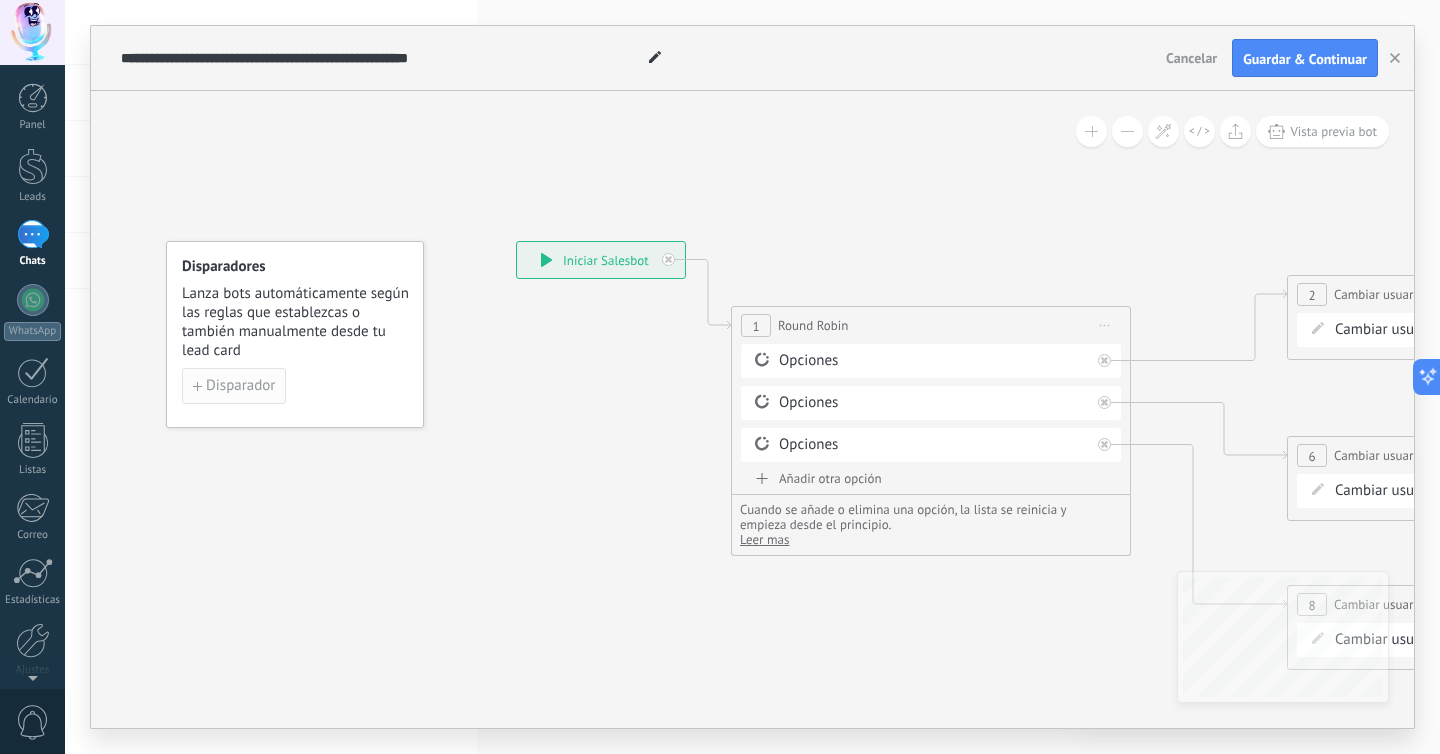 click on "Disparador" at bounding box center [295, 386] 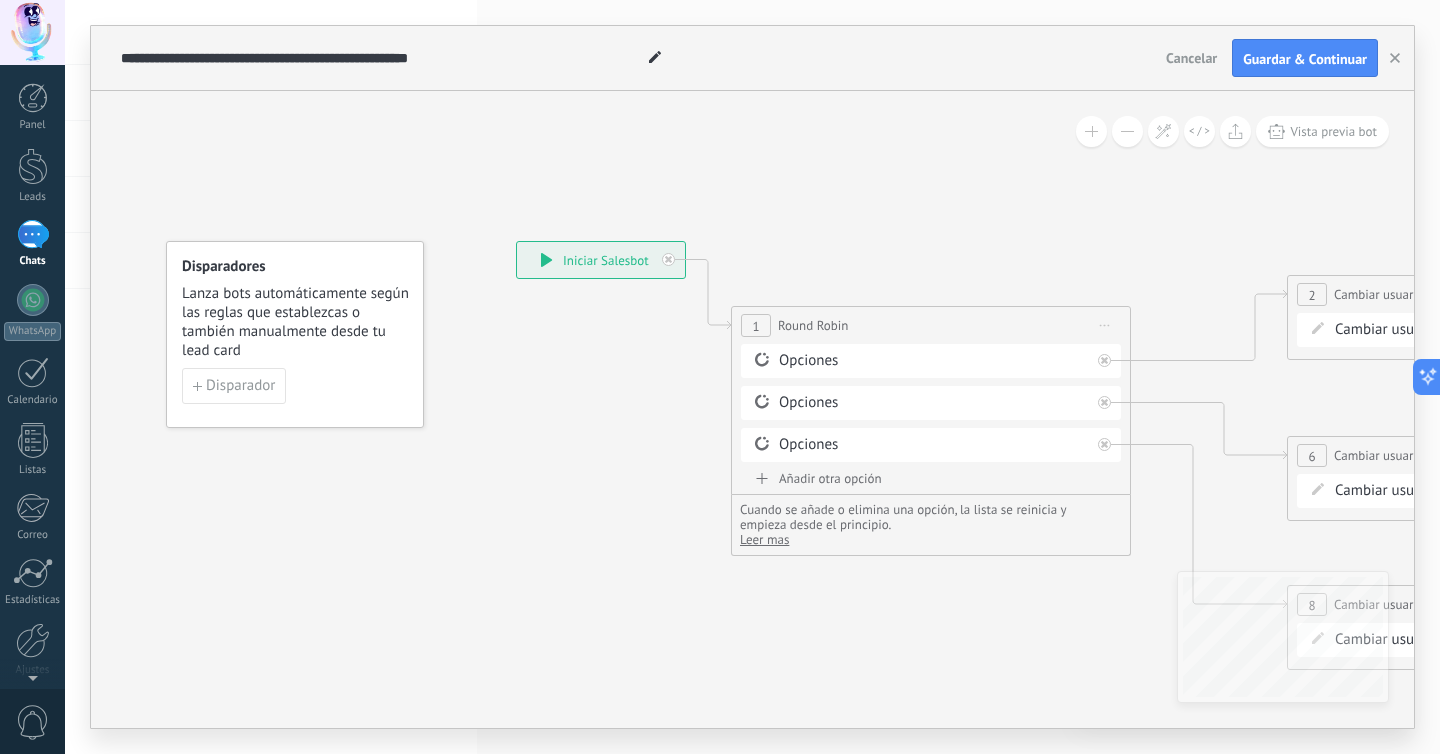 click on "**********" at bounding box center [601, 260] 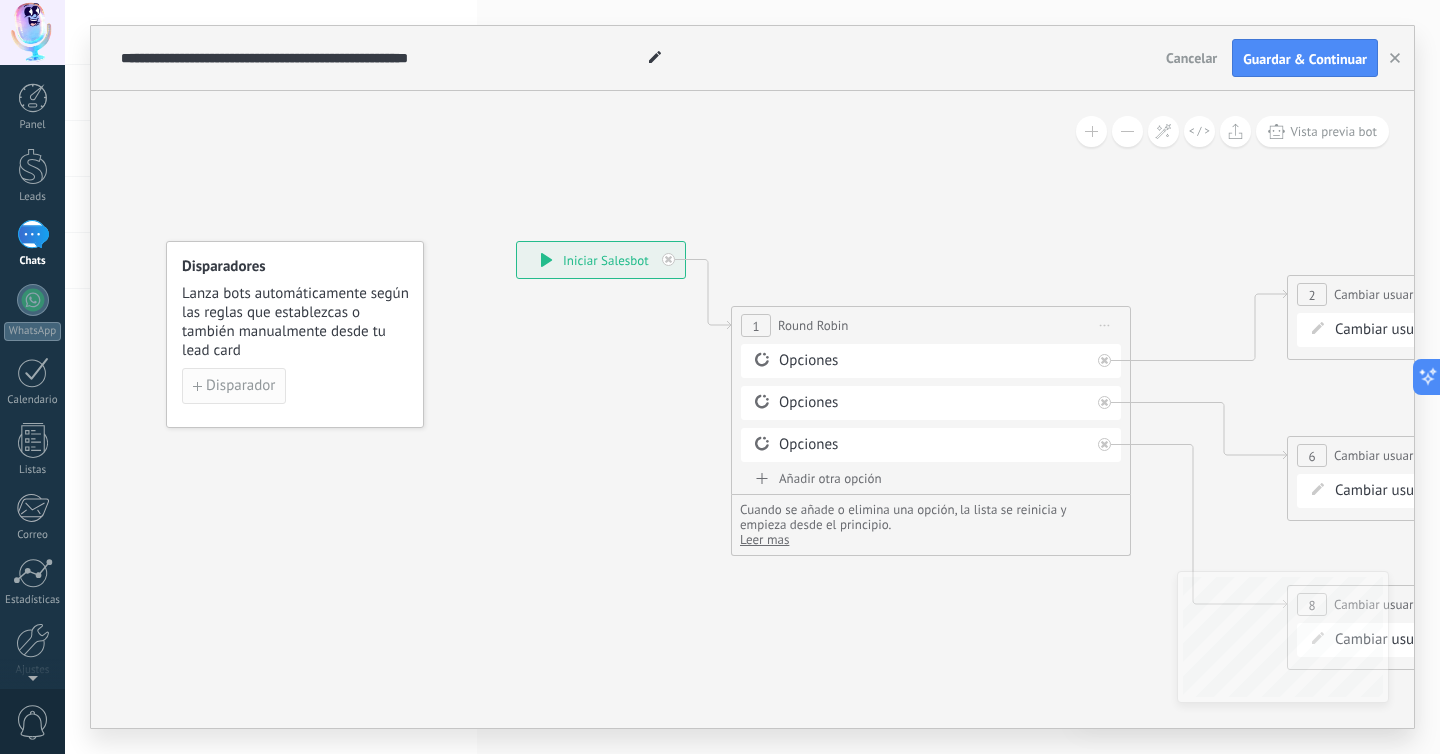 click on "Disparador" at bounding box center (234, 386) 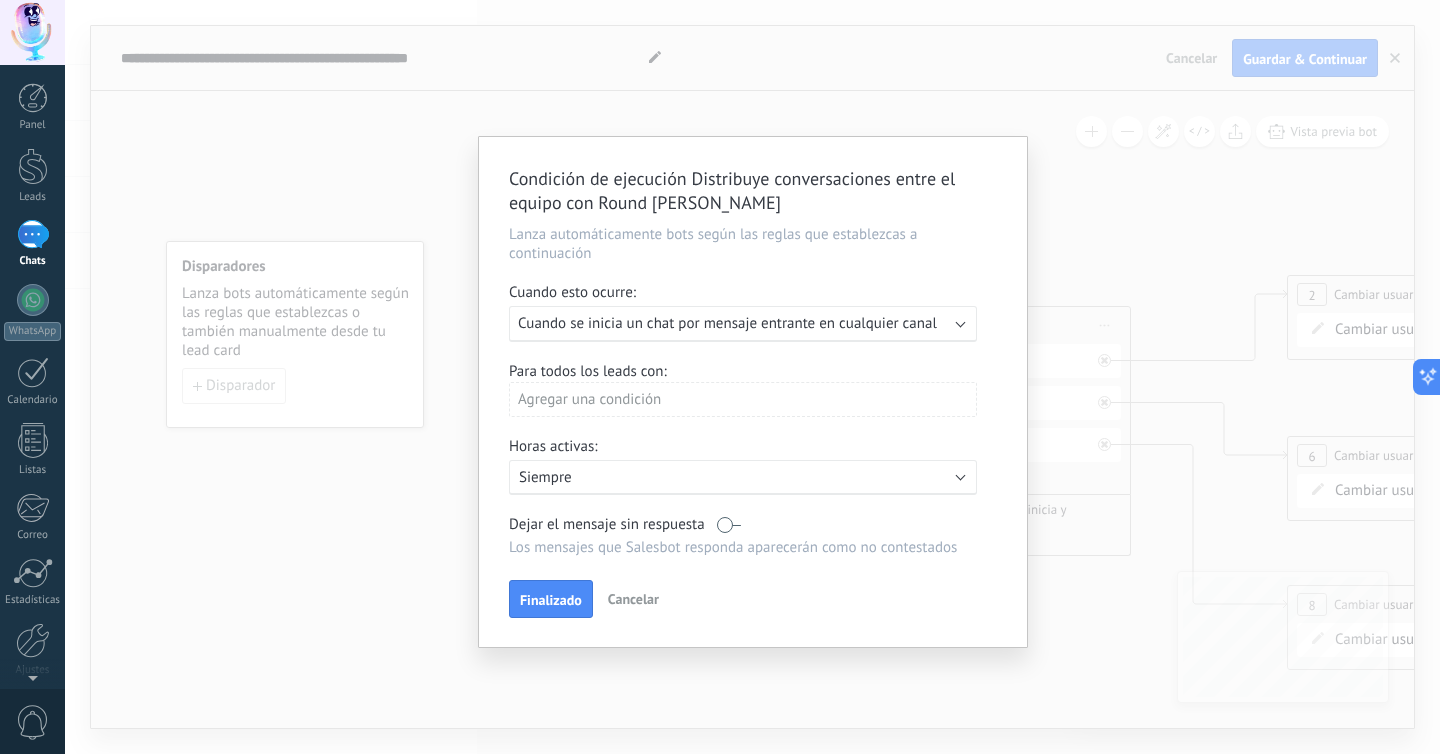 click on "Ejecutar:  Cuando se inicia un chat por mensaje entrante en cualquier canal" at bounding box center (743, 324) 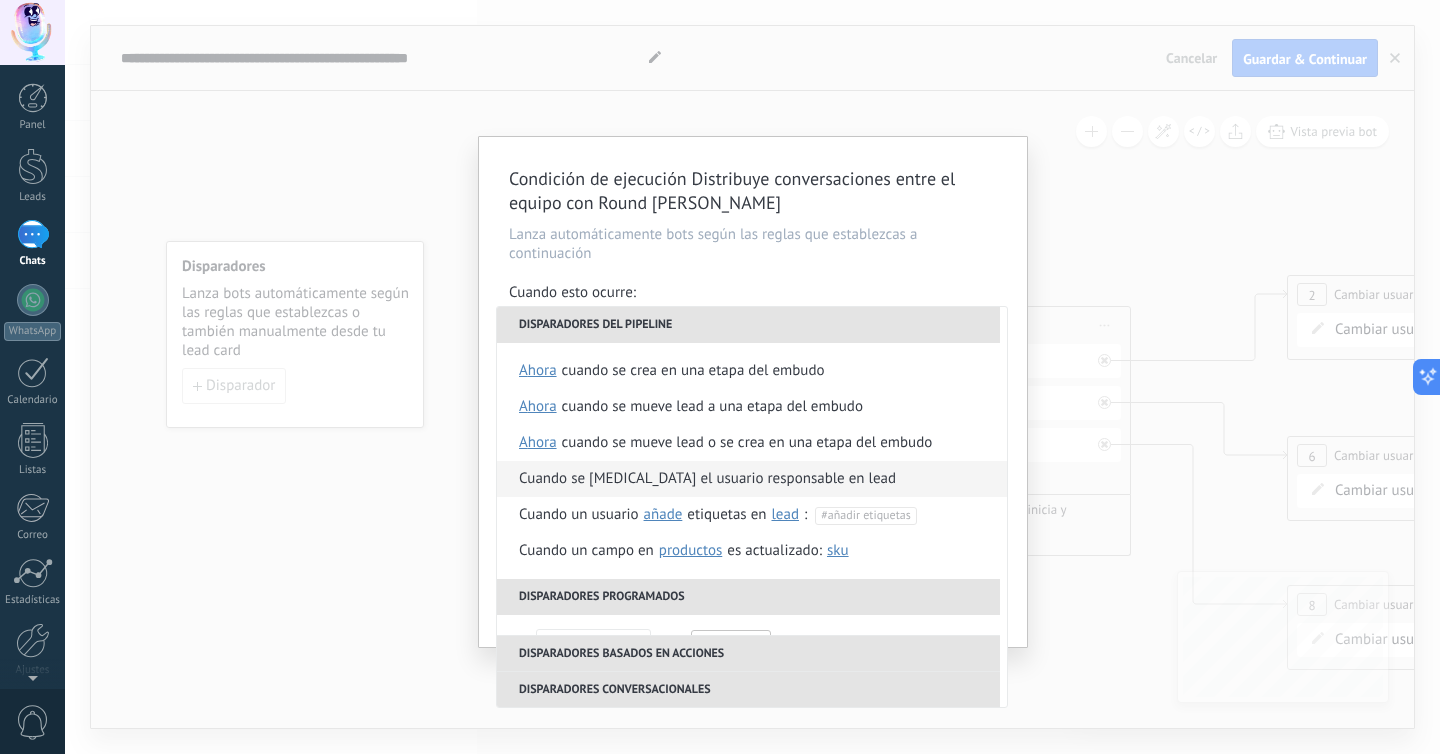 scroll, scrollTop: 472, scrollLeft: 0, axis: vertical 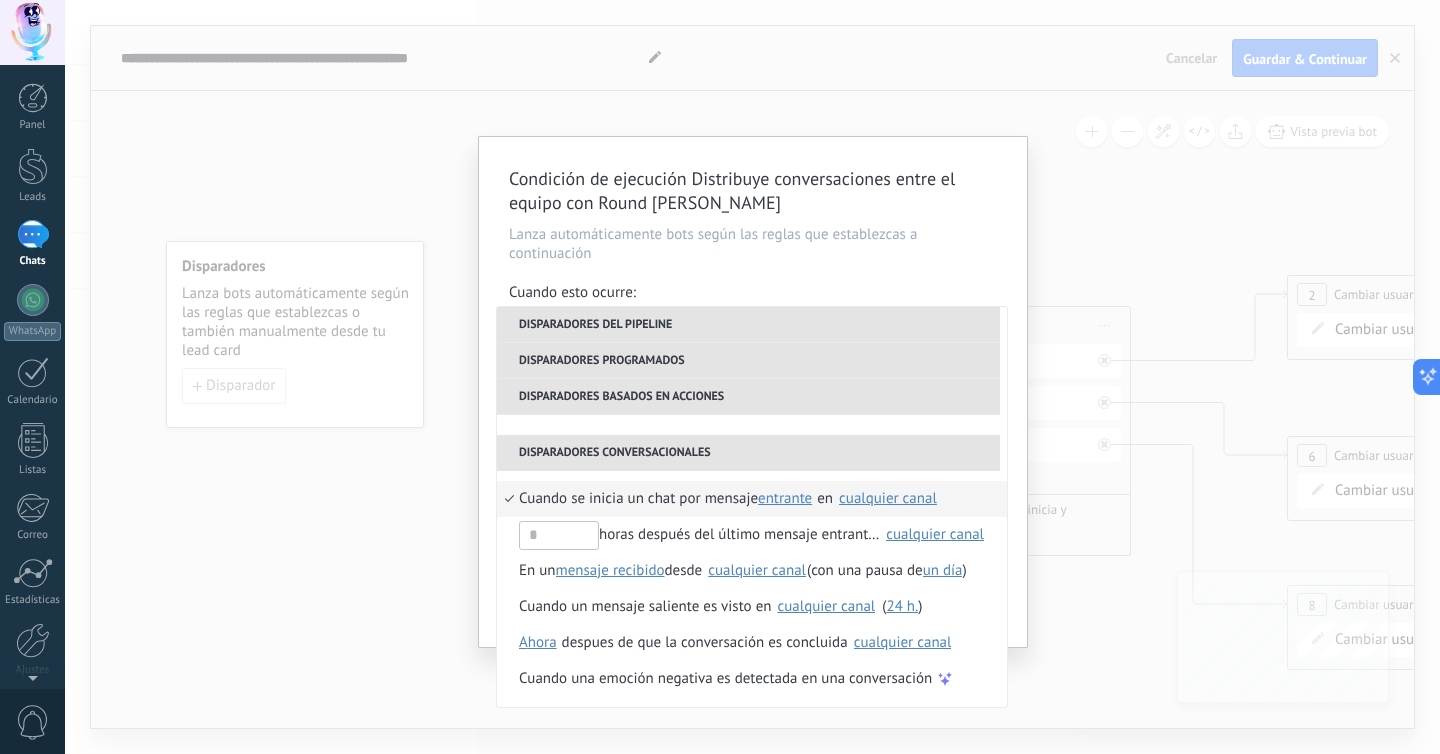 click on "Condición de ejecución Distribuye conversaciones entre el equipo con Round [PERSON_NAME] automáticamente bots según las reglas que establezcas a continuación Cuando esto ocurre: Ejecutar:  Cuando se inicia un chat por mensaje entrante en cualquier canal Disparadores del pipeline Cuando se crea en una etapa del embudo ahora después de 5 minutos después de 10 minutos un día Seleccionar un intervalo ahora Cuando se mueve lead a una etapa del embudo ahora después de 5 minutos después de 10 minutos un día Seleccionar un intervalo ahora Cuando se mueve lead o se crea en una etapa del embudo ahora después de 5 minutos después de 10 minutos un día Seleccionar un intervalo ahora Cuando se [MEDICAL_DATA] el usuario responsable en lead Cuando un usuario  añade elimina añade  etiquetas en  lead contacto compañía lead : #añadir etiquetas Cuando un campo en  Productos contacto compañía lead Productos  es actualizado:  SKU Grupo Precio Descripción External ID Unit Oferta especial 1 Precio al por mayor Imagen El" at bounding box center (753, 392) 